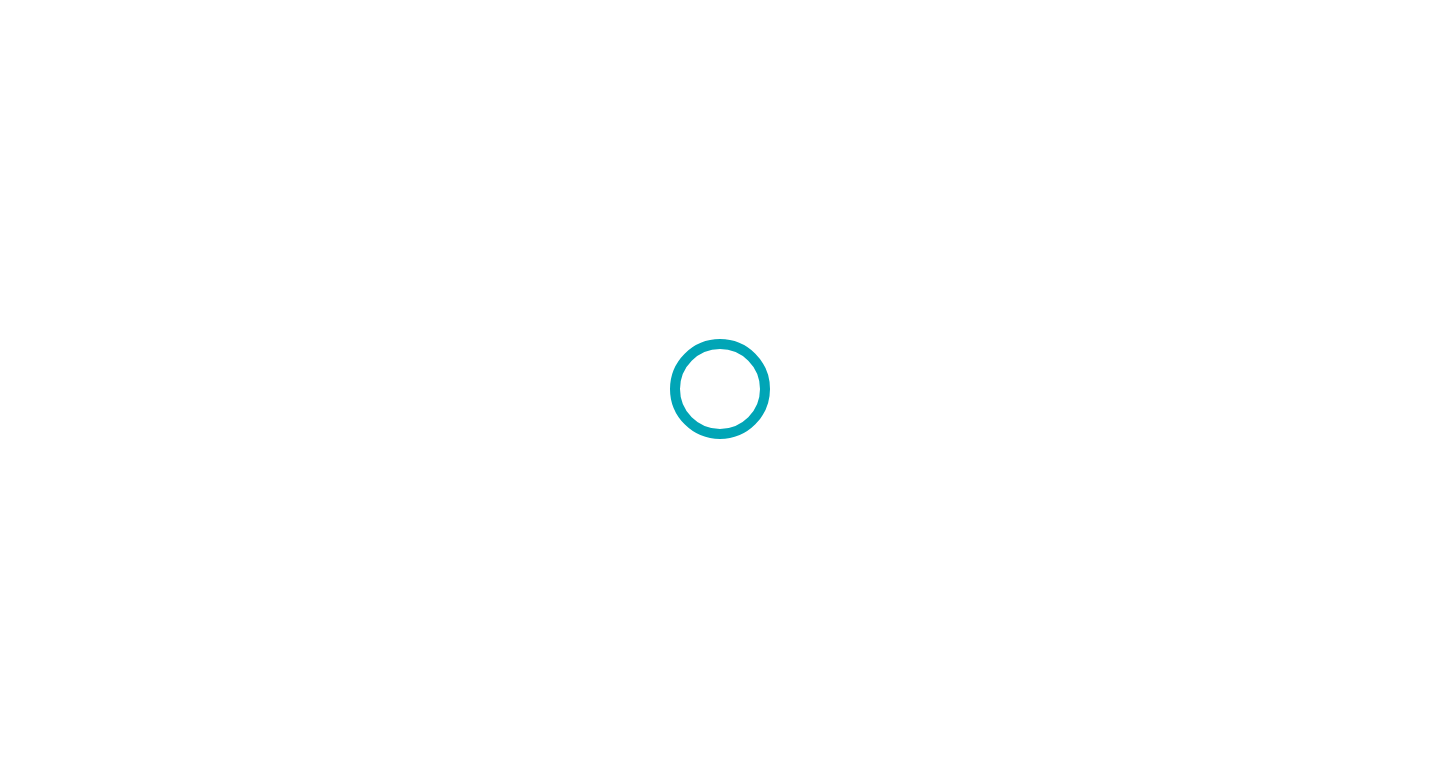 scroll, scrollTop: 0, scrollLeft: 0, axis: both 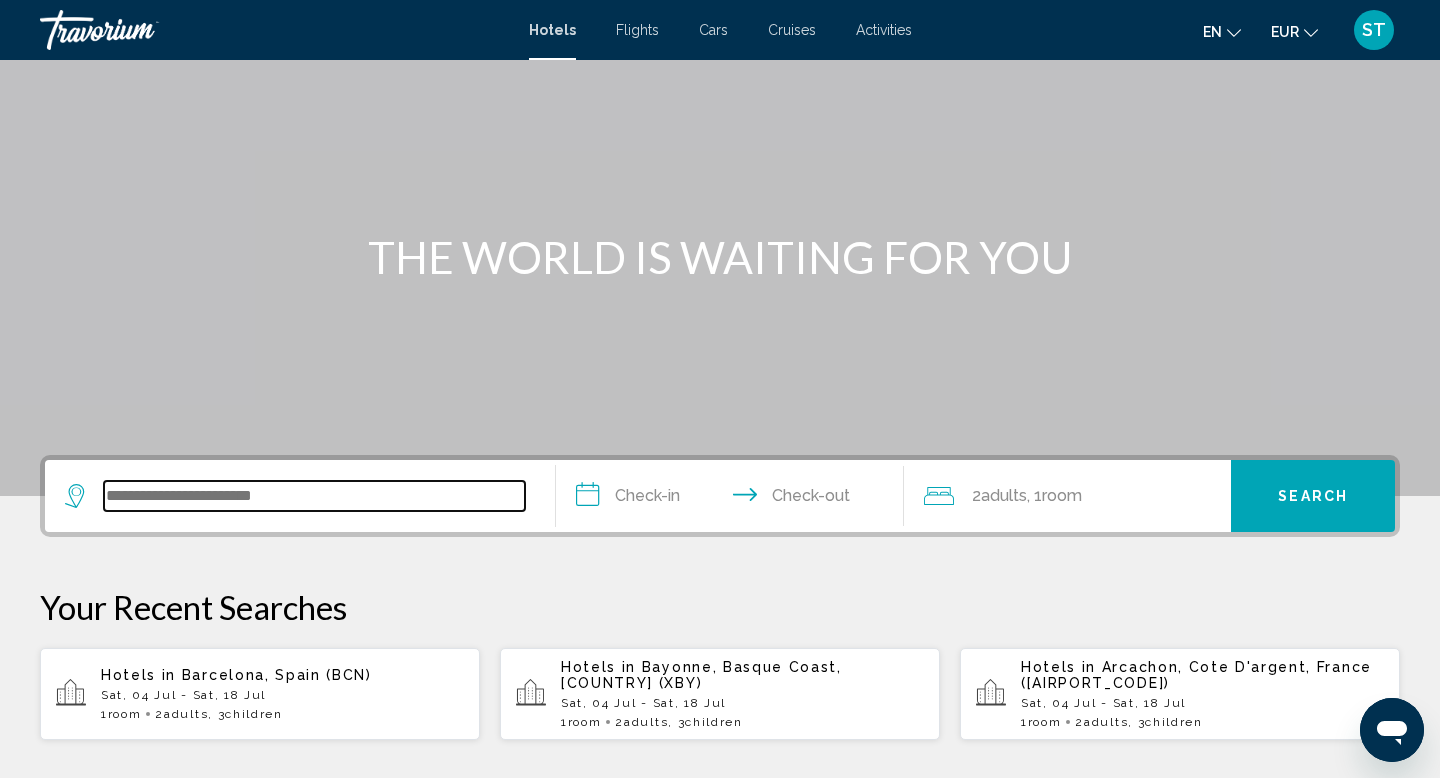 click at bounding box center [314, 496] 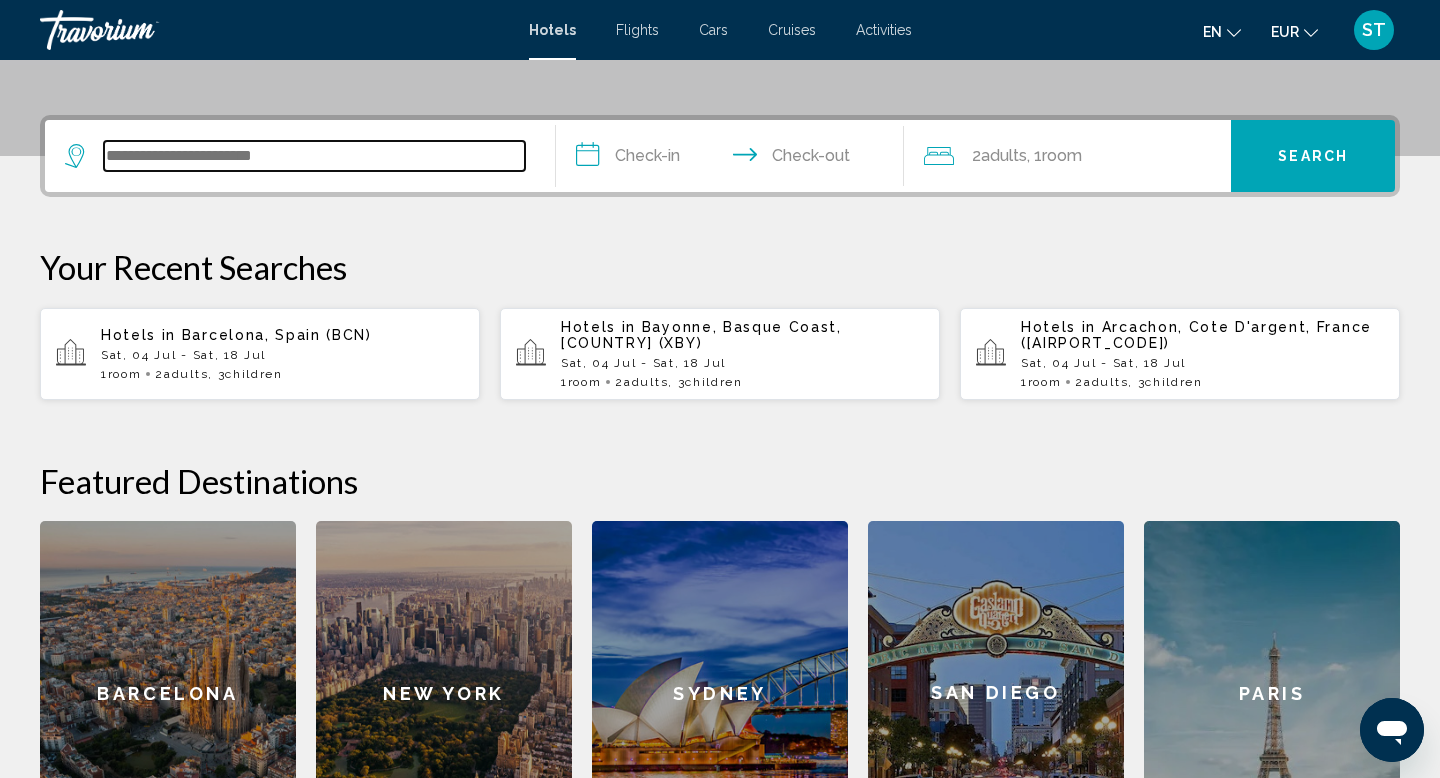 scroll, scrollTop: 494, scrollLeft: 0, axis: vertical 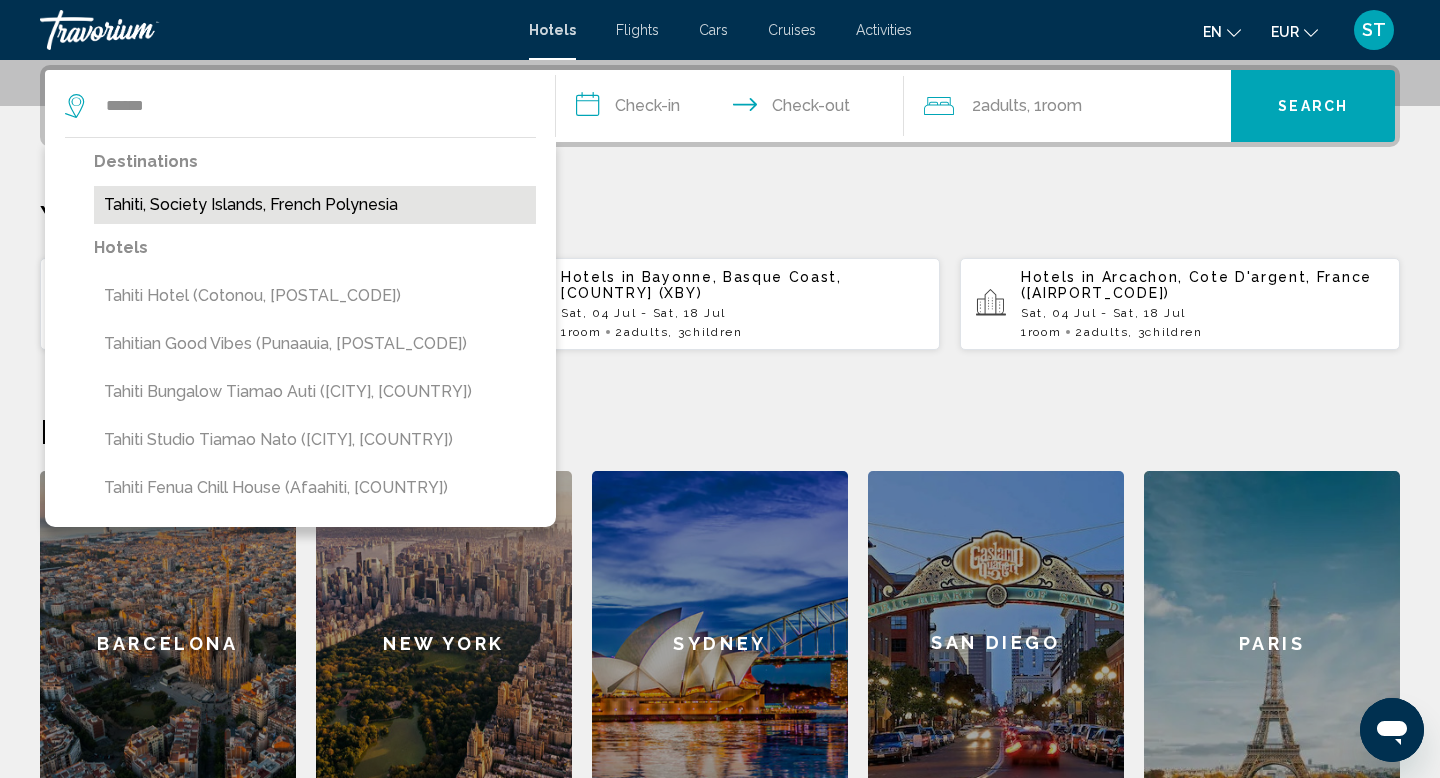 click on "Tahiti, Society Islands, French Polynesia" at bounding box center (315, 205) 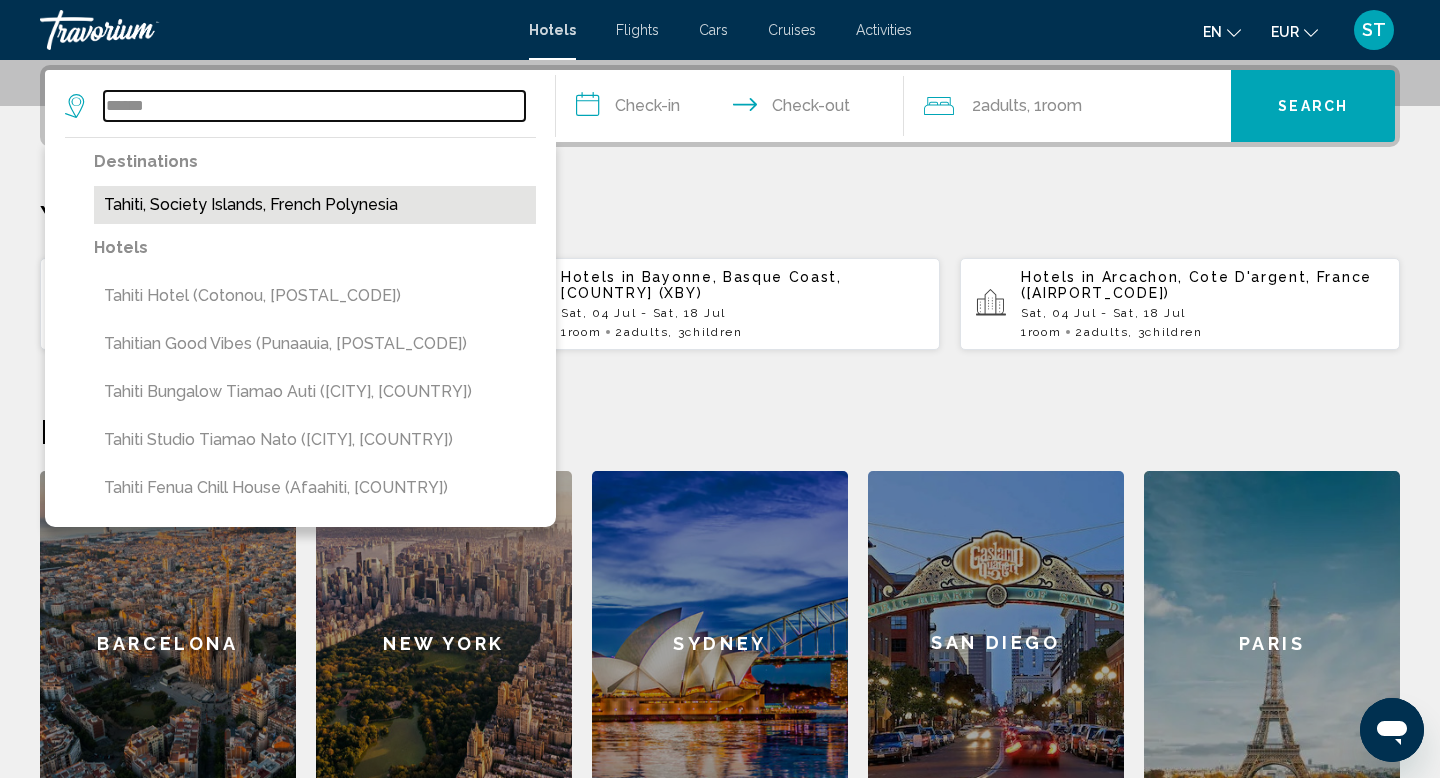 type on "**********" 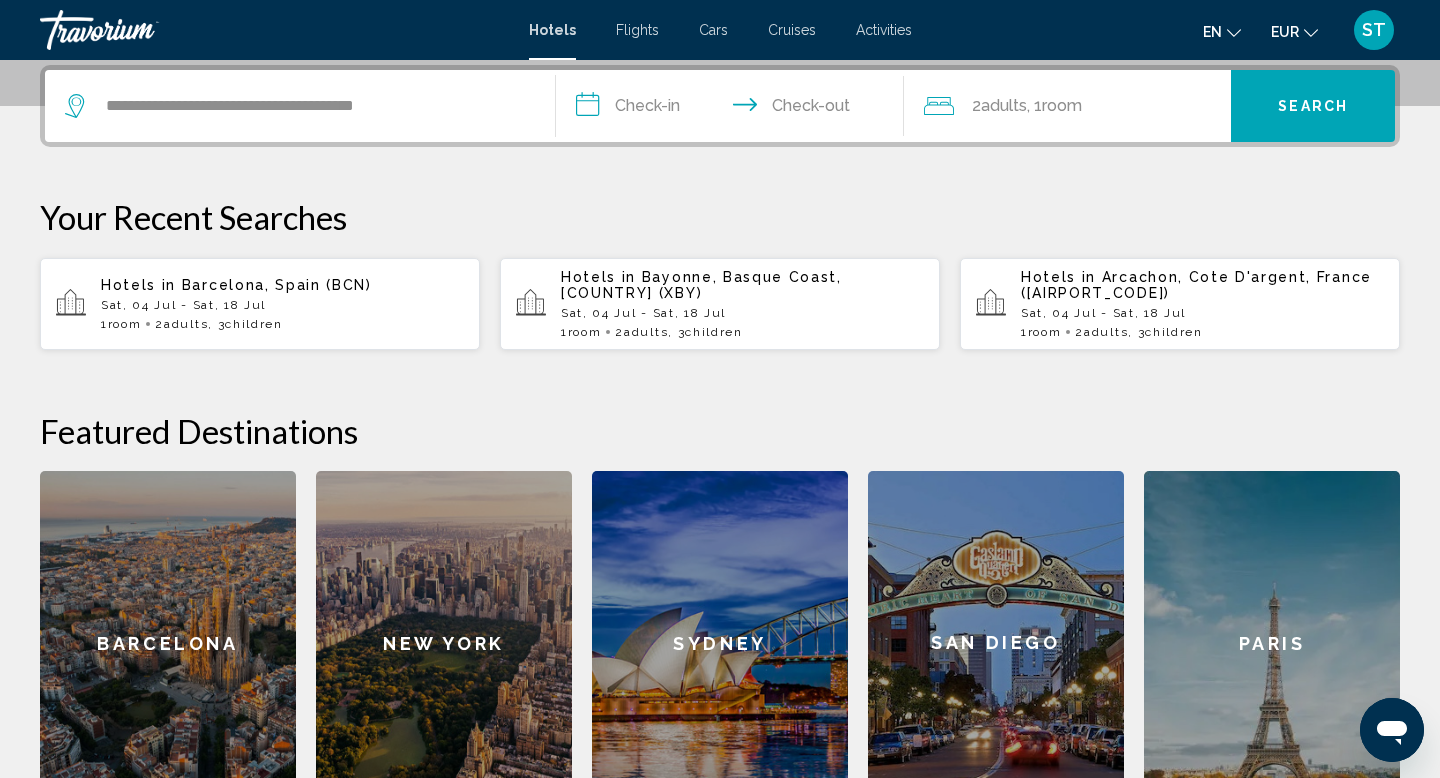 click on "**********" at bounding box center (734, 109) 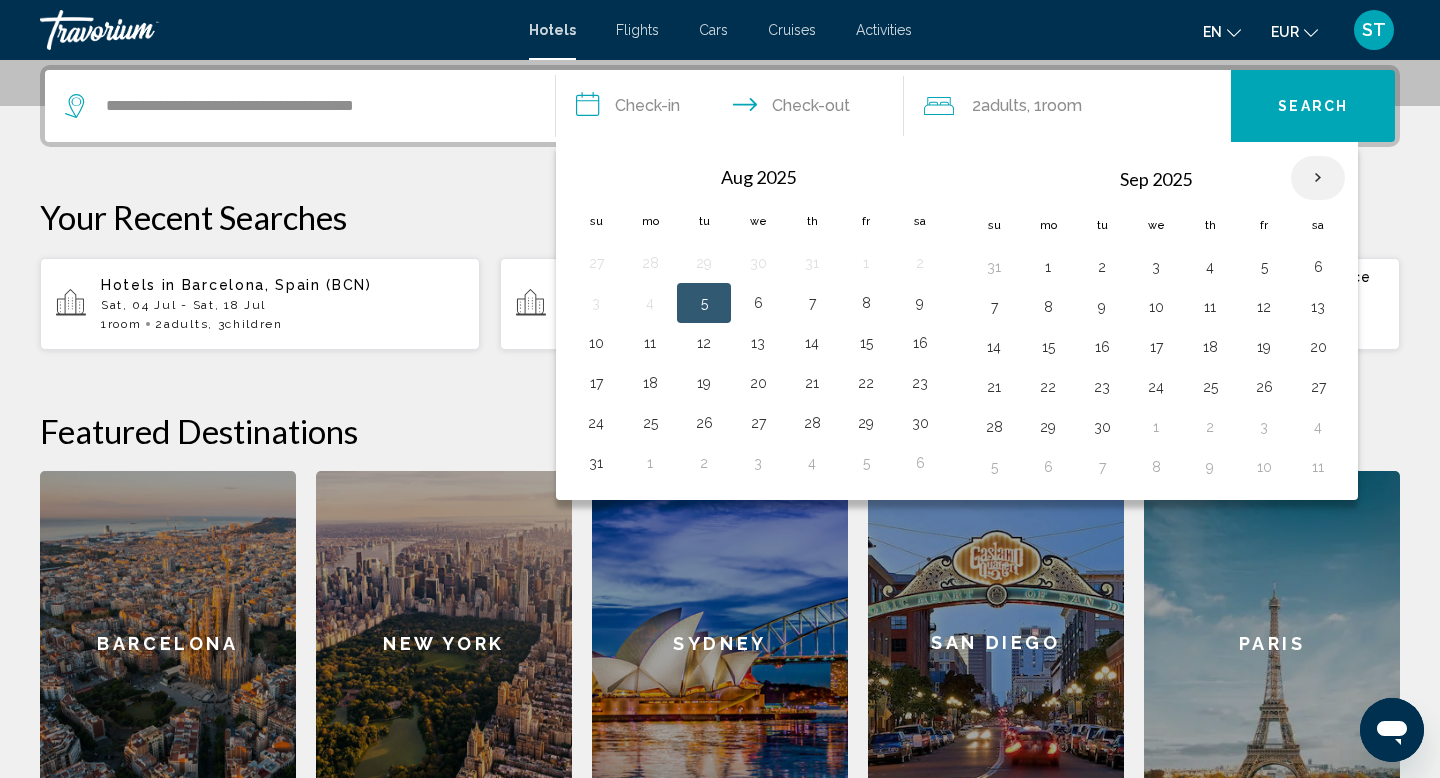 click at bounding box center [1318, 178] 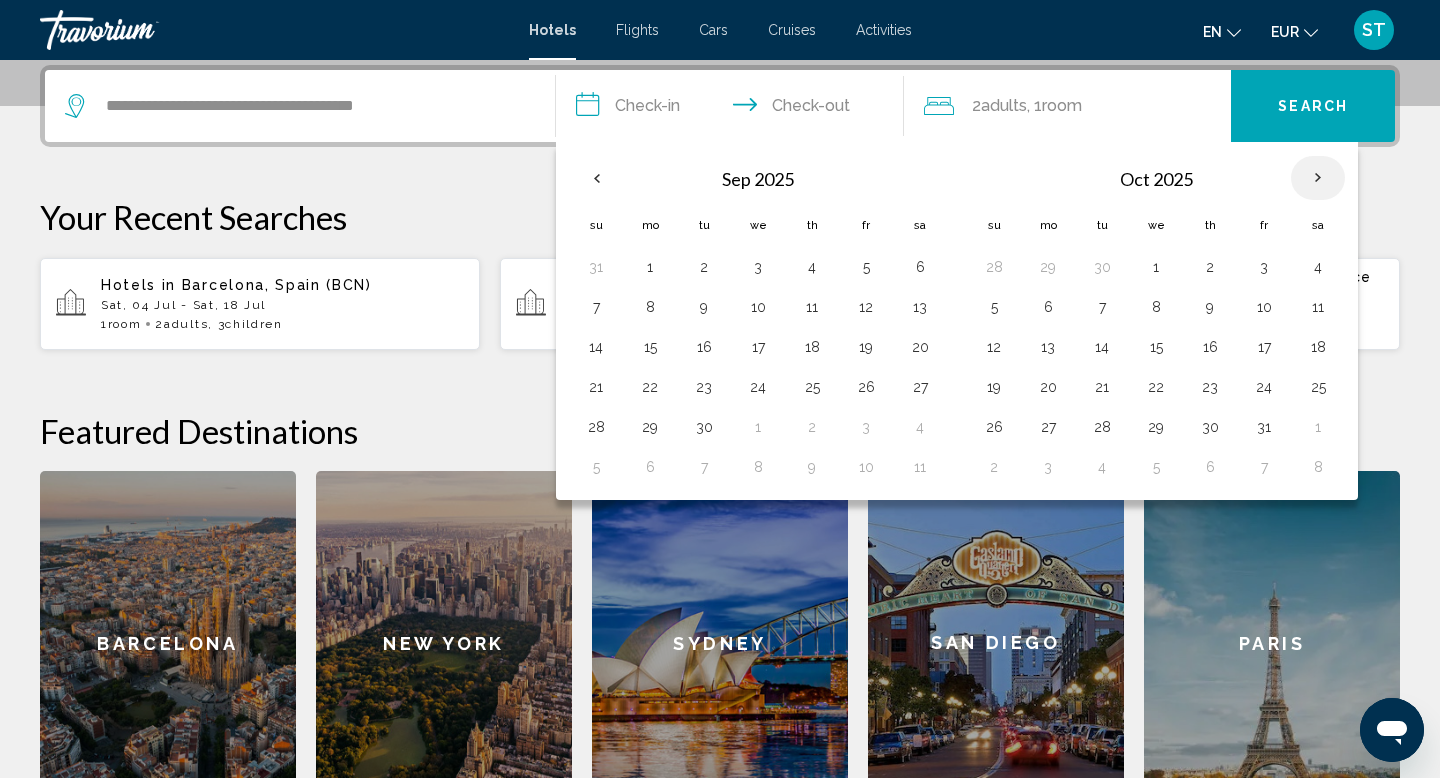 click at bounding box center [1318, 178] 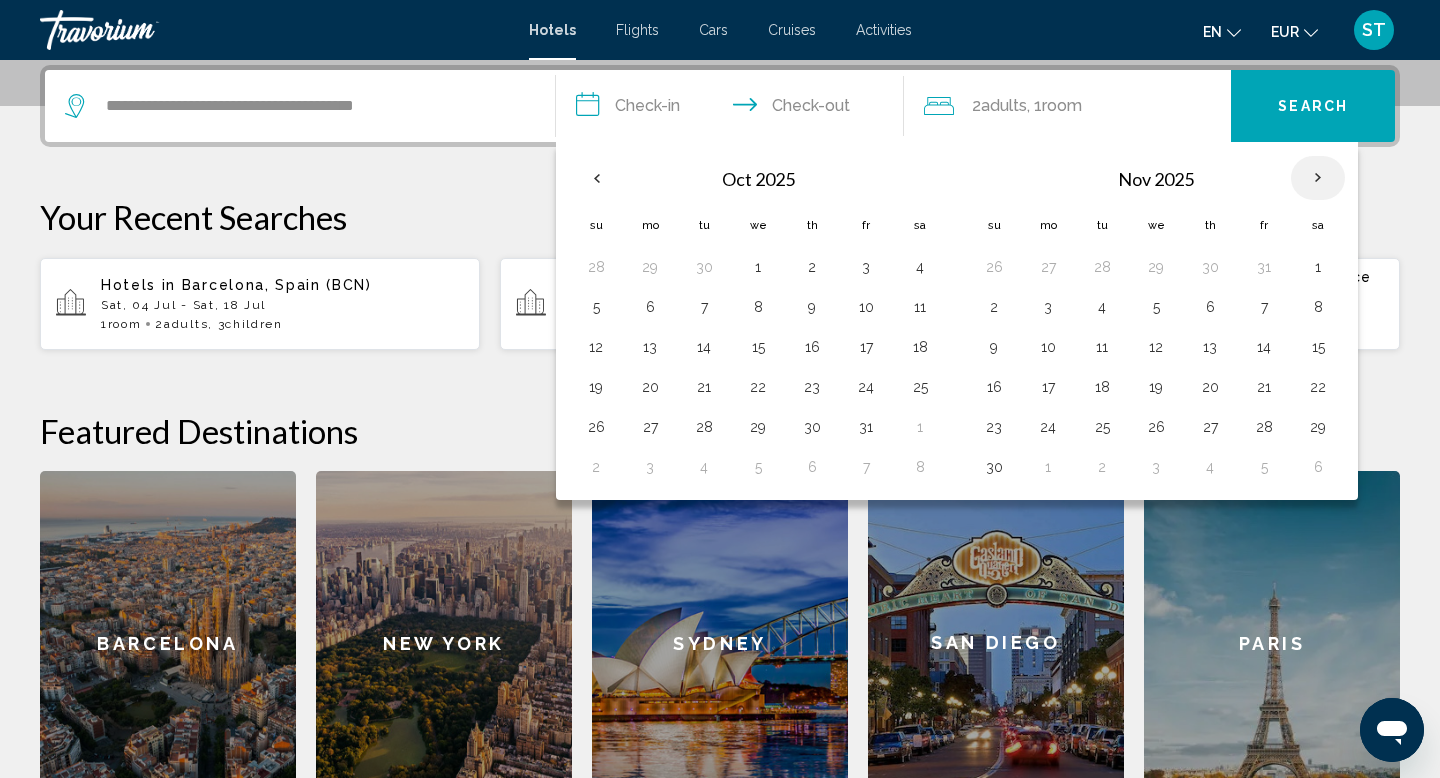 click at bounding box center [1318, 178] 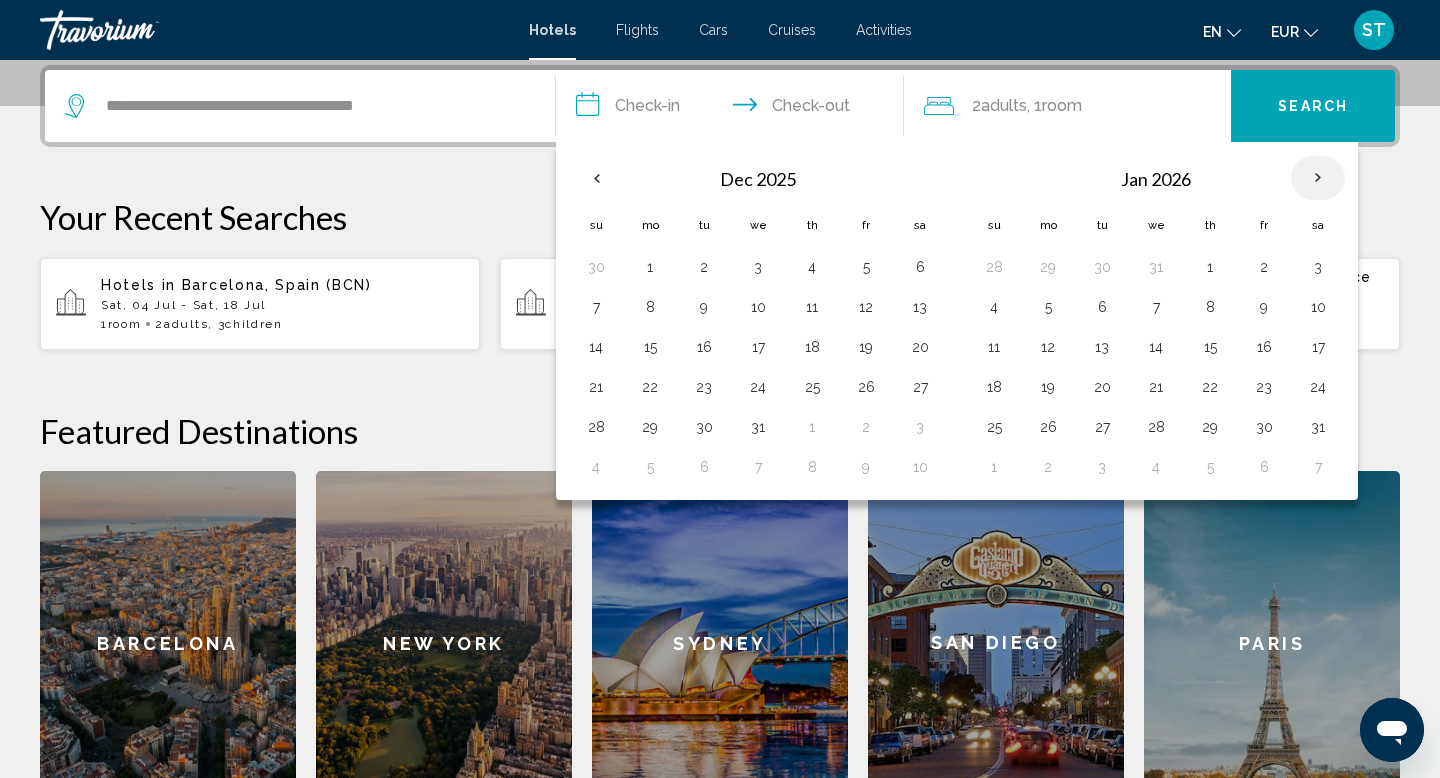 click at bounding box center [1318, 178] 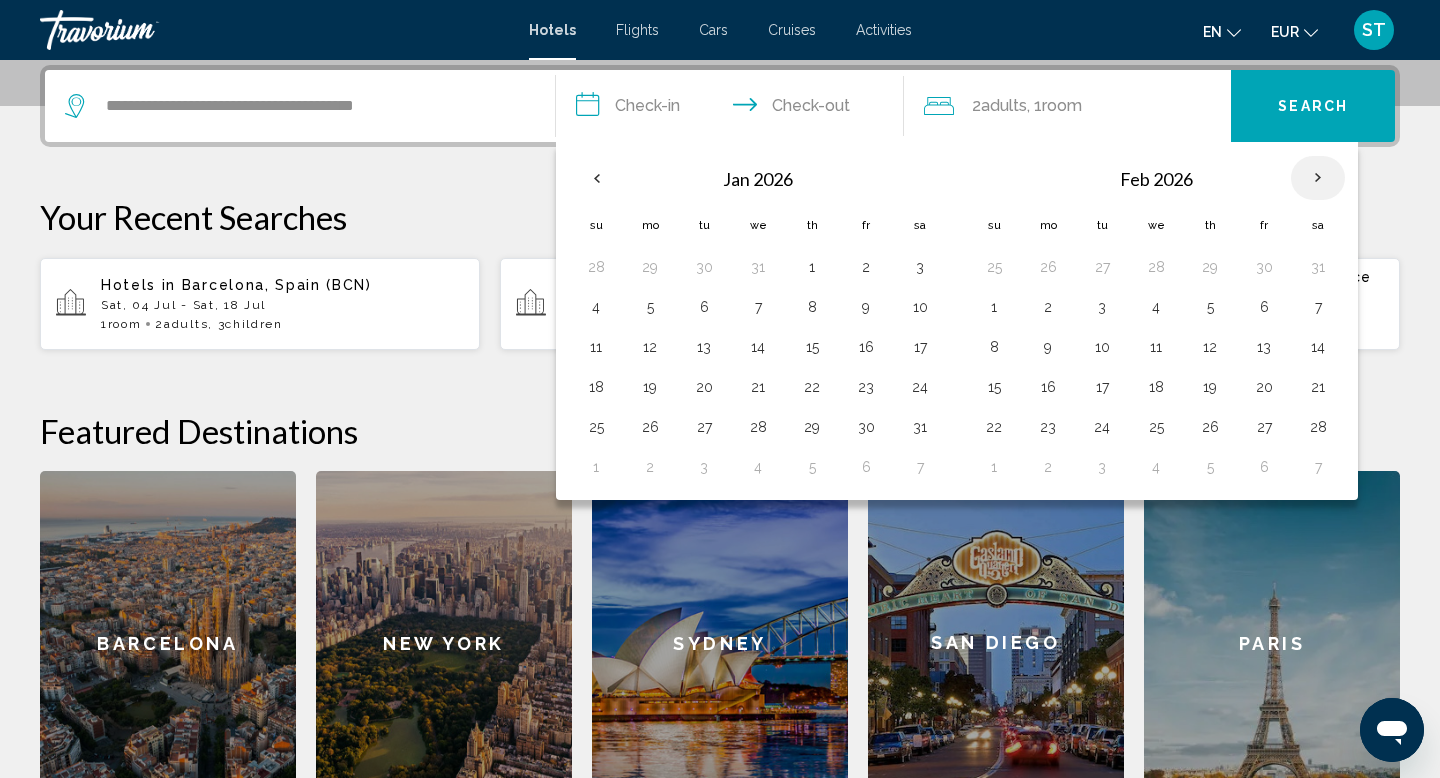 click at bounding box center [1318, 178] 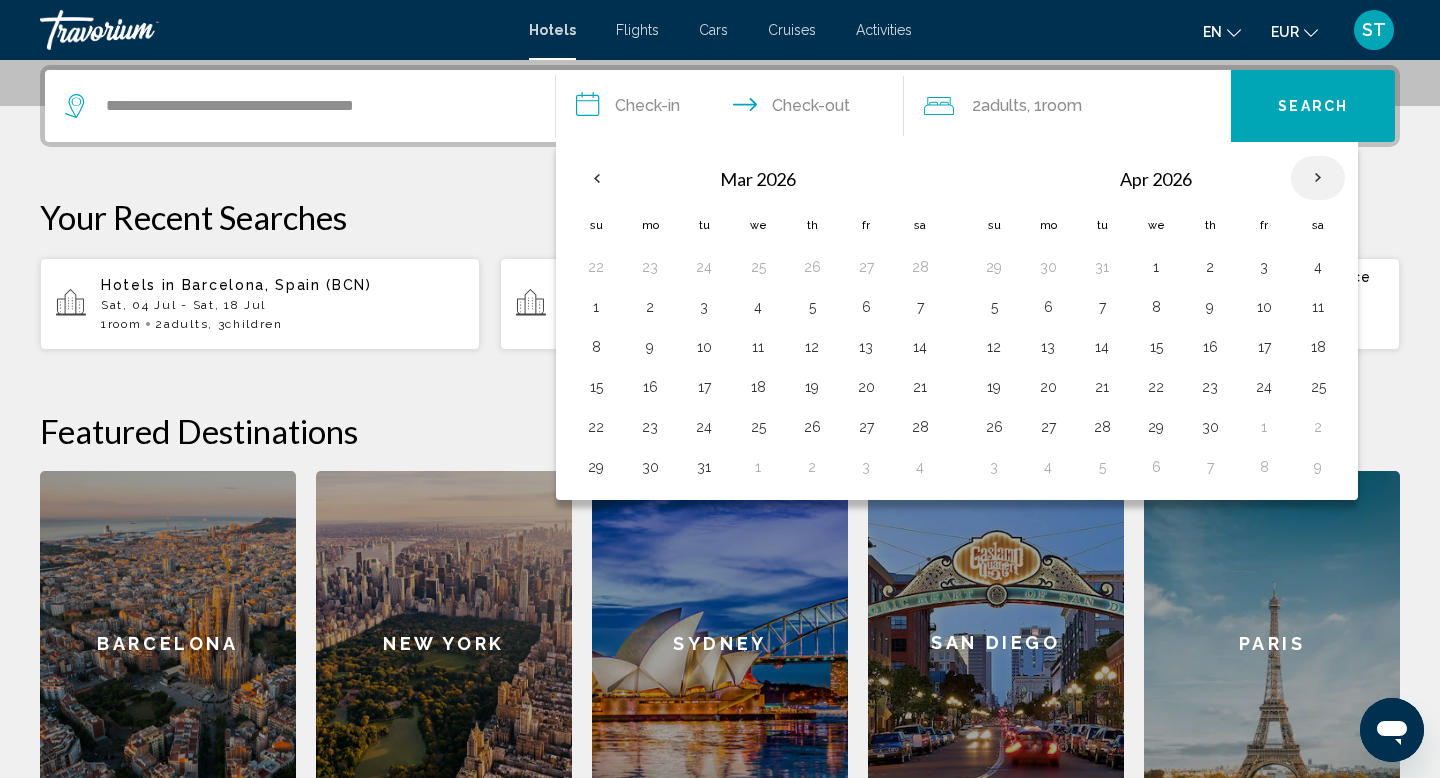 click at bounding box center [1318, 178] 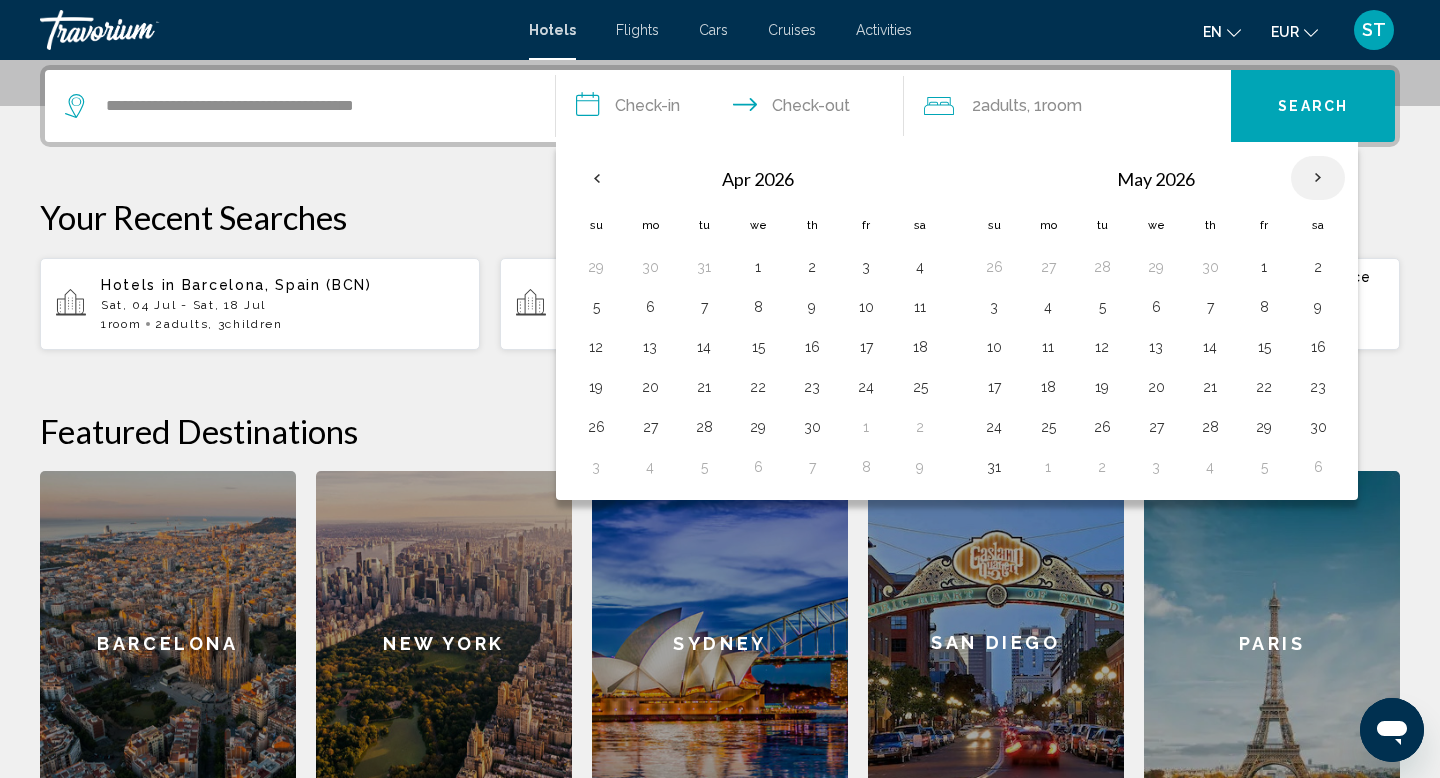 click at bounding box center (1318, 178) 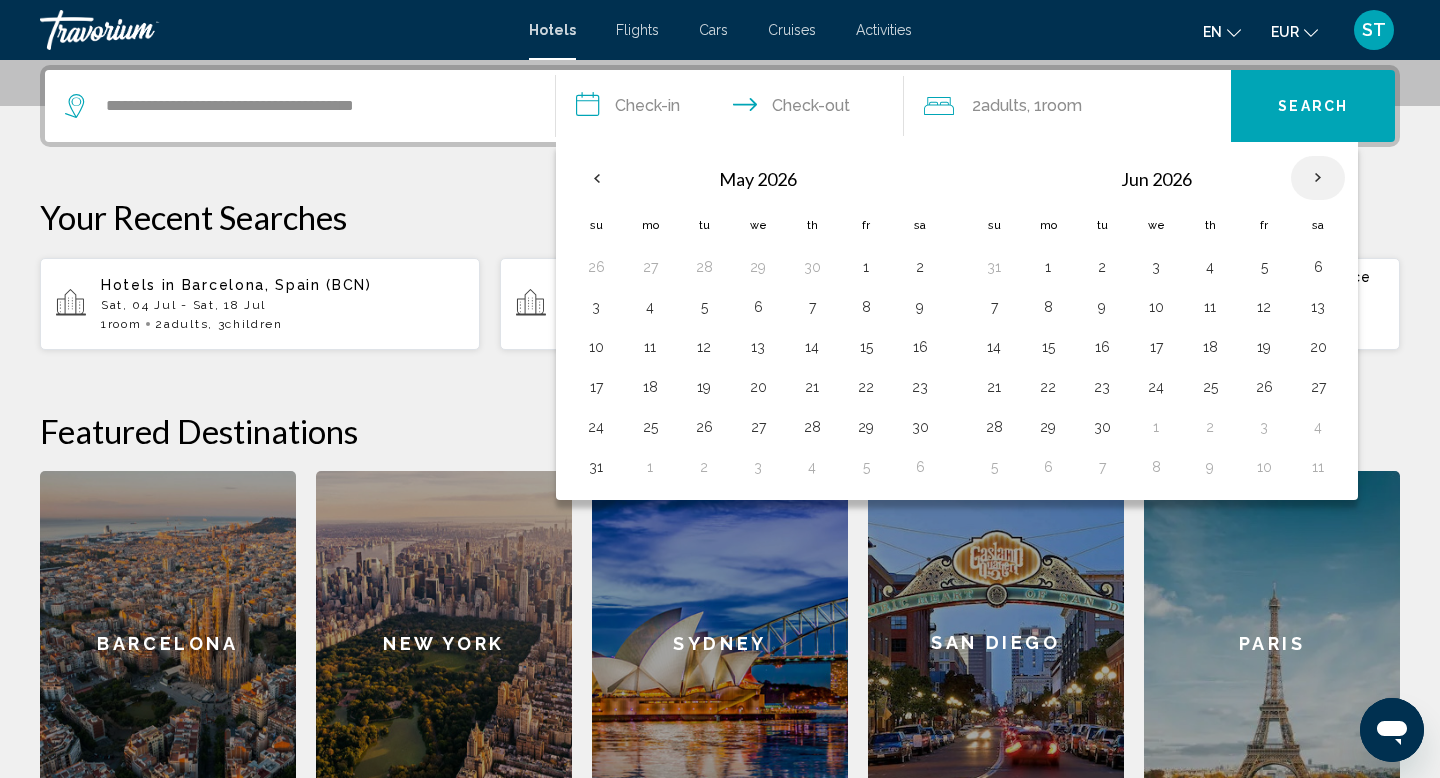 click at bounding box center (1318, 178) 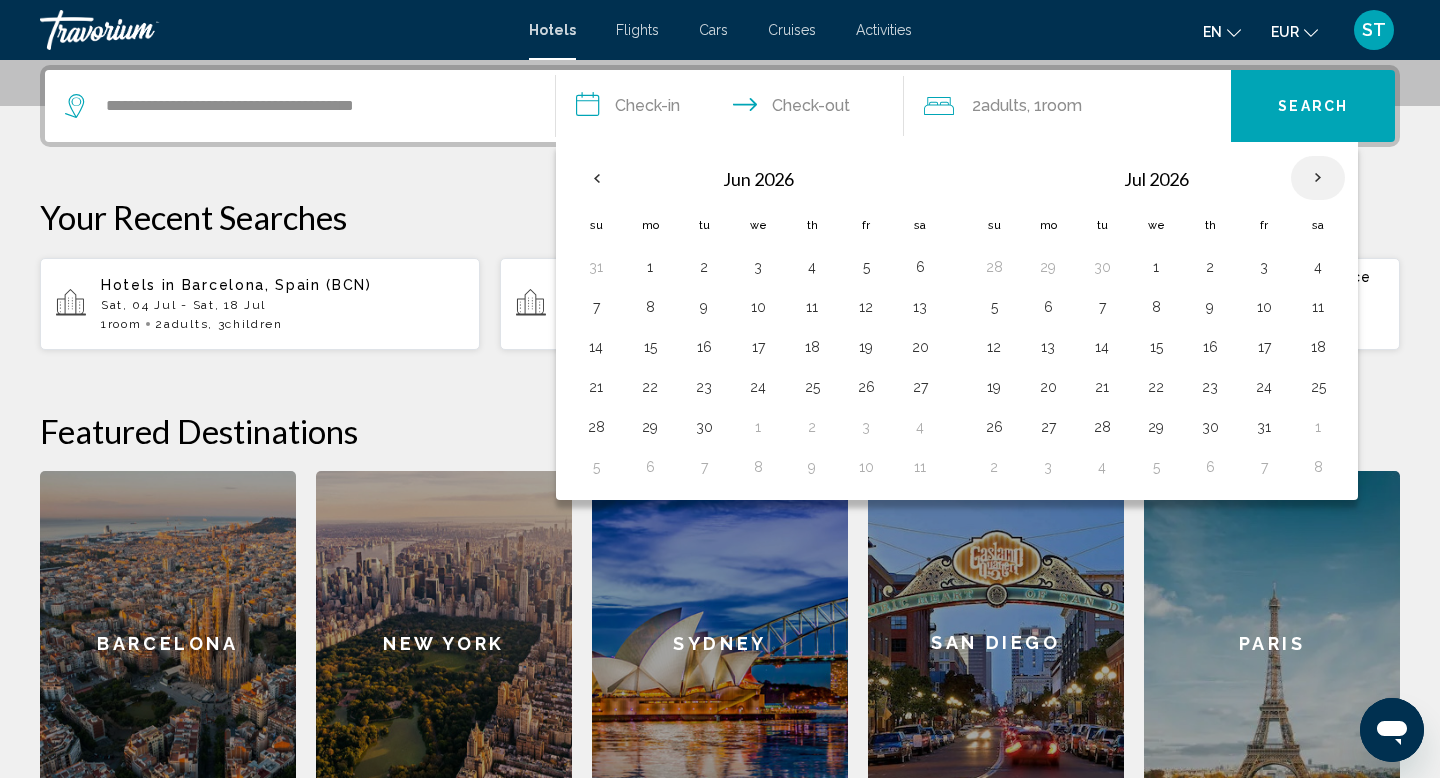 click at bounding box center (1318, 178) 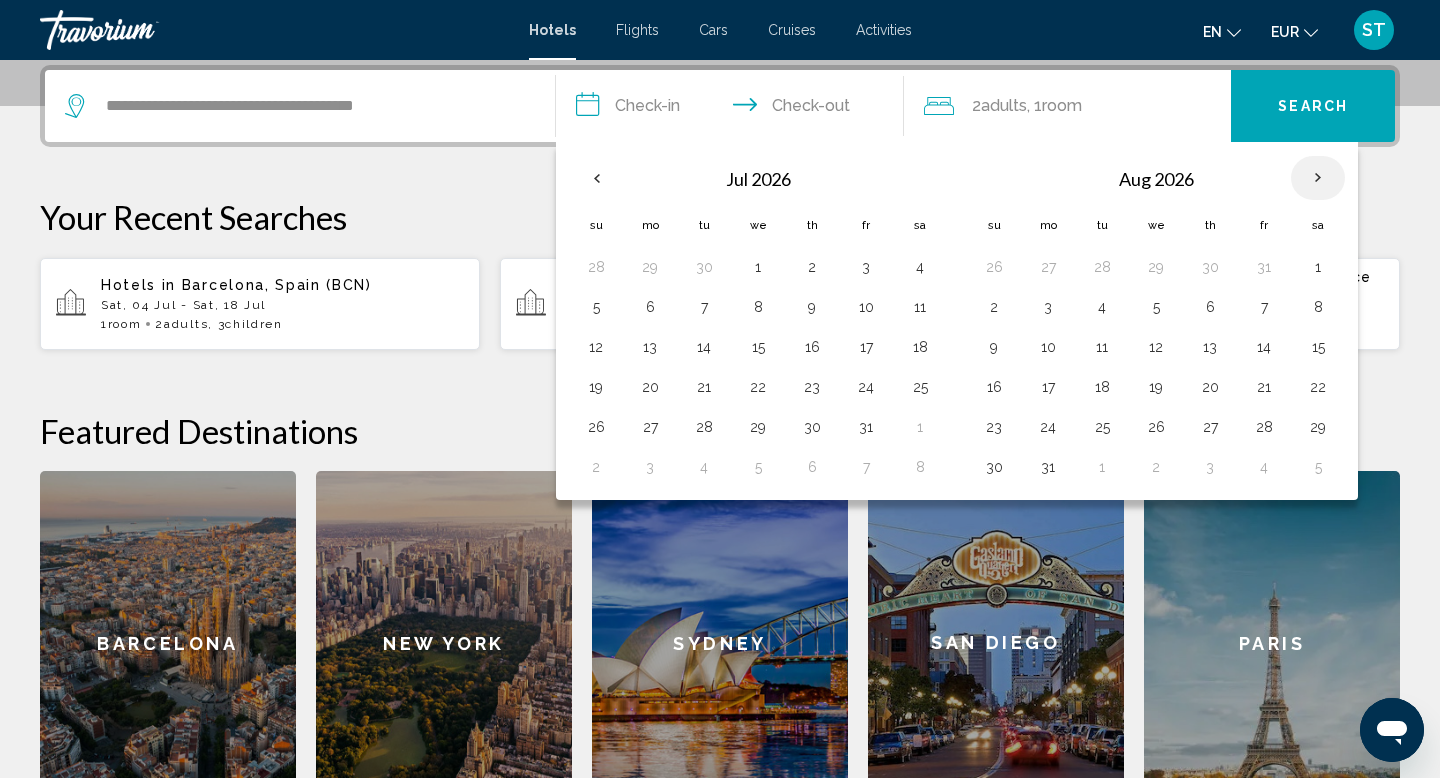 click at bounding box center [1318, 178] 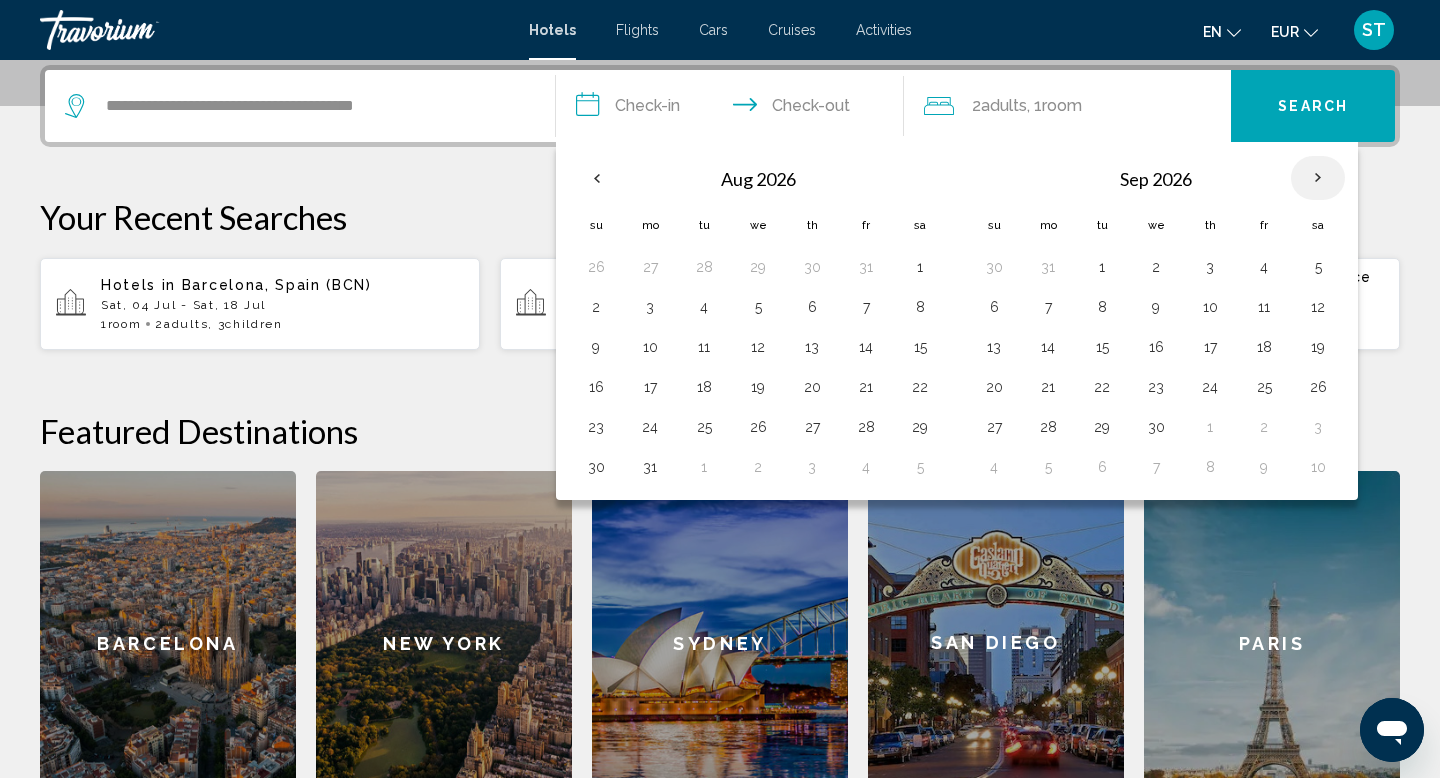 click at bounding box center [1318, 178] 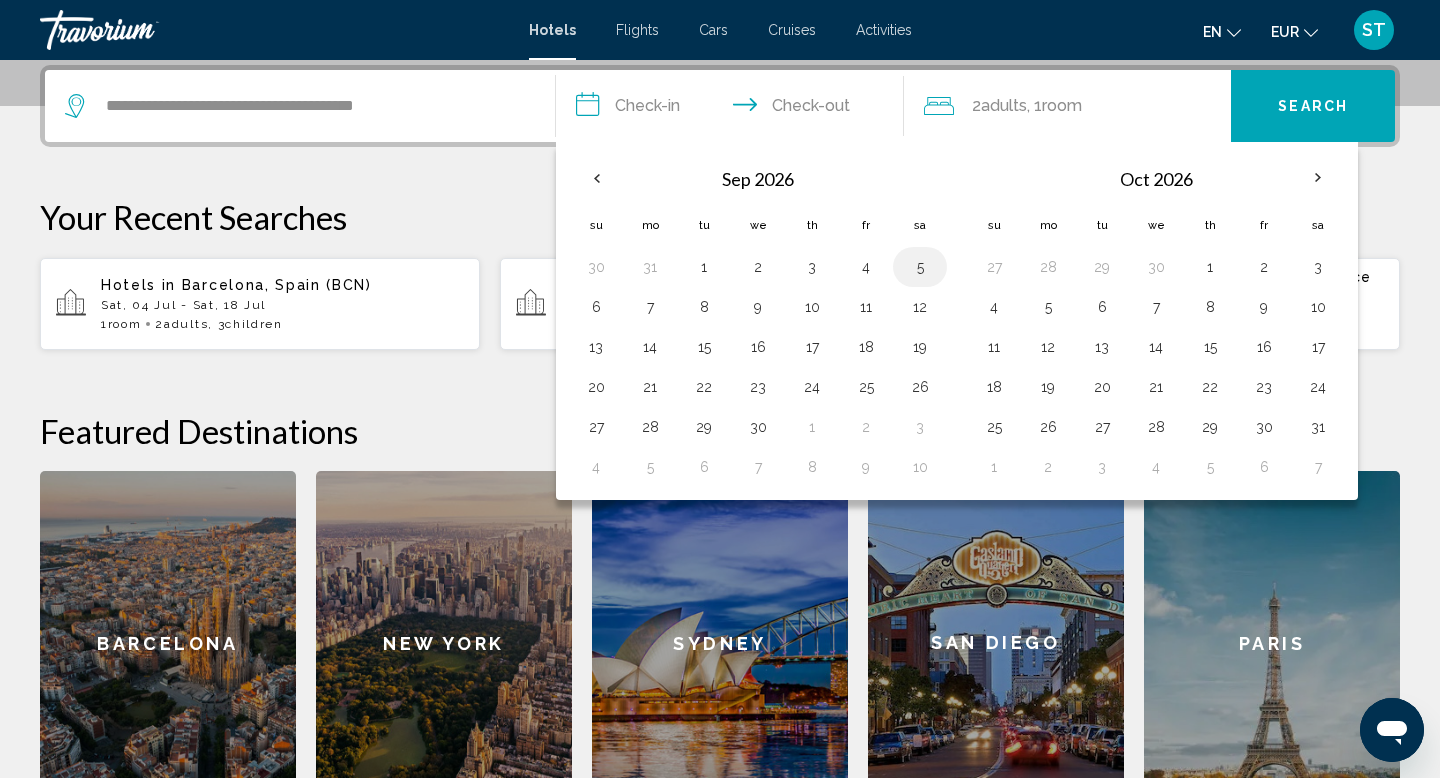 click on "5" at bounding box center [920, 267] 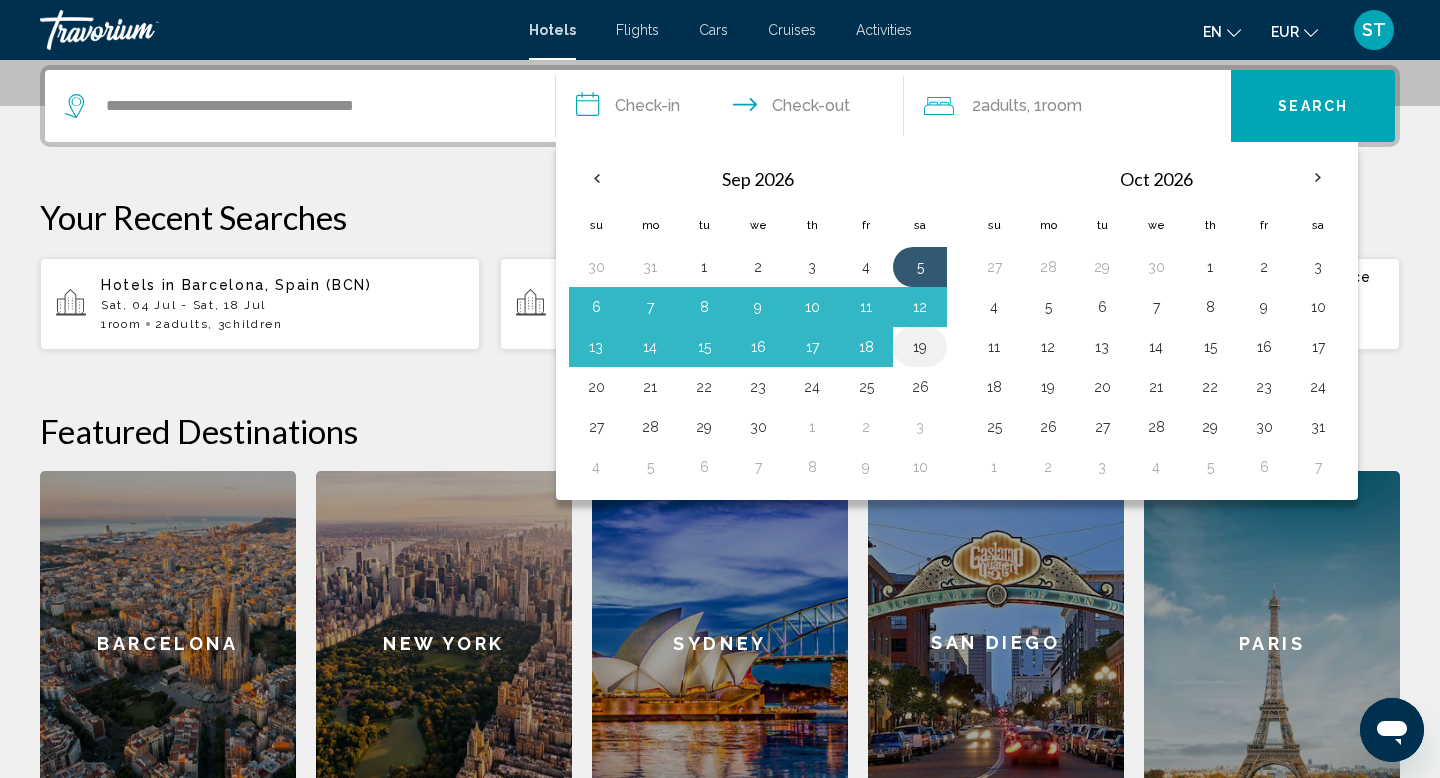 click on "19" at bounding box center (920, 347) 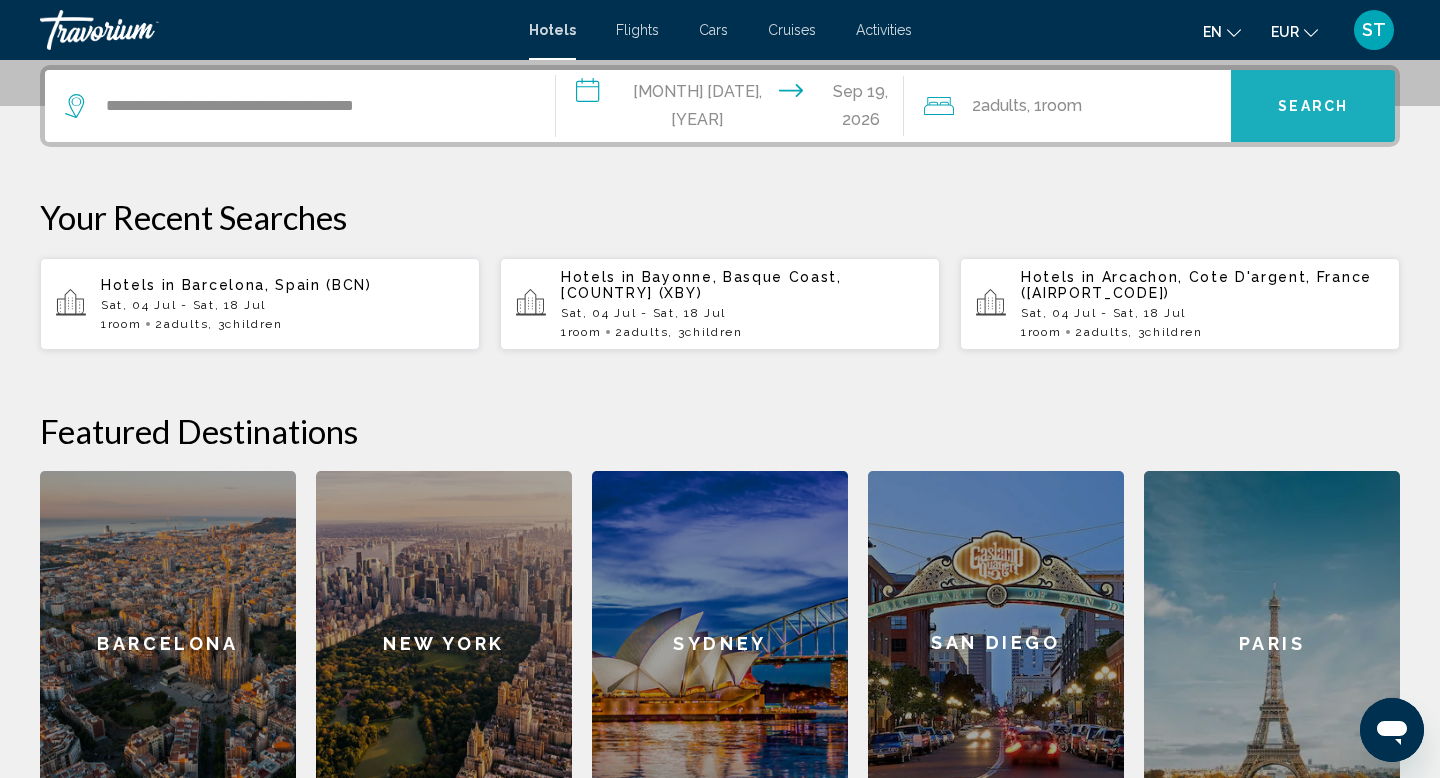 click on "Search" at bounding box center [1313, 107] 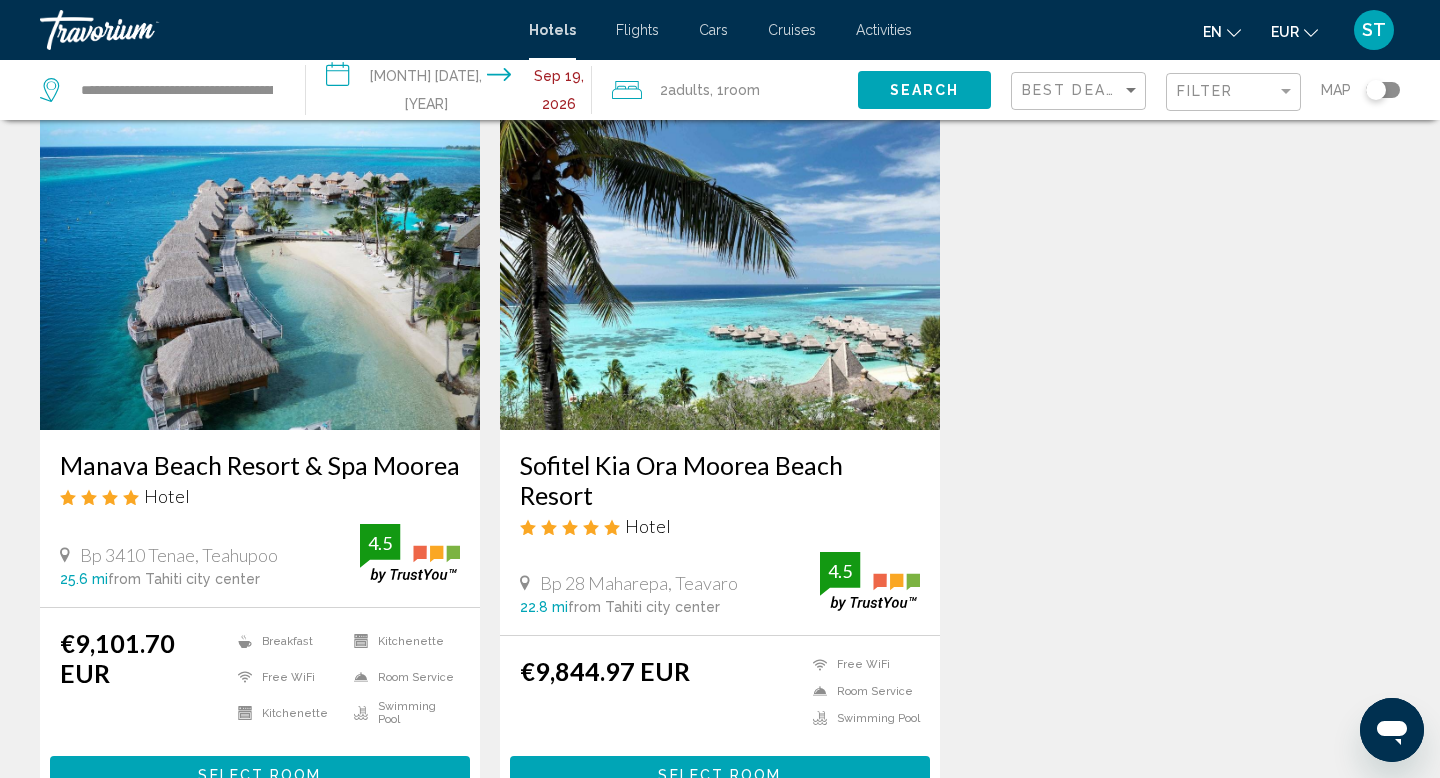 scroll, scrollTop: 67, scrollLeft: 0, axis: vertical 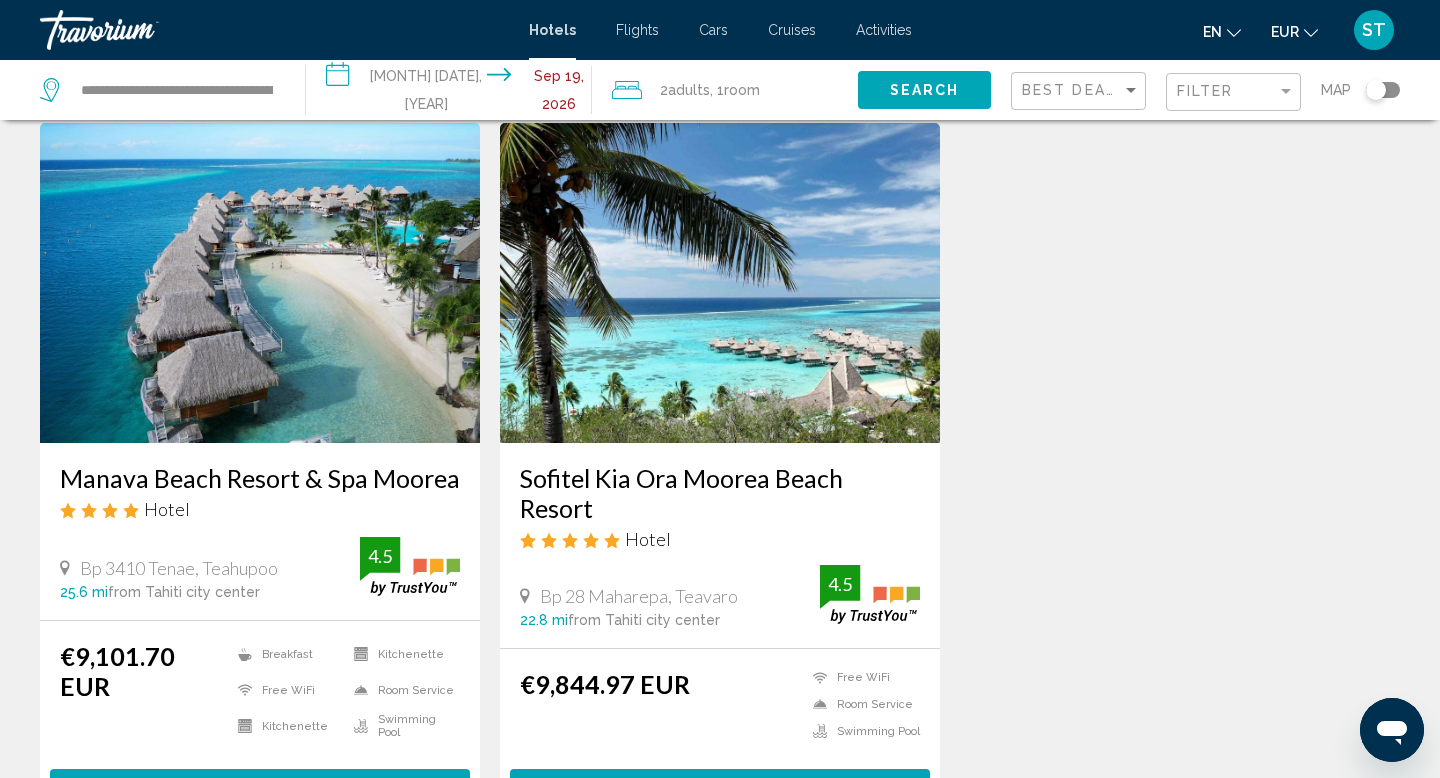 click 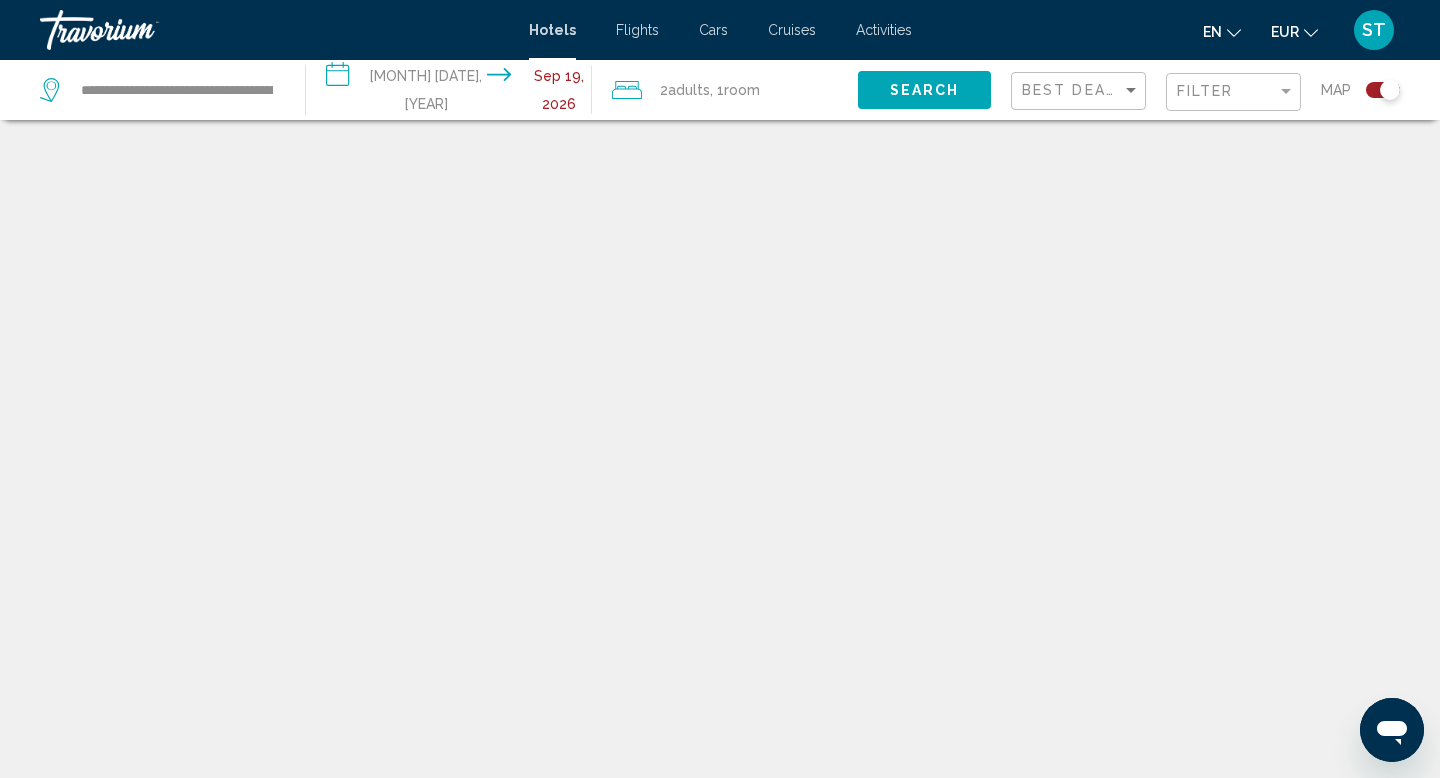scroll, scrollTop: 120, scrollLeft: 0, axis: vertical 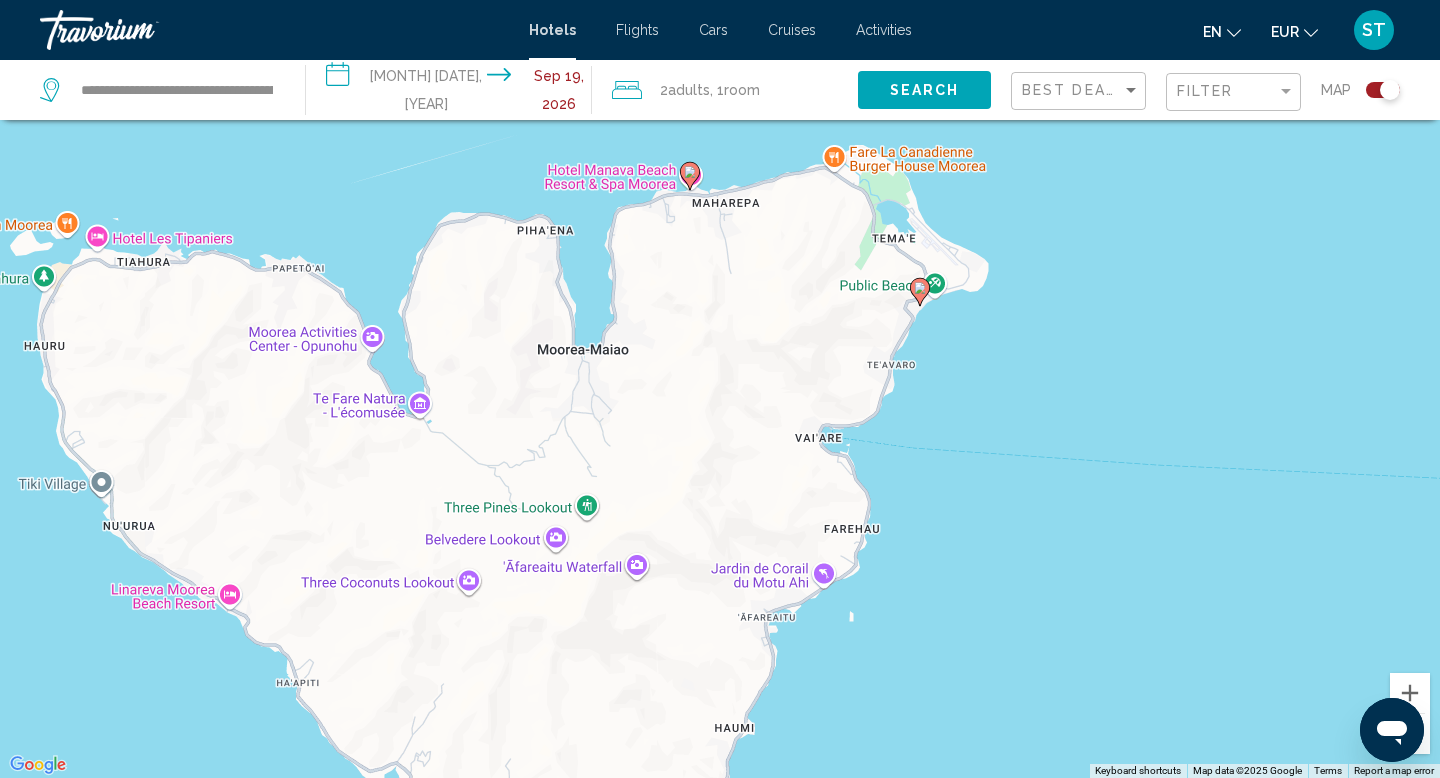 drag, startPoint x: 1079, startPoint y: 459, endPoint x: 798, endPoint y: 155, distance: 413.97705 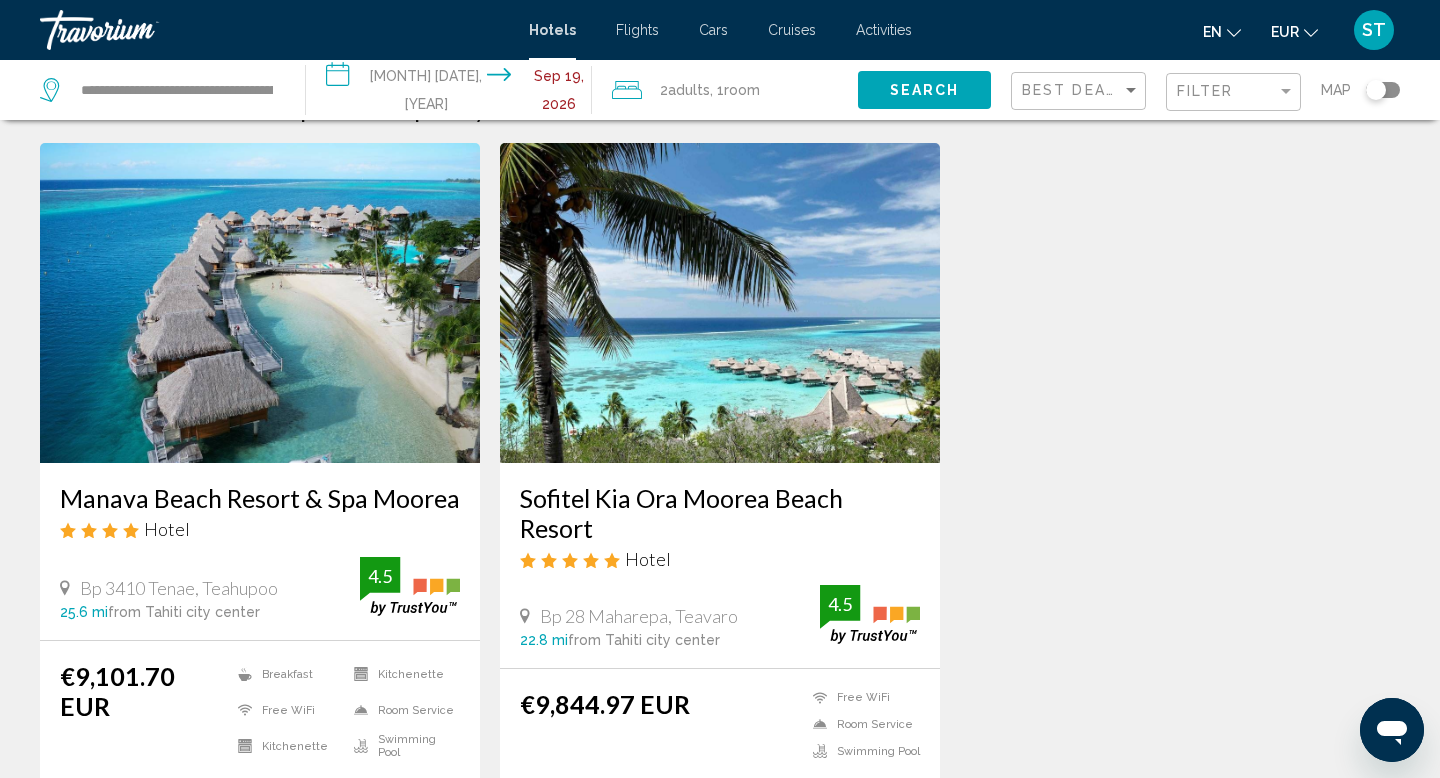 scroll, scrollTop: 0, scrollLeft: 0, axis: both 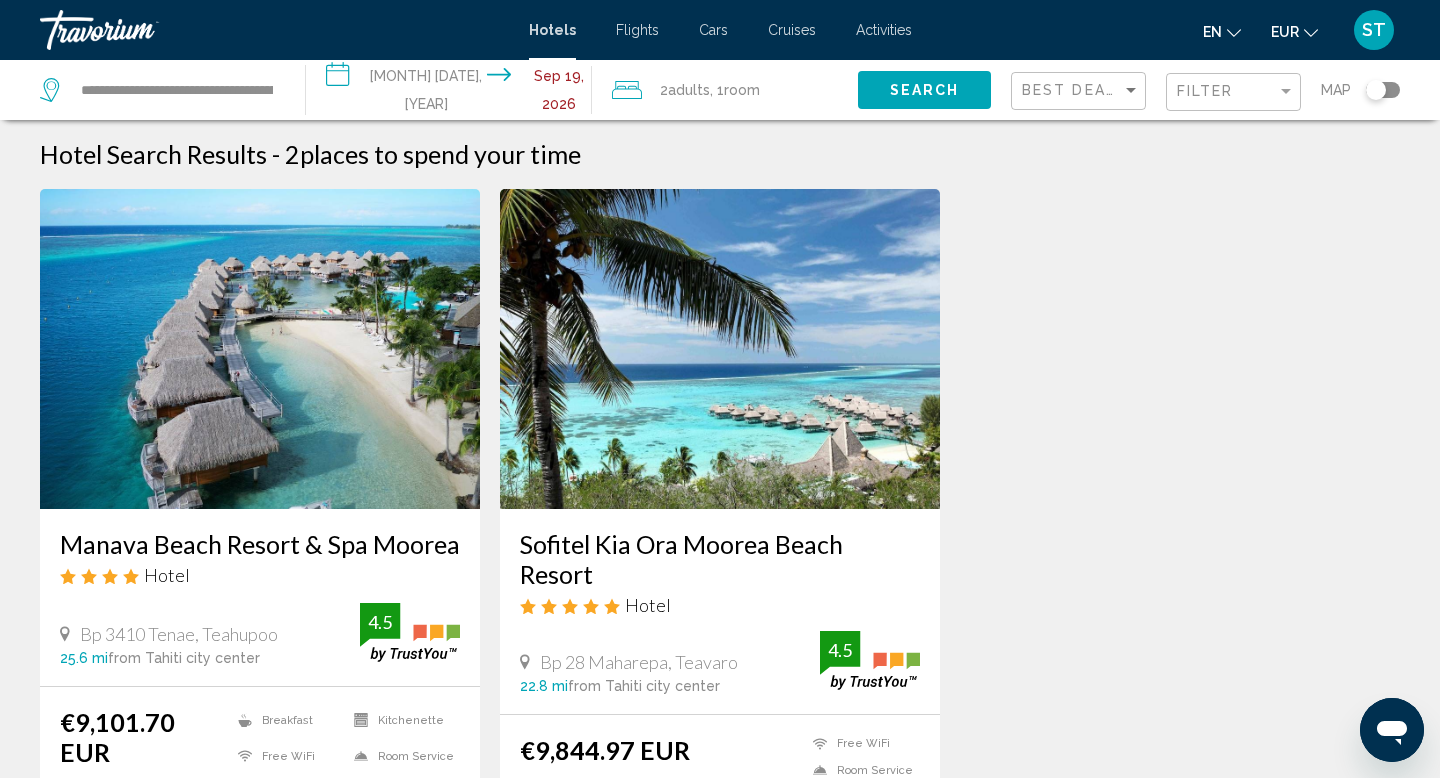 click 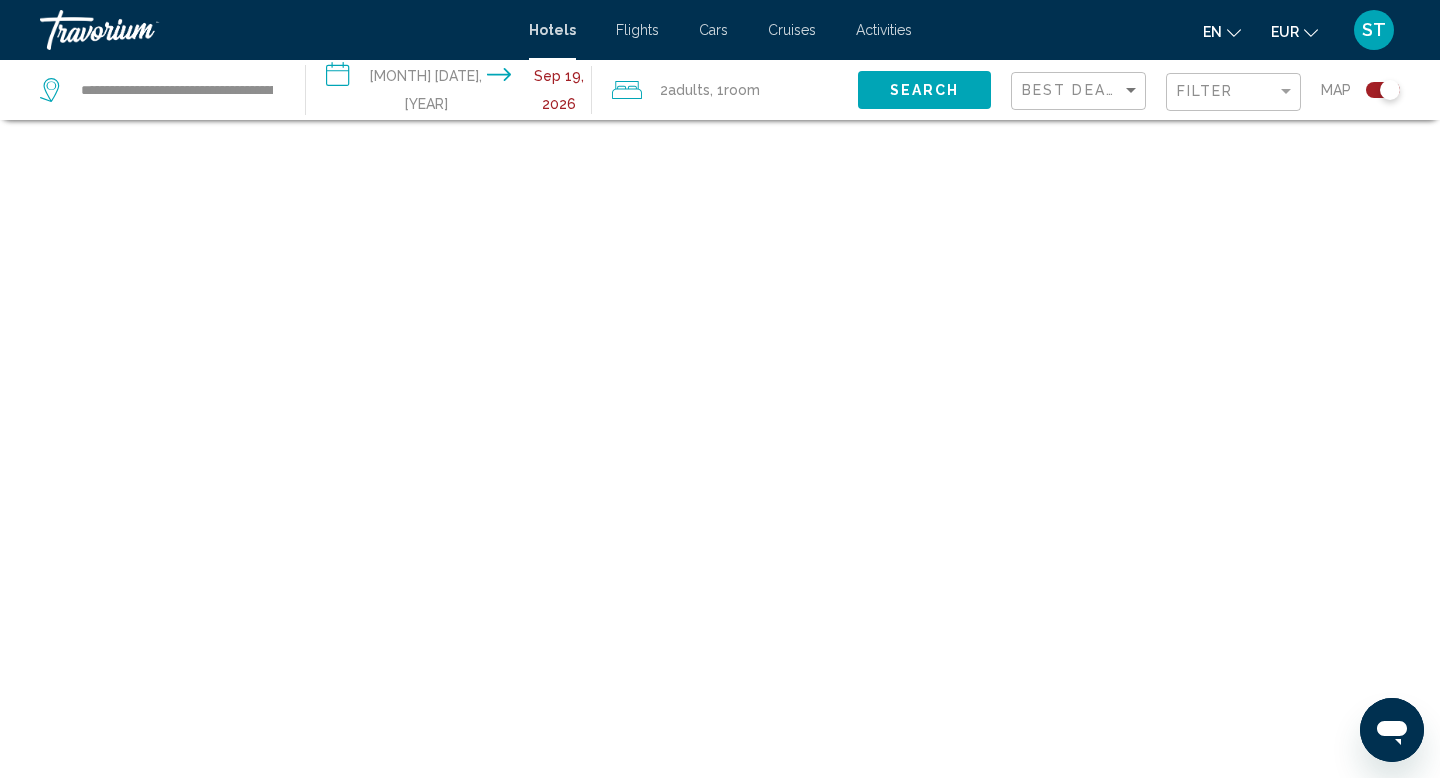 scroll, scrollTop: 120, scrollLeft: 0, axis: vertical 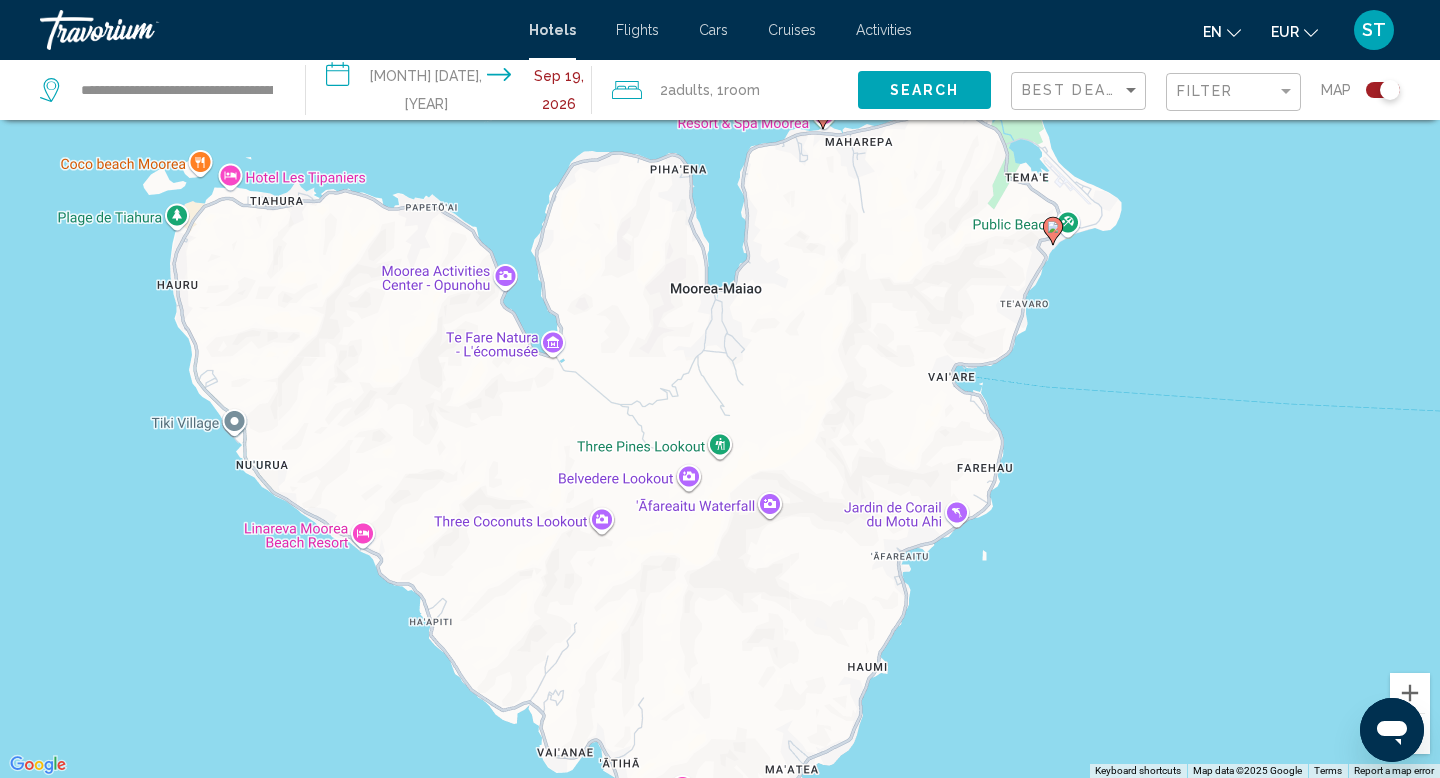 drag, startPoint x: 1118, startPoint y: 661, endPoint x: 1100, endPoint y: 314, distance: 347.46655 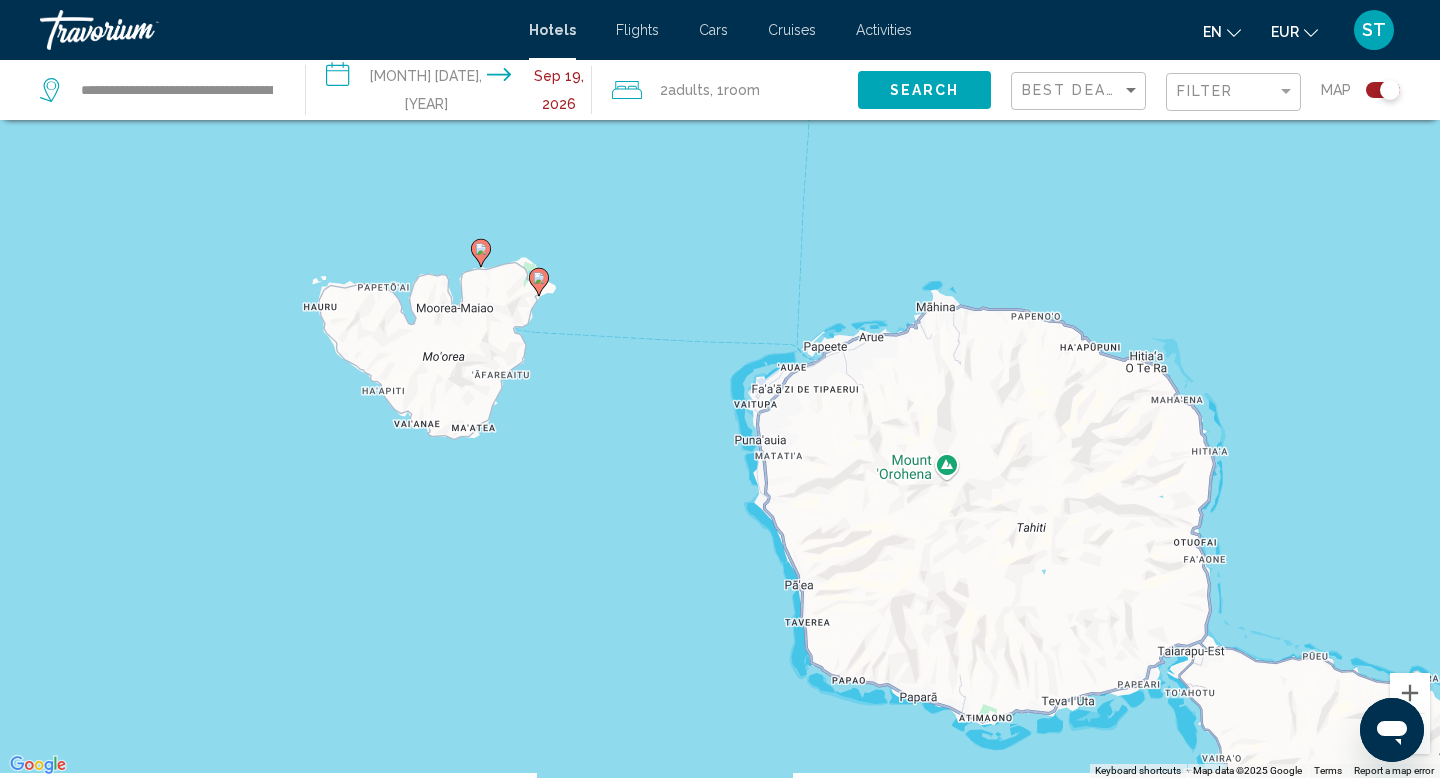 drag, startPoint x: 1172, startPoint y: 430, endPoint x: 591, endPoint y: 386, distance: 582.6637 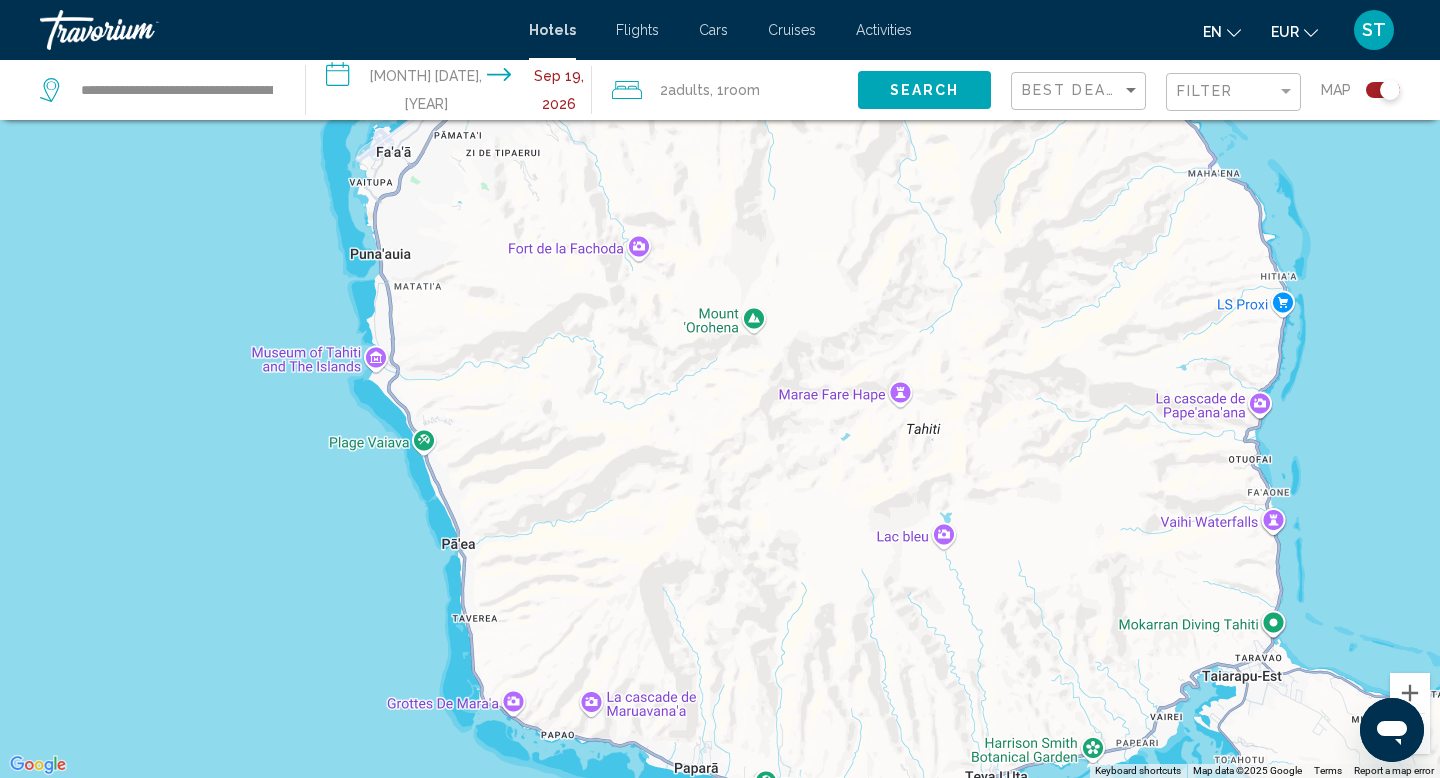 drag, startPoint x: 995, startPoint y: 520, endPoint x: 696, endPoint y: 357, distance: 340.54367 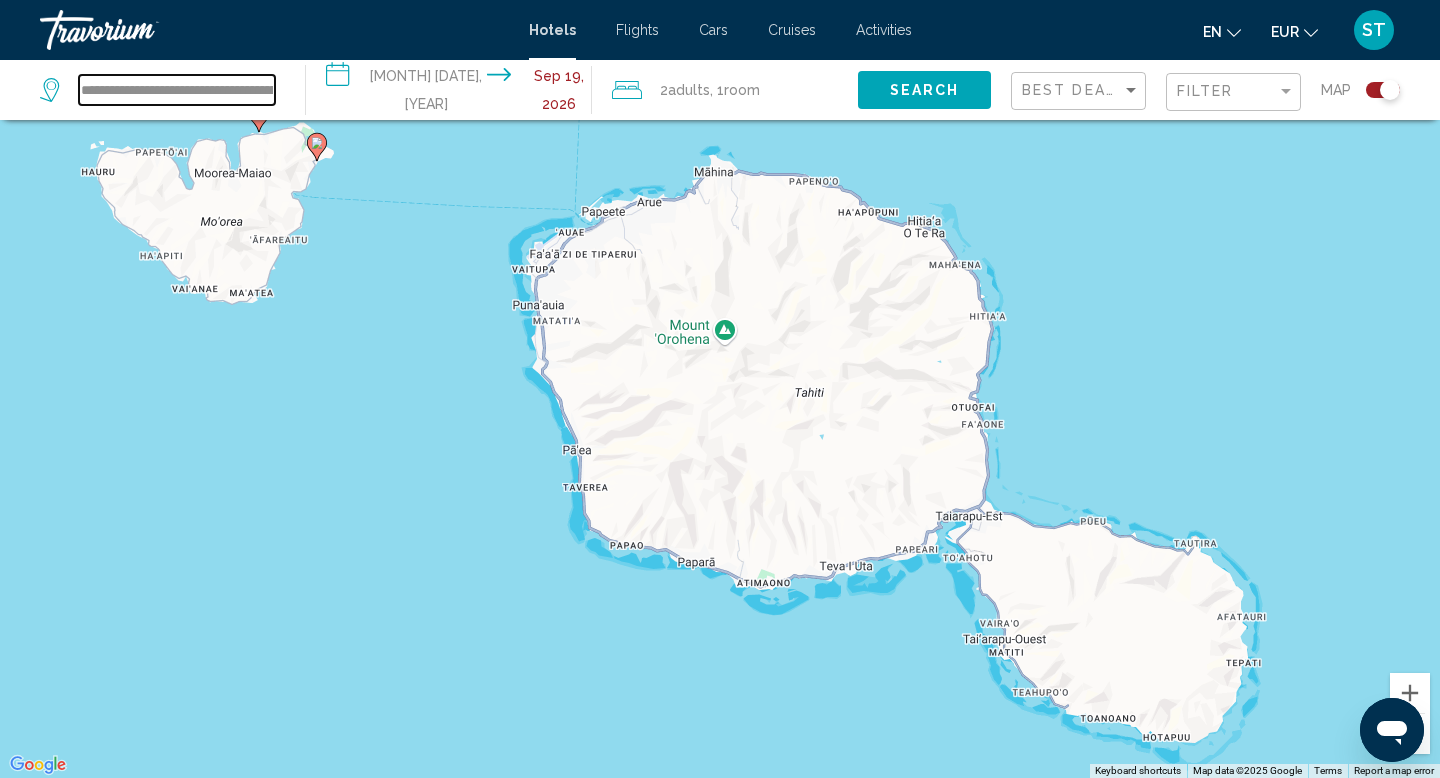 click on "**********" at bounding box center [177, 90] 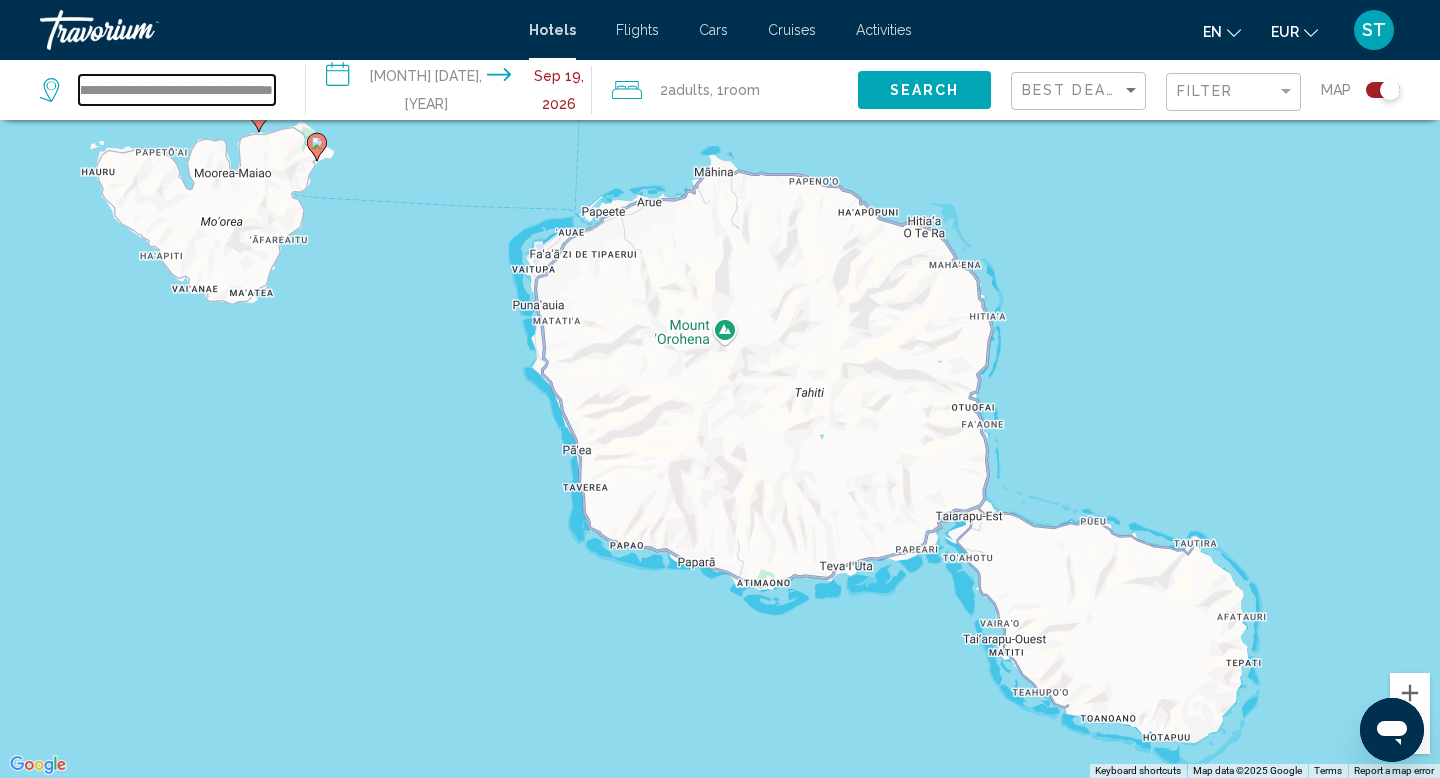drag, startPoint x: 85, startPoint y: 86, endPoint x: 393, endPoint y: 100, distance: 308.31802 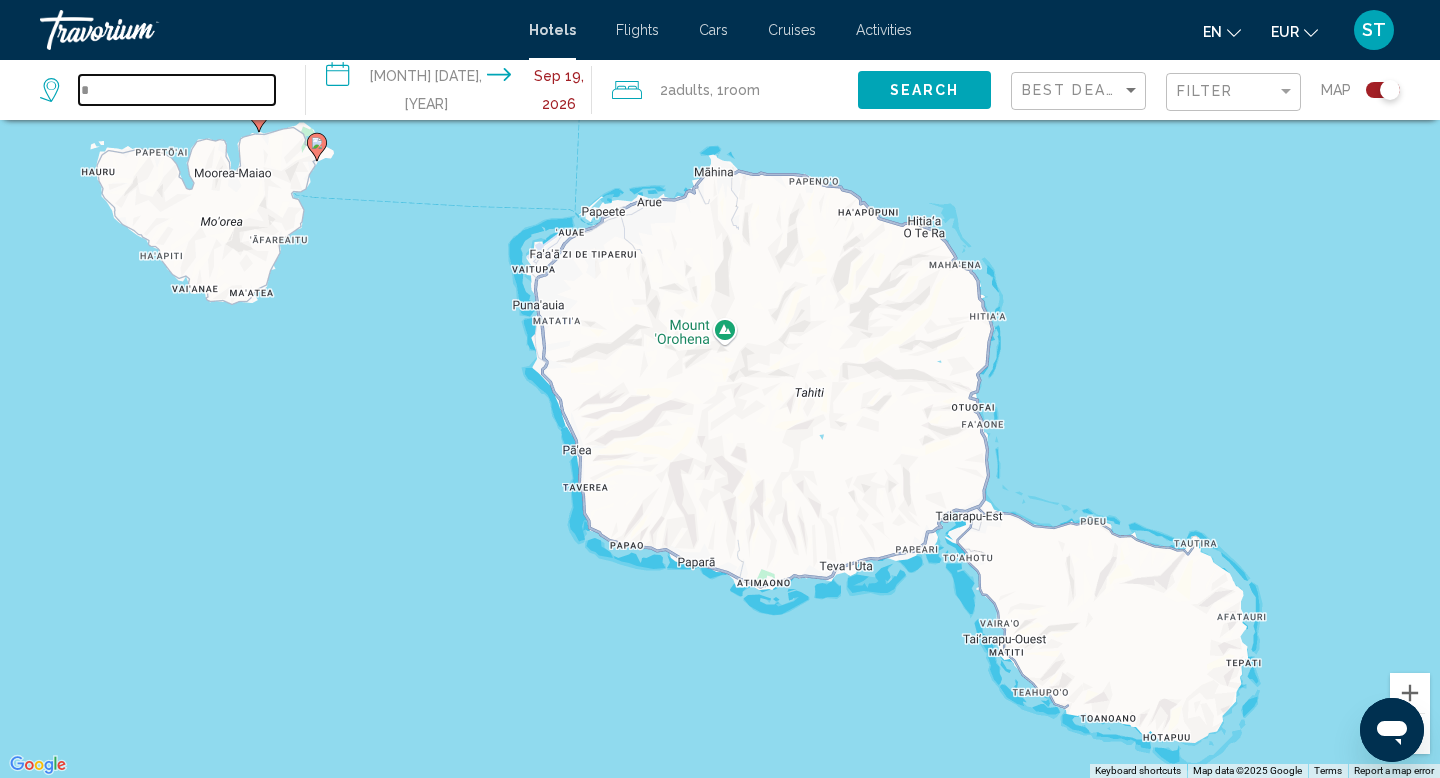 scroll, scrollTop: 0, scrollLeft: 0, axis: both 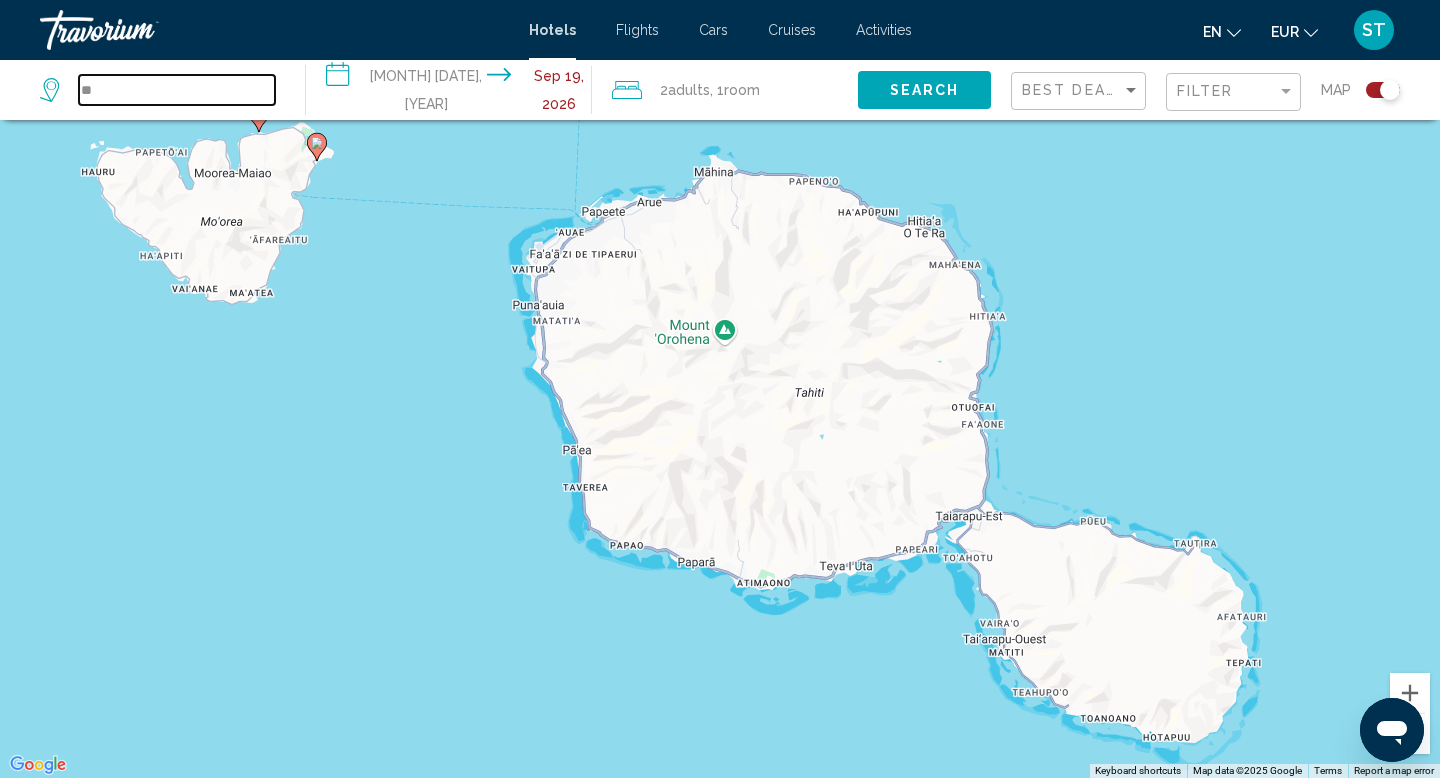 type on "*" 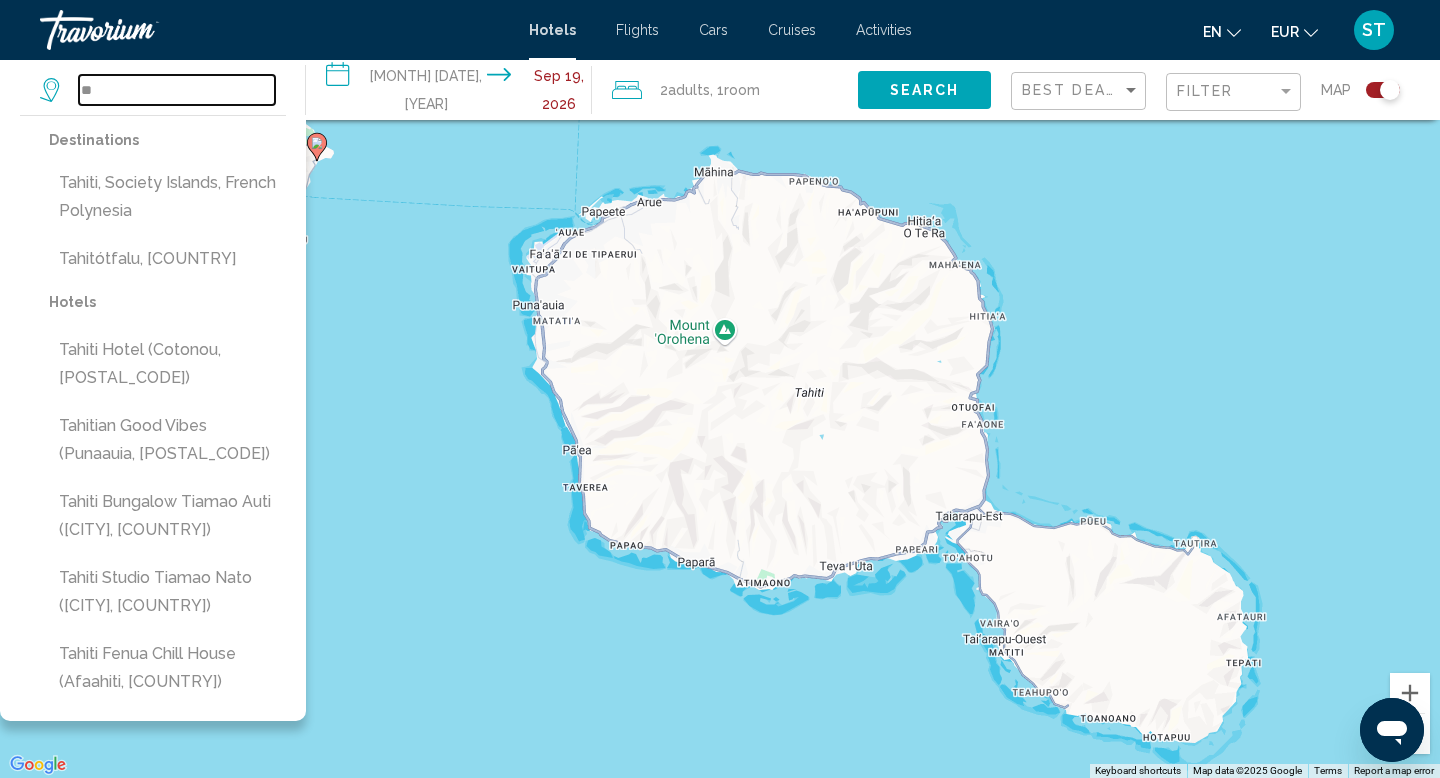 type on "*" 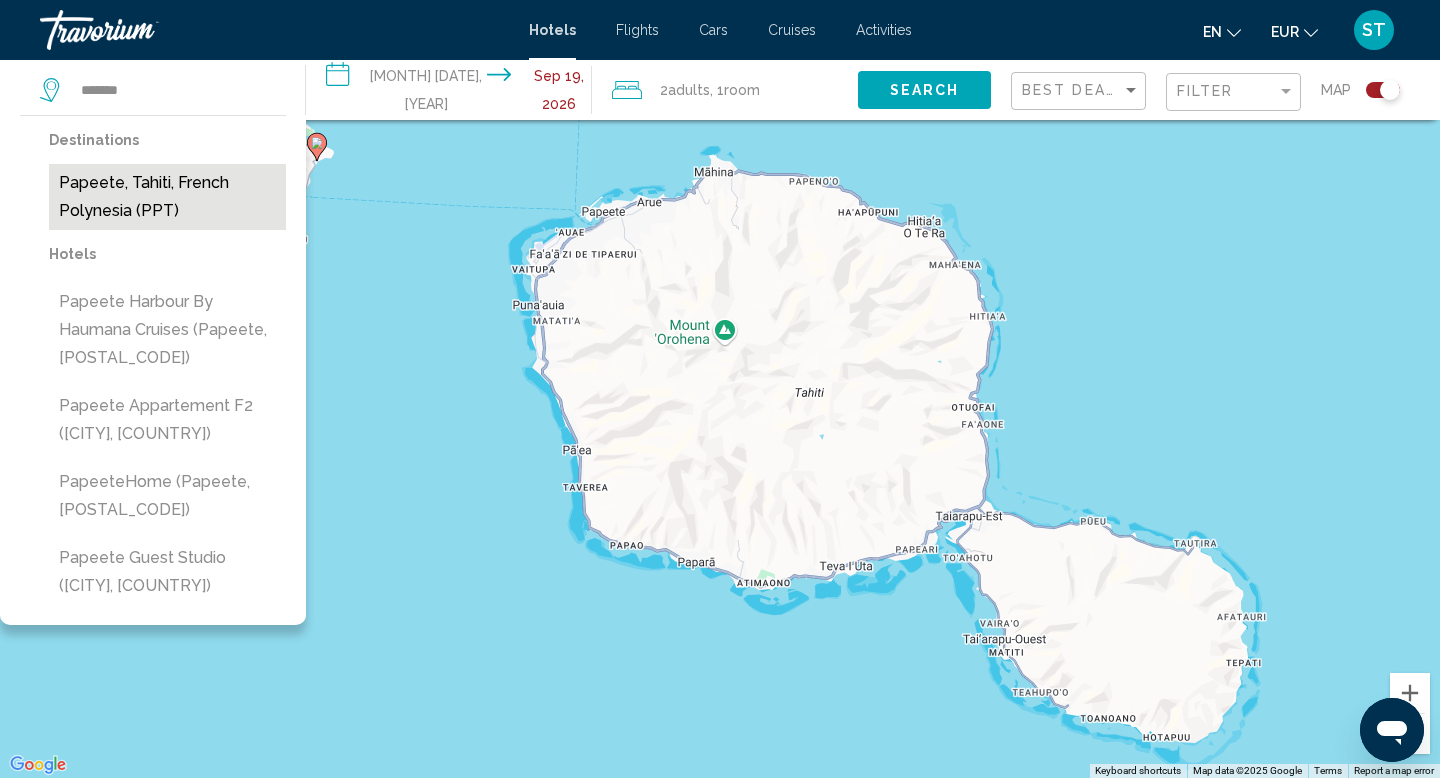 click on "Papeete, Tahiti, French Polynesia (PPT)" at bounding box center [167, 197] 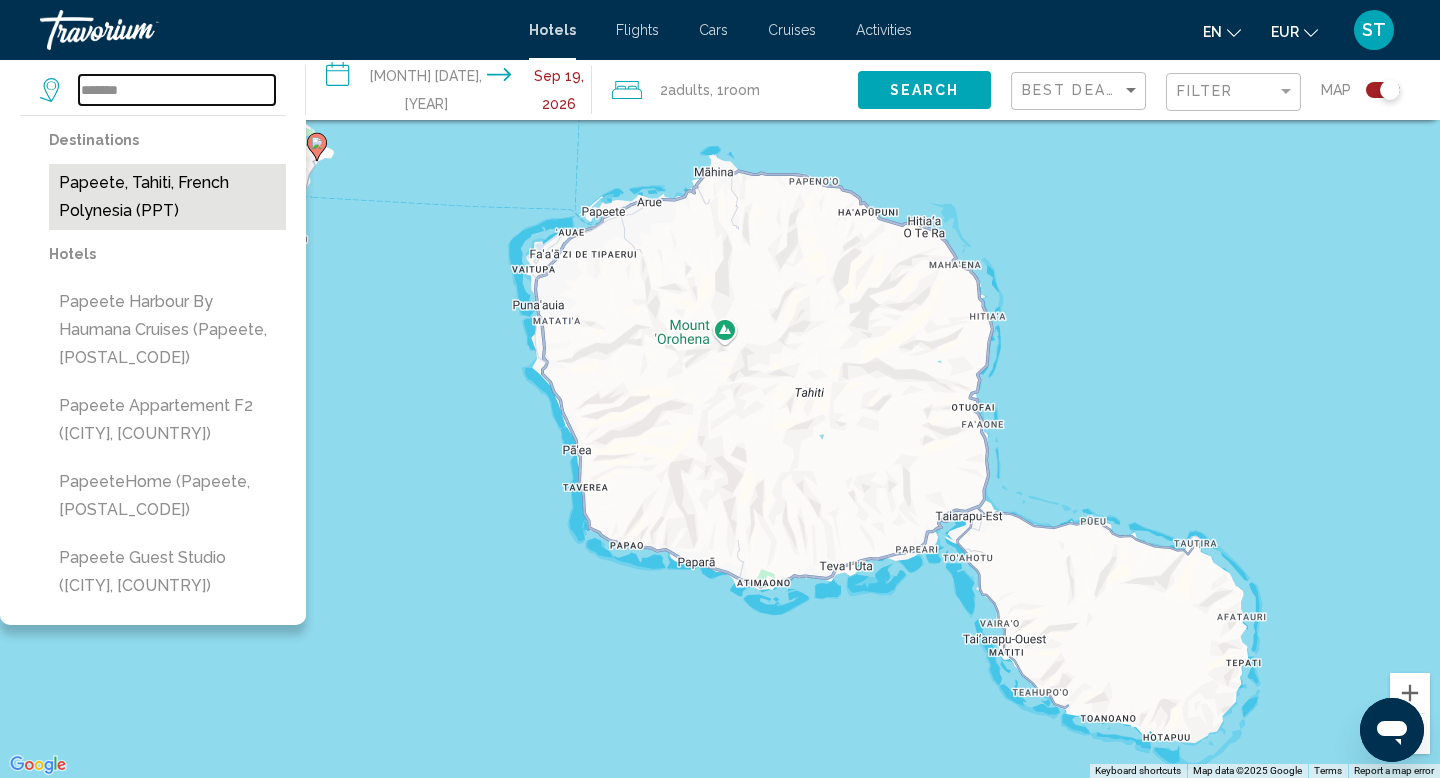 type on "**********" 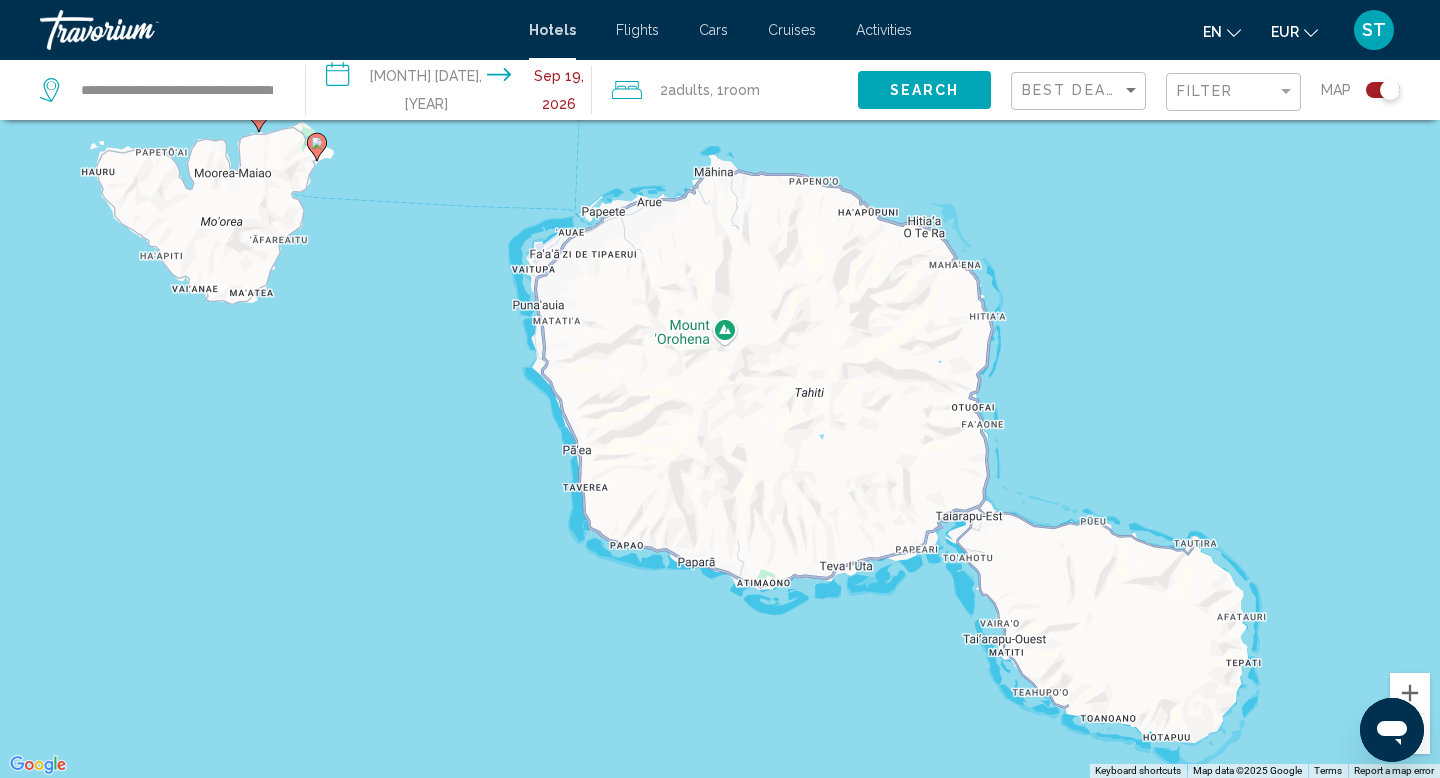click on "Search" 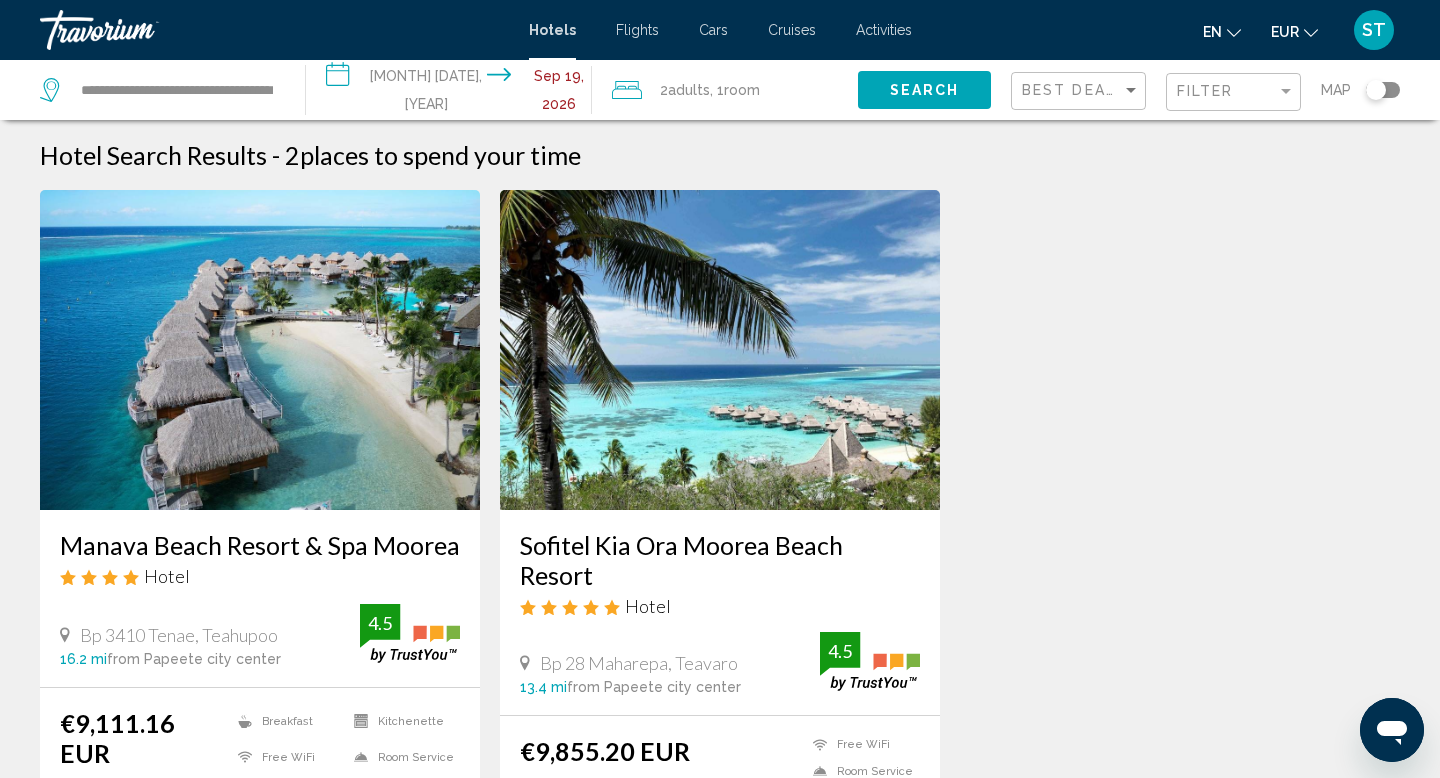 click 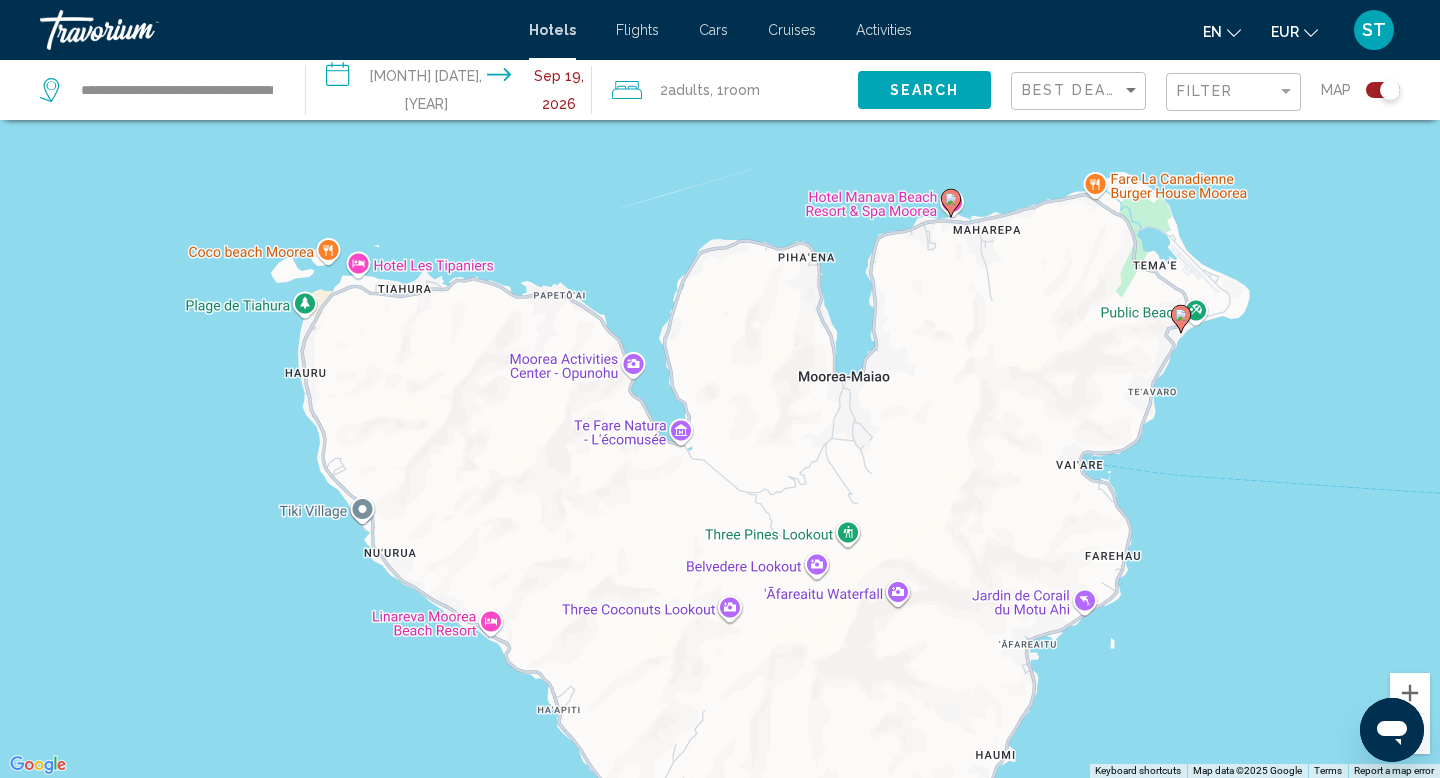 drag, startPoint x: 1041, startPoint y: 532, endPoint x: 933, endPoint y: 178, distance: 370.1081 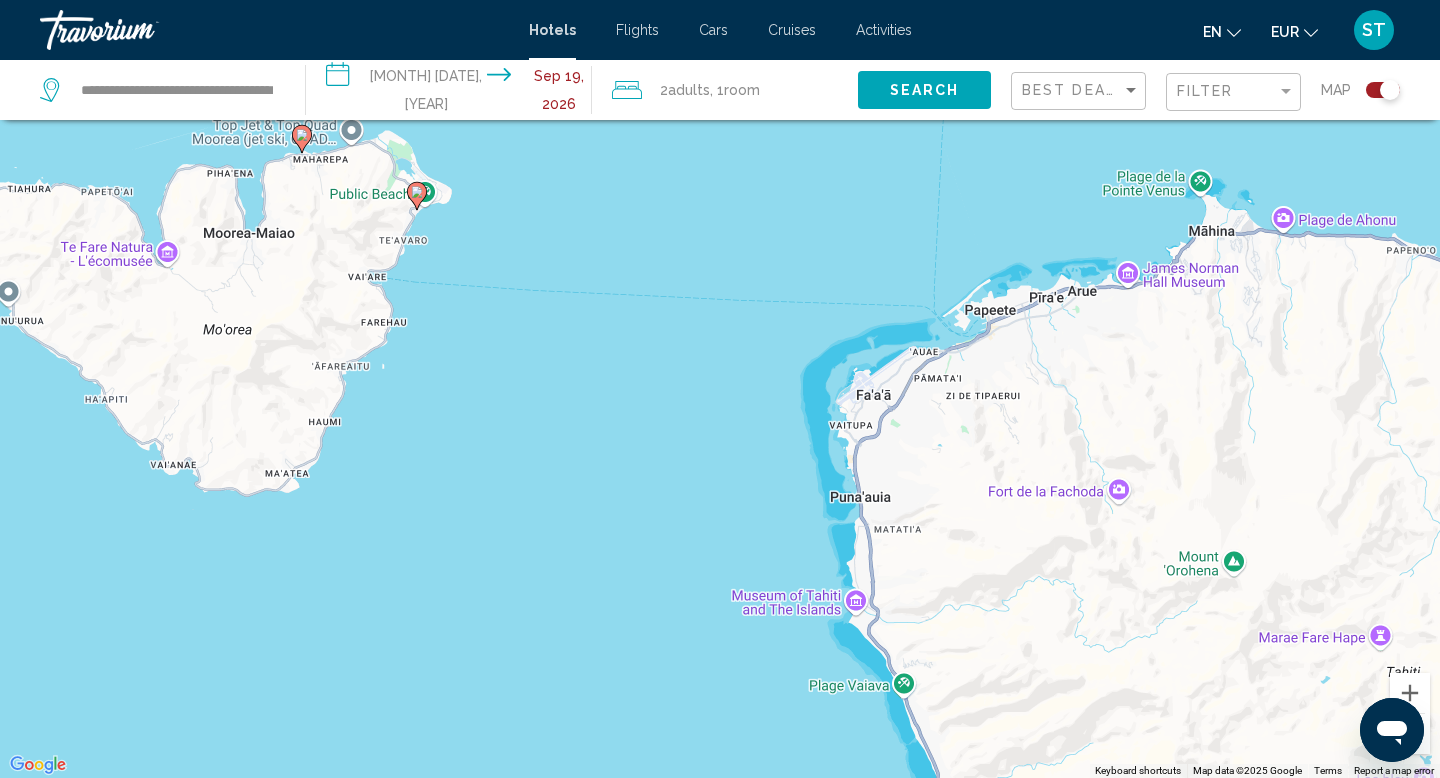 drag, startPoint x: 1008, startPoint y: 531, endPoint x: 555, endPoint y: 386, distance: 475.64062 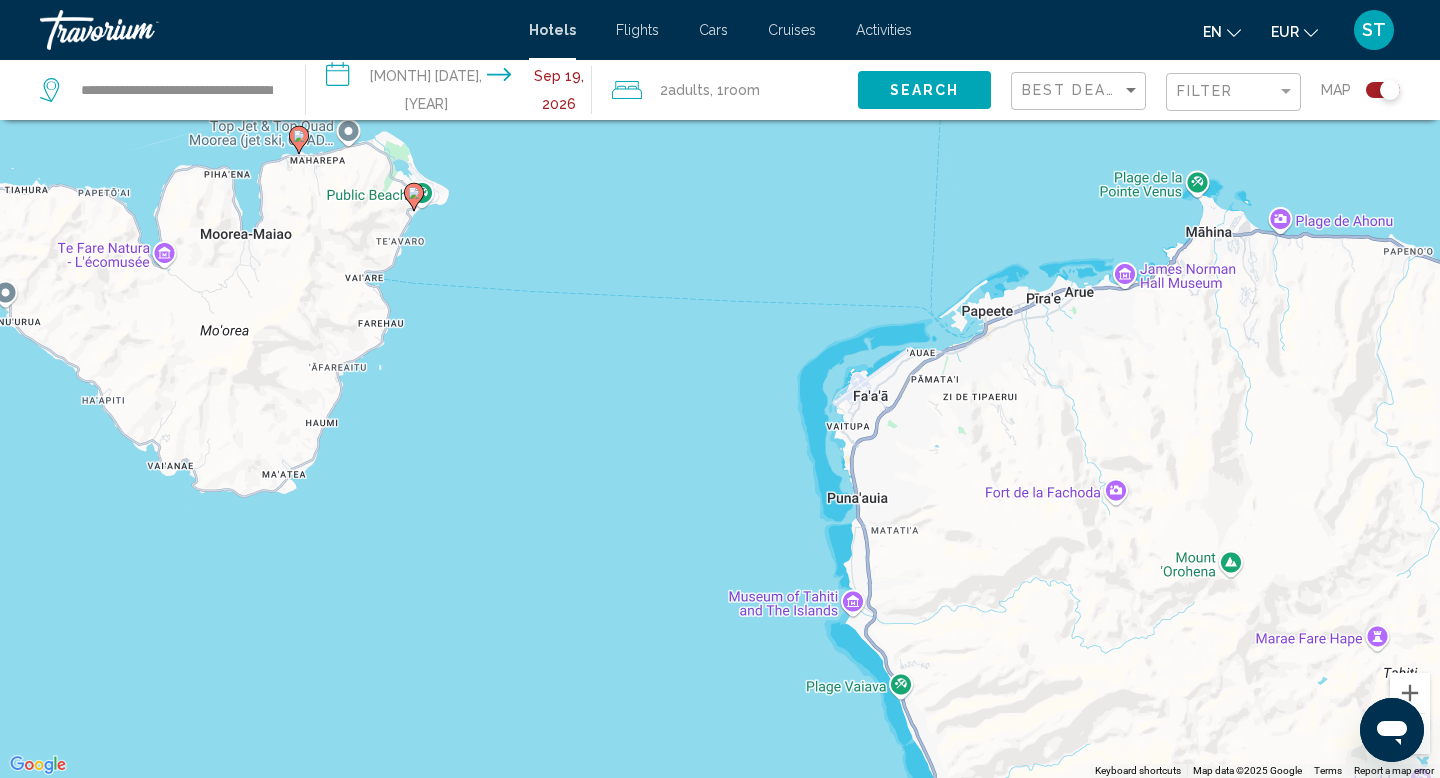 click on "**********" at bounding box center [453, 93] 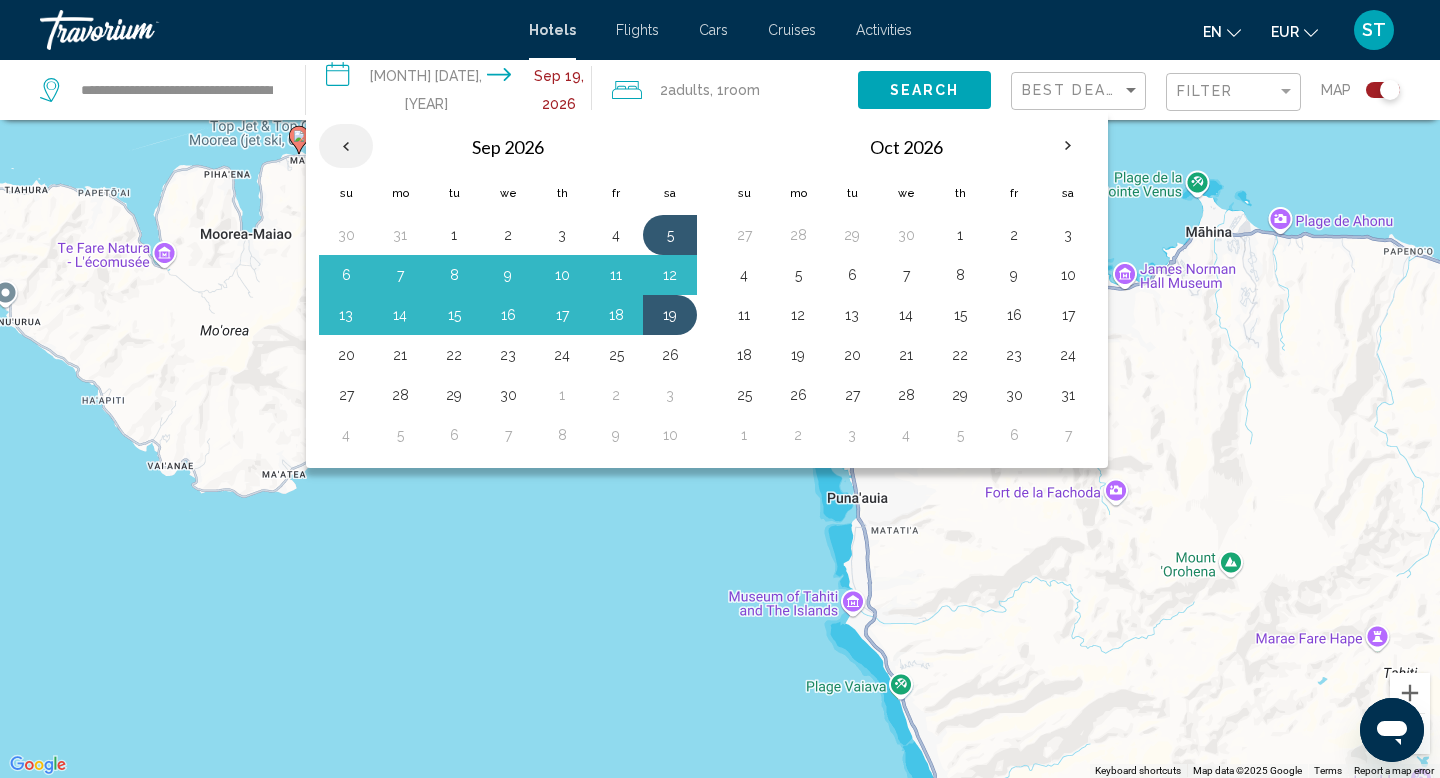 click at bounding box center (346, 146) 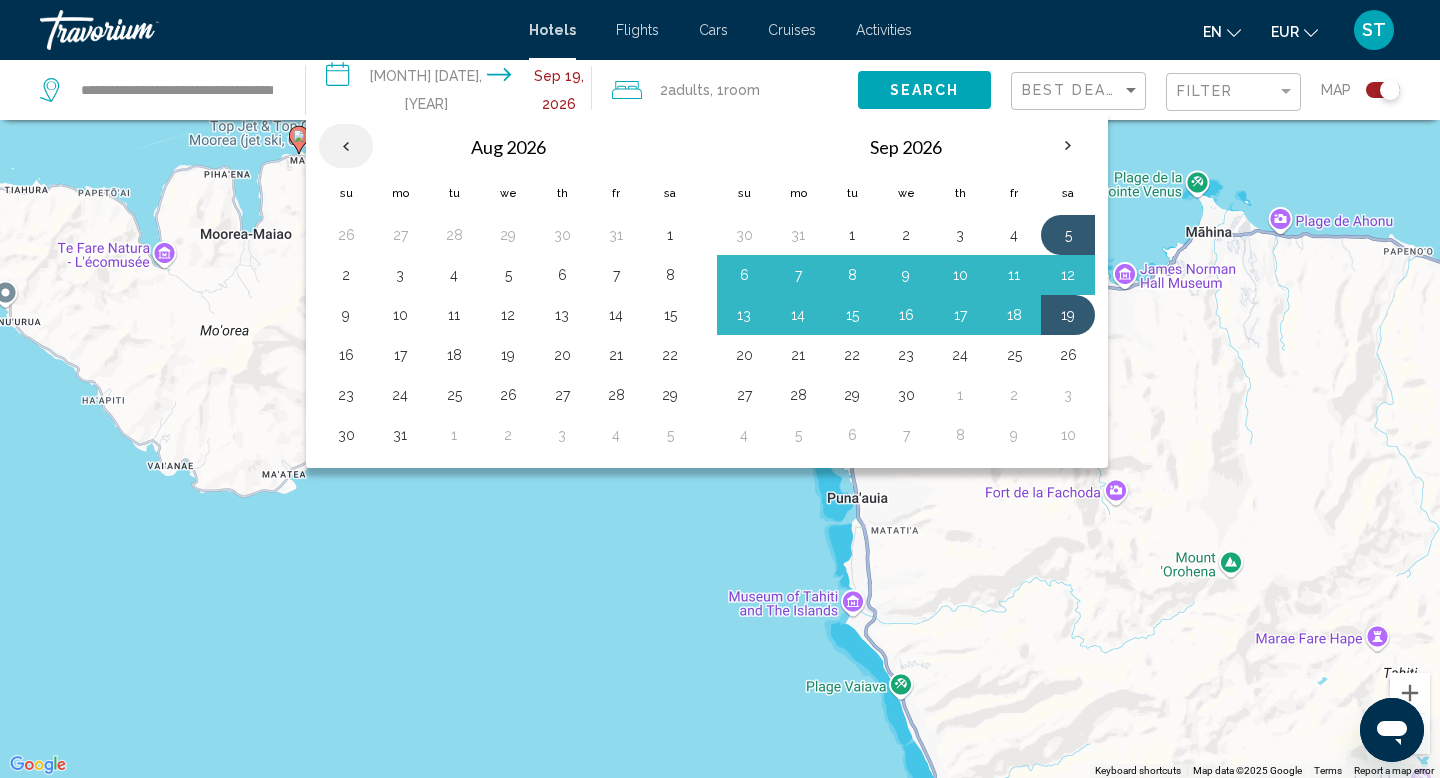 click at bounding box center (346, 146) 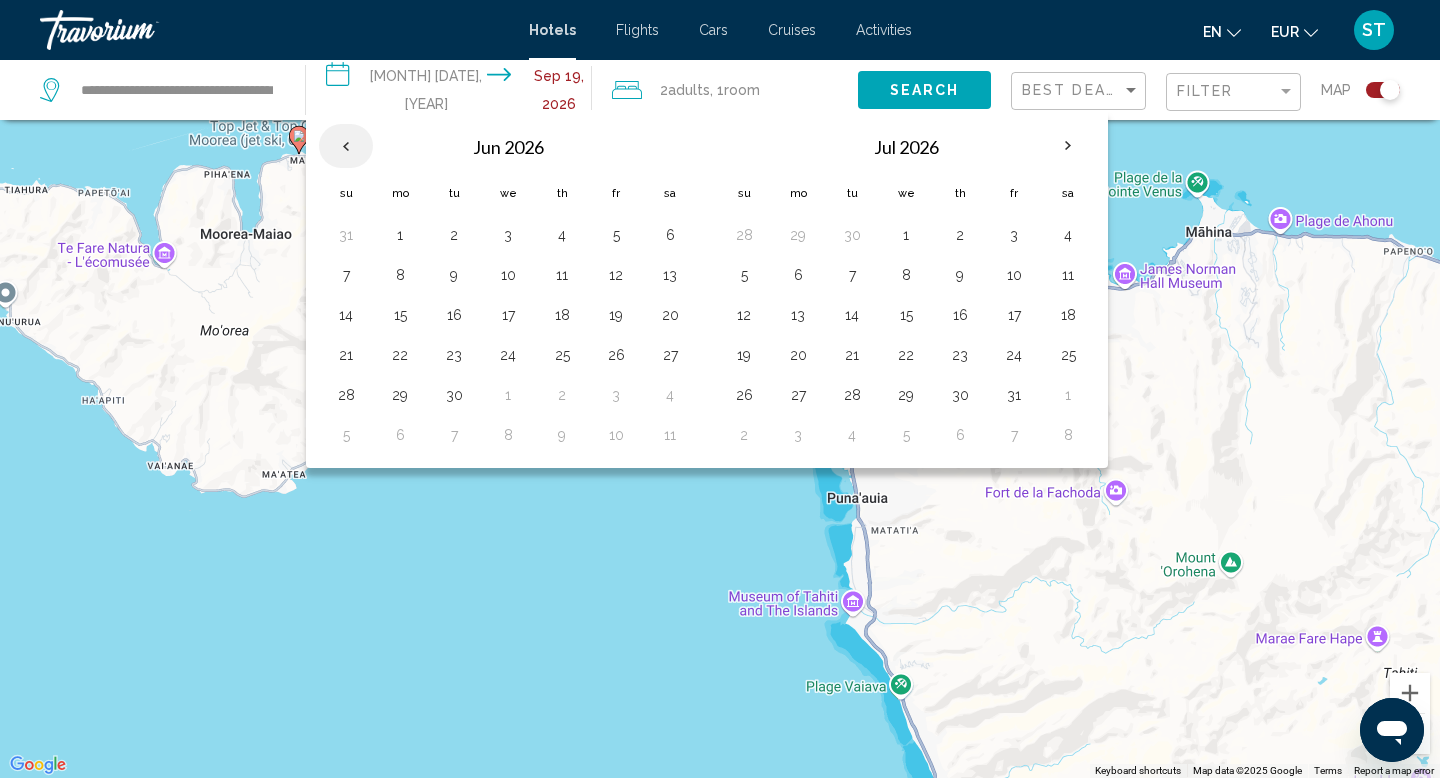 click at bounding box center (346, 146) 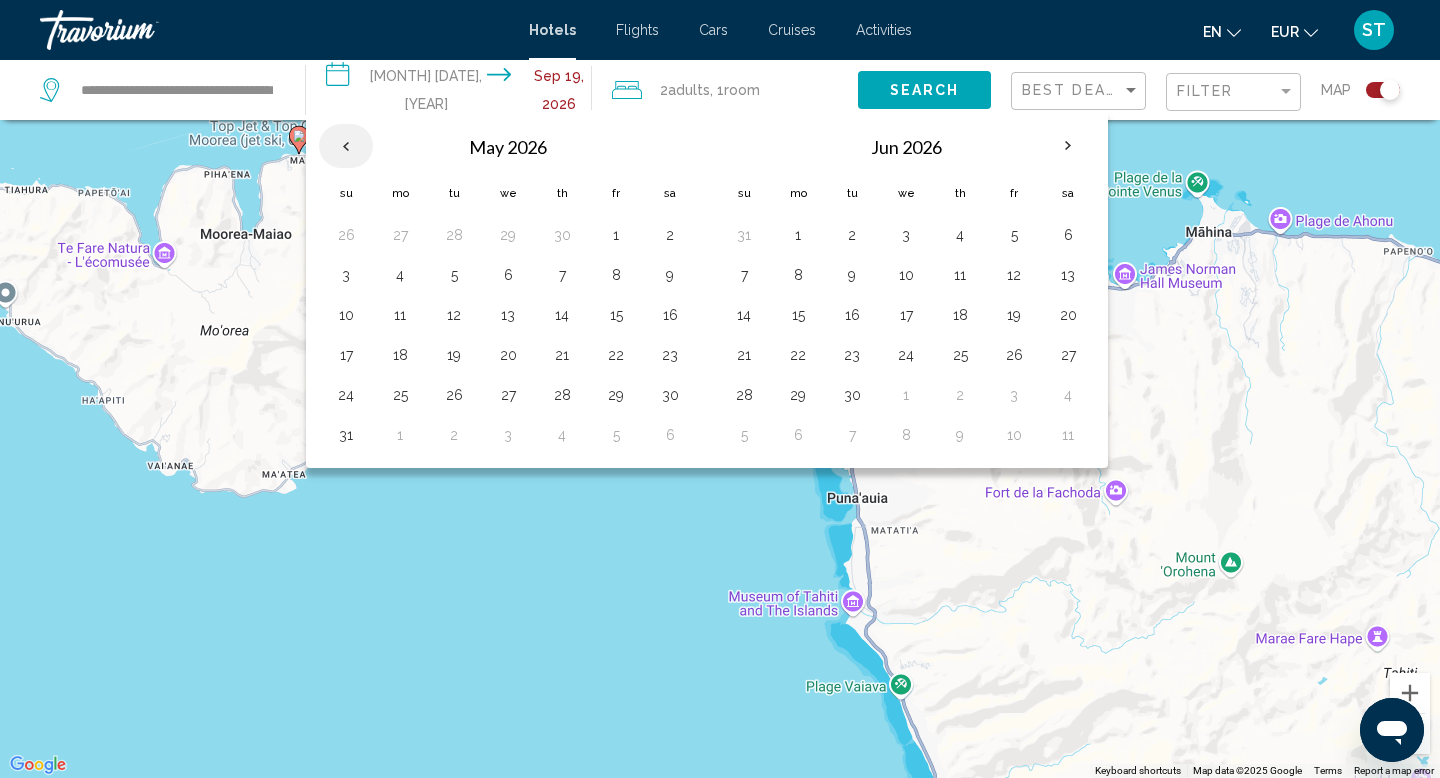 click at bounding box center (346, 146) 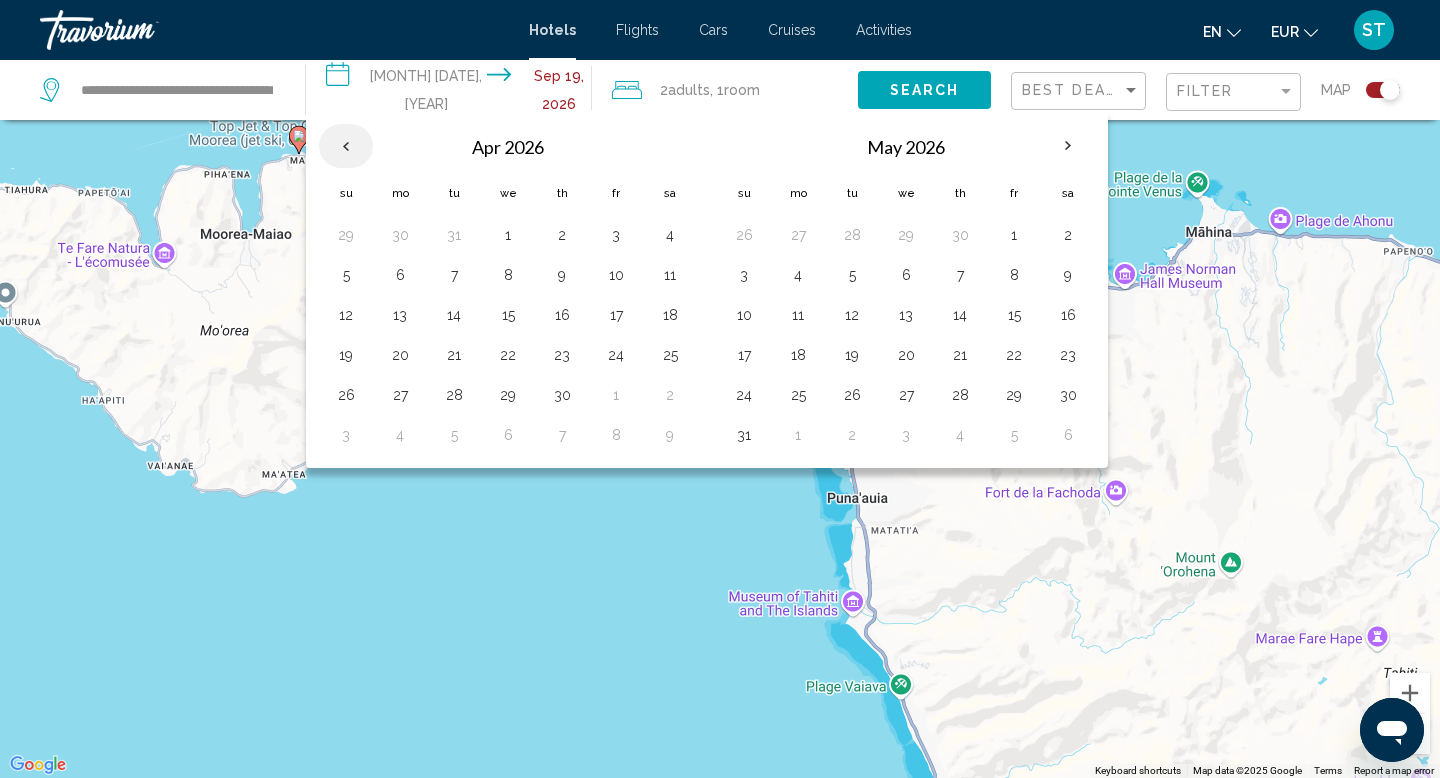 click at bounding box center (346, 146) 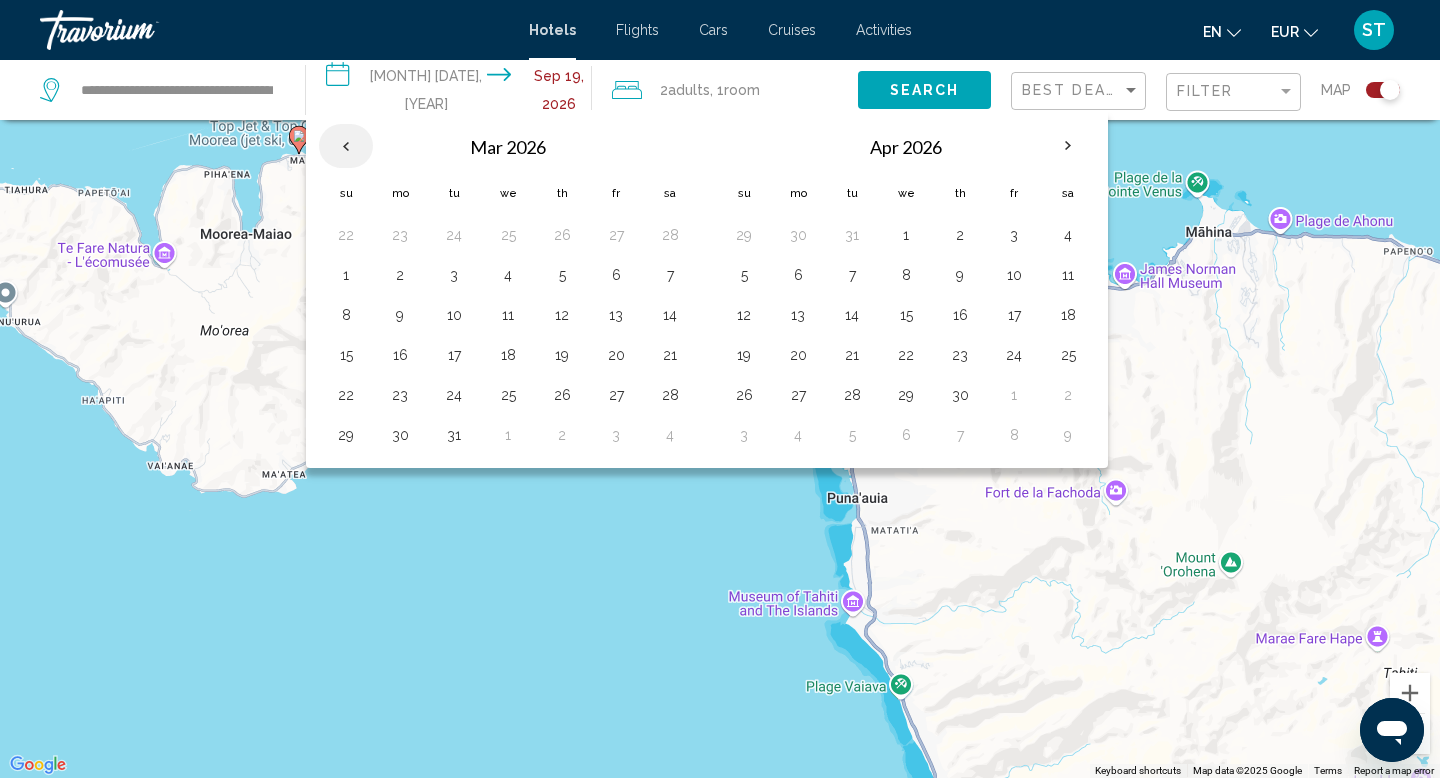 click at bounding box center [346, 146] 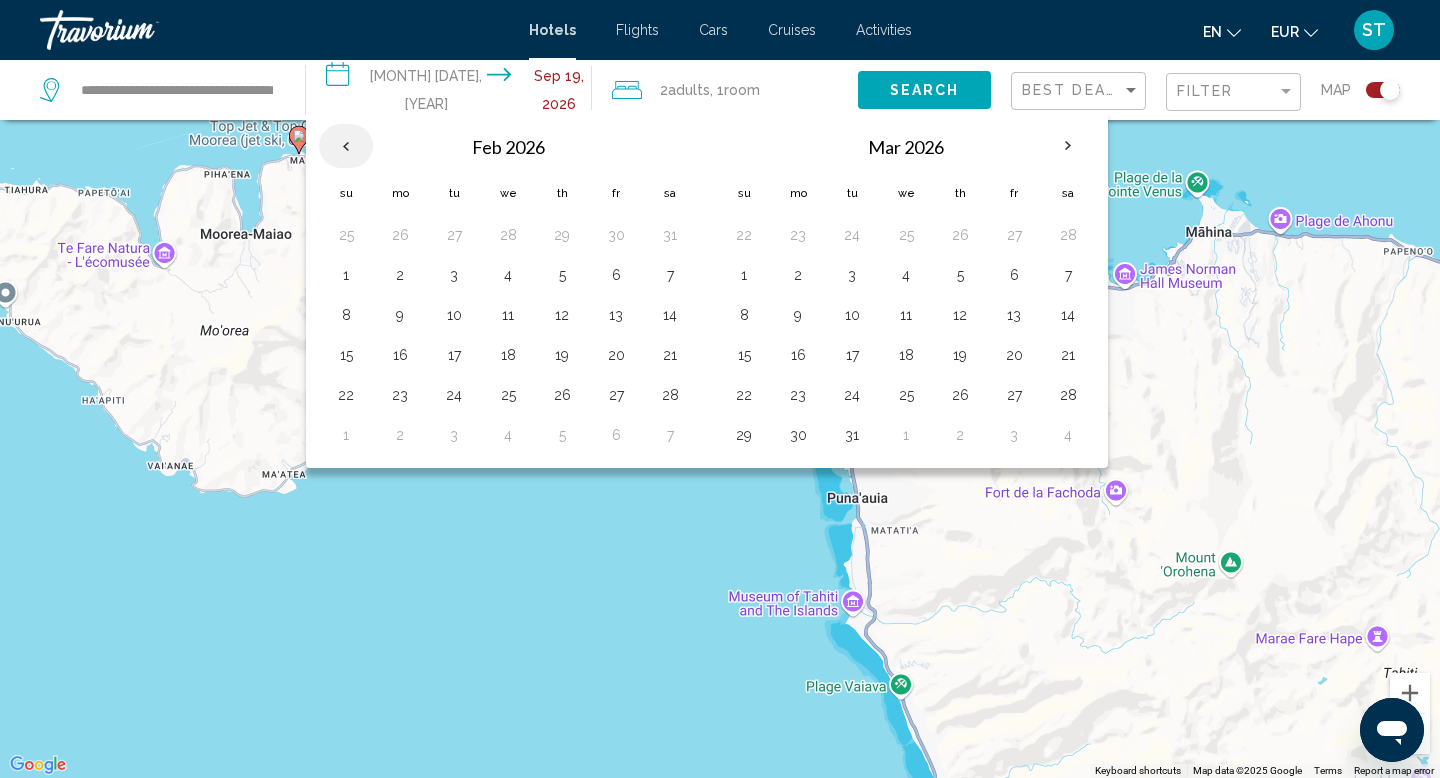 click at bounding box center [346, 146] 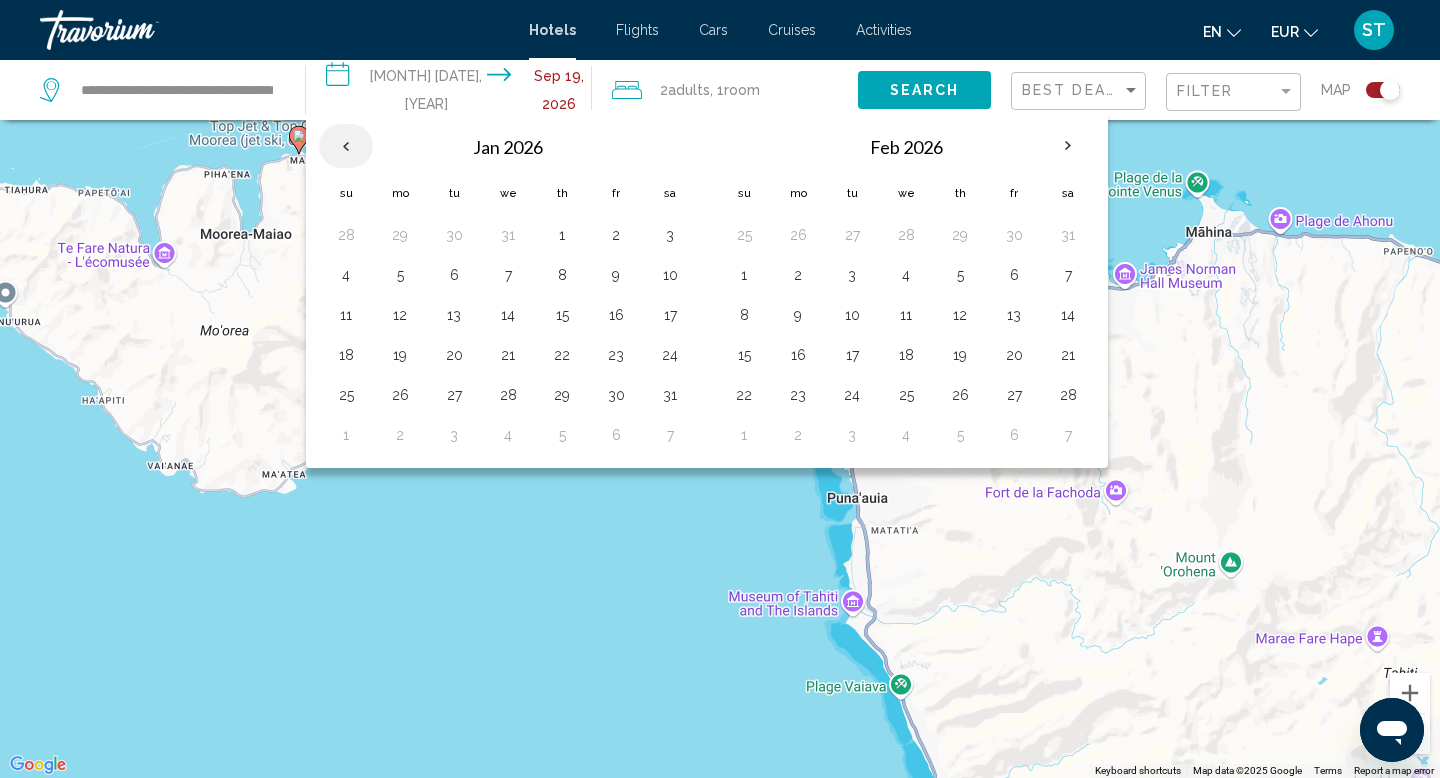 click at bounding box center (346, 146) 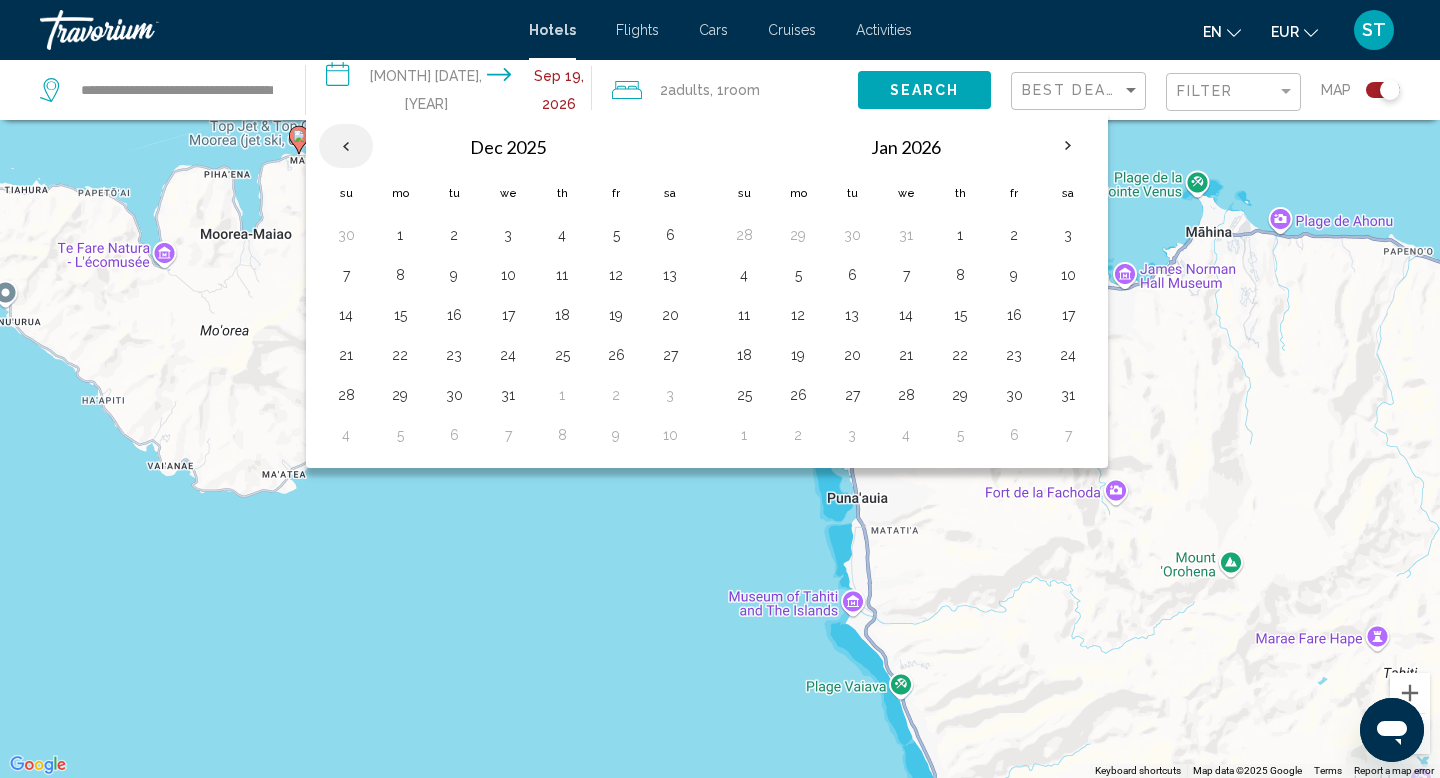 click at bounding box center (346, 146) 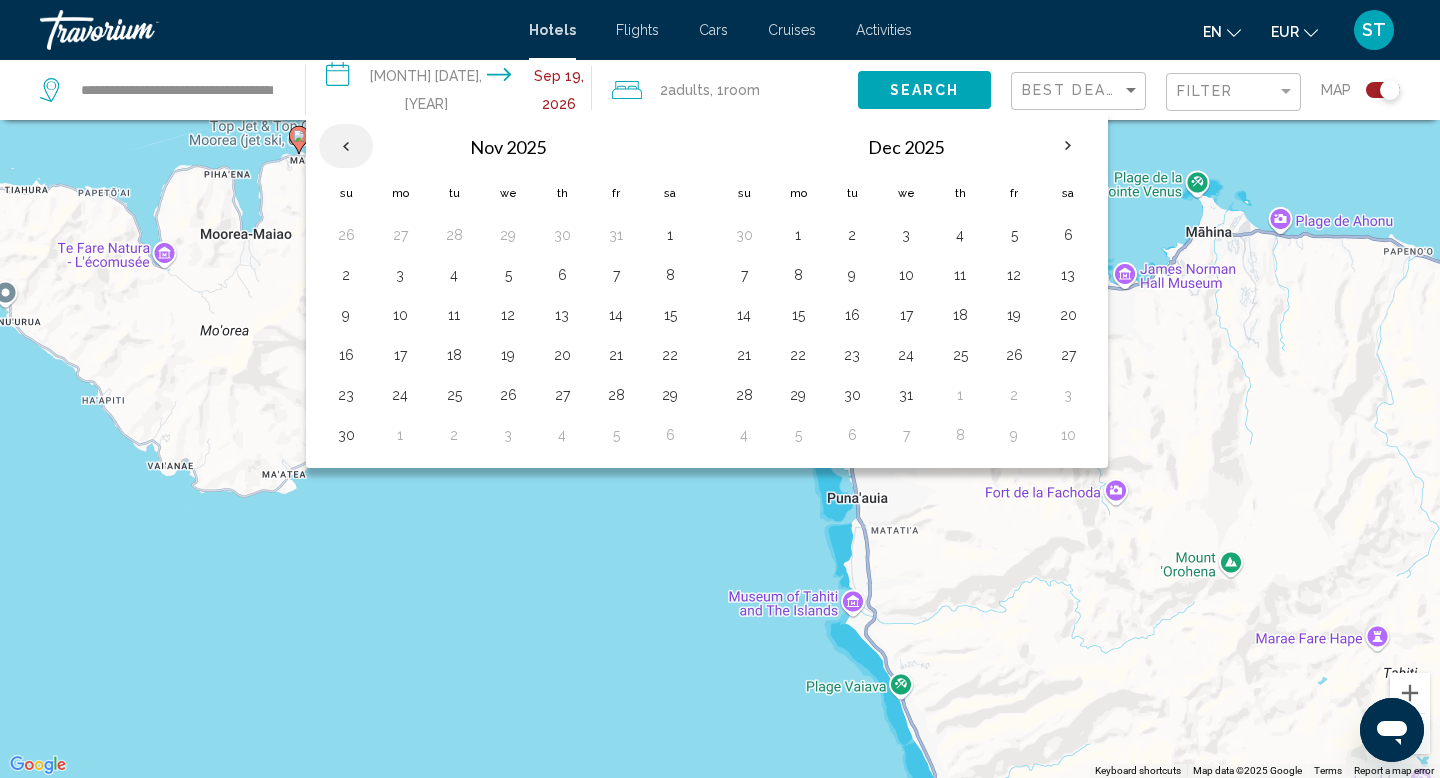 click at bounding box center (346, 146) 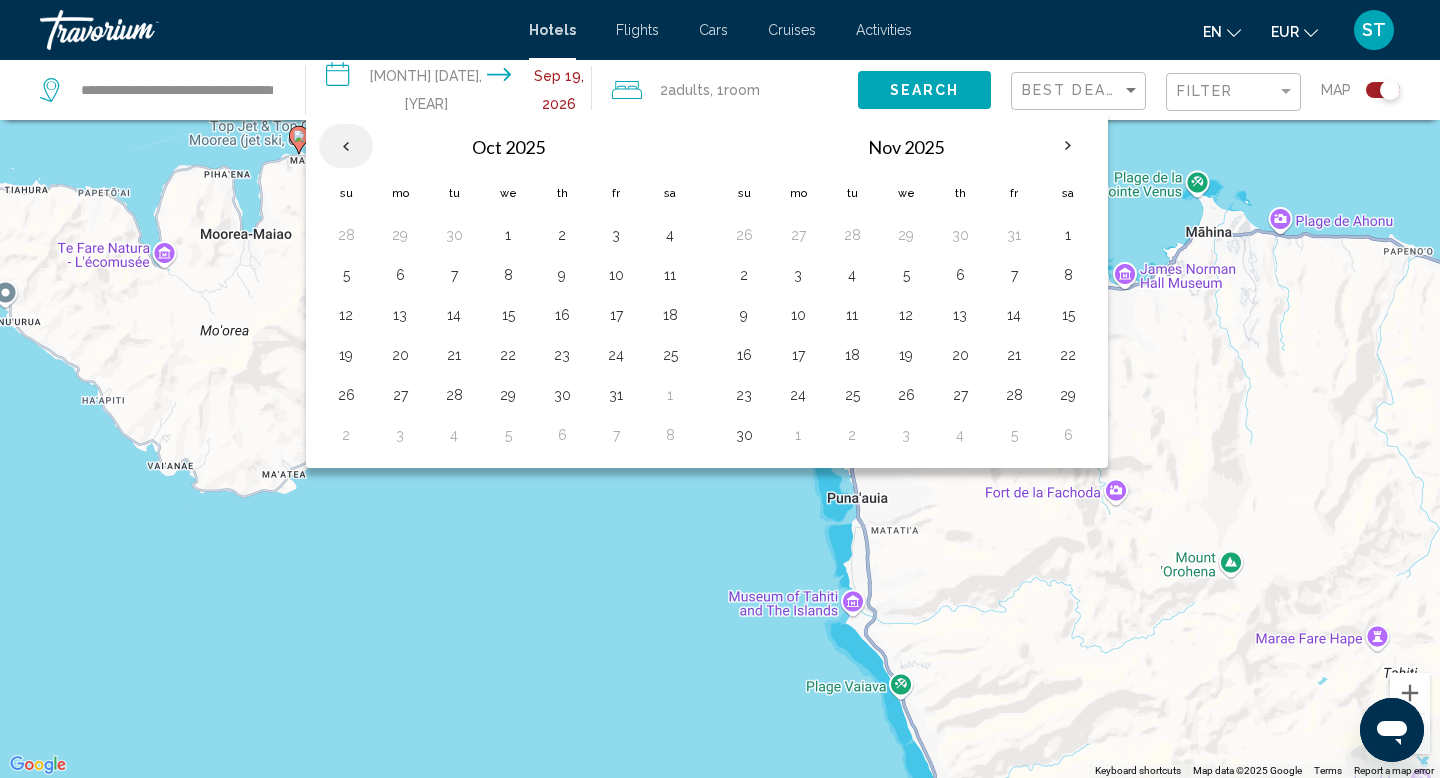 click at bounding box center (346, 146) 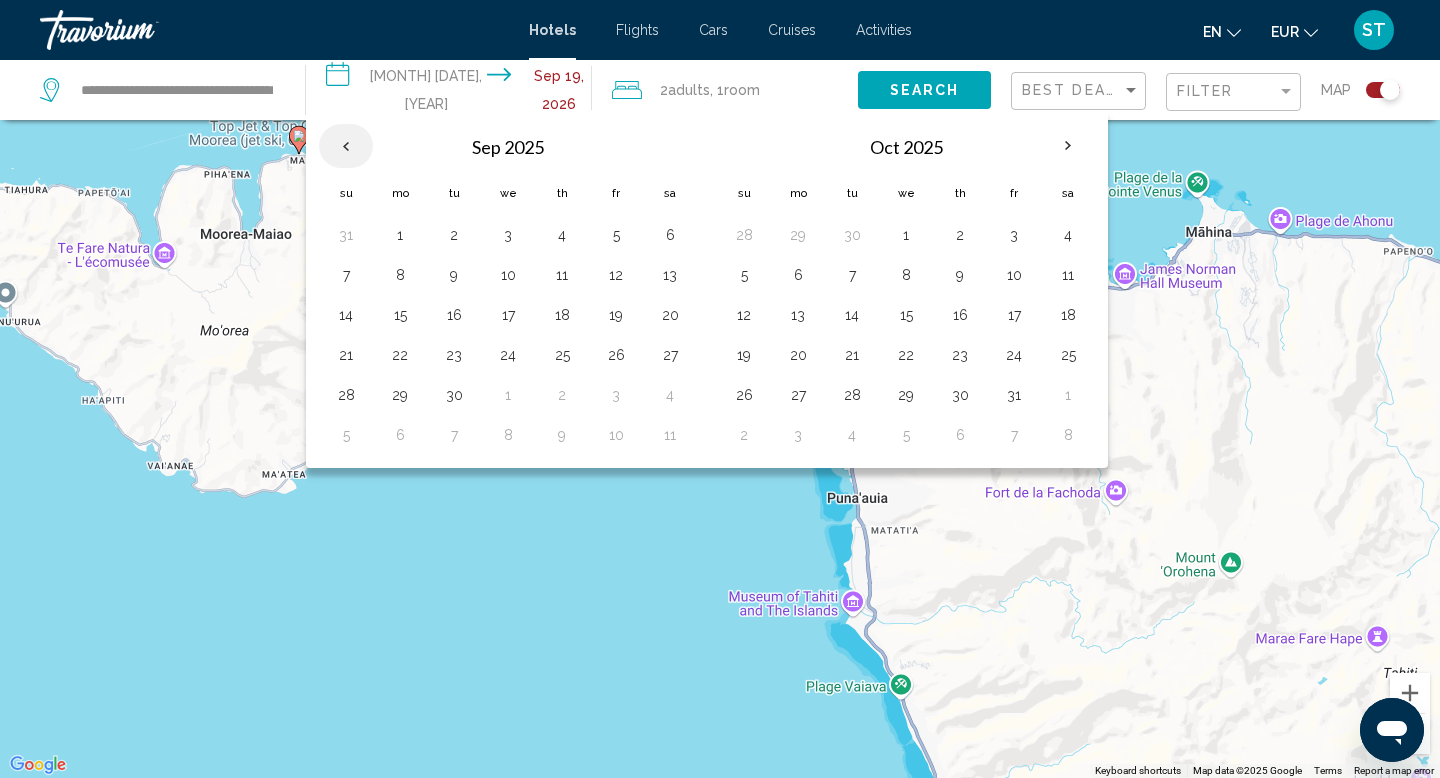 click at bounding box center [346, 146] 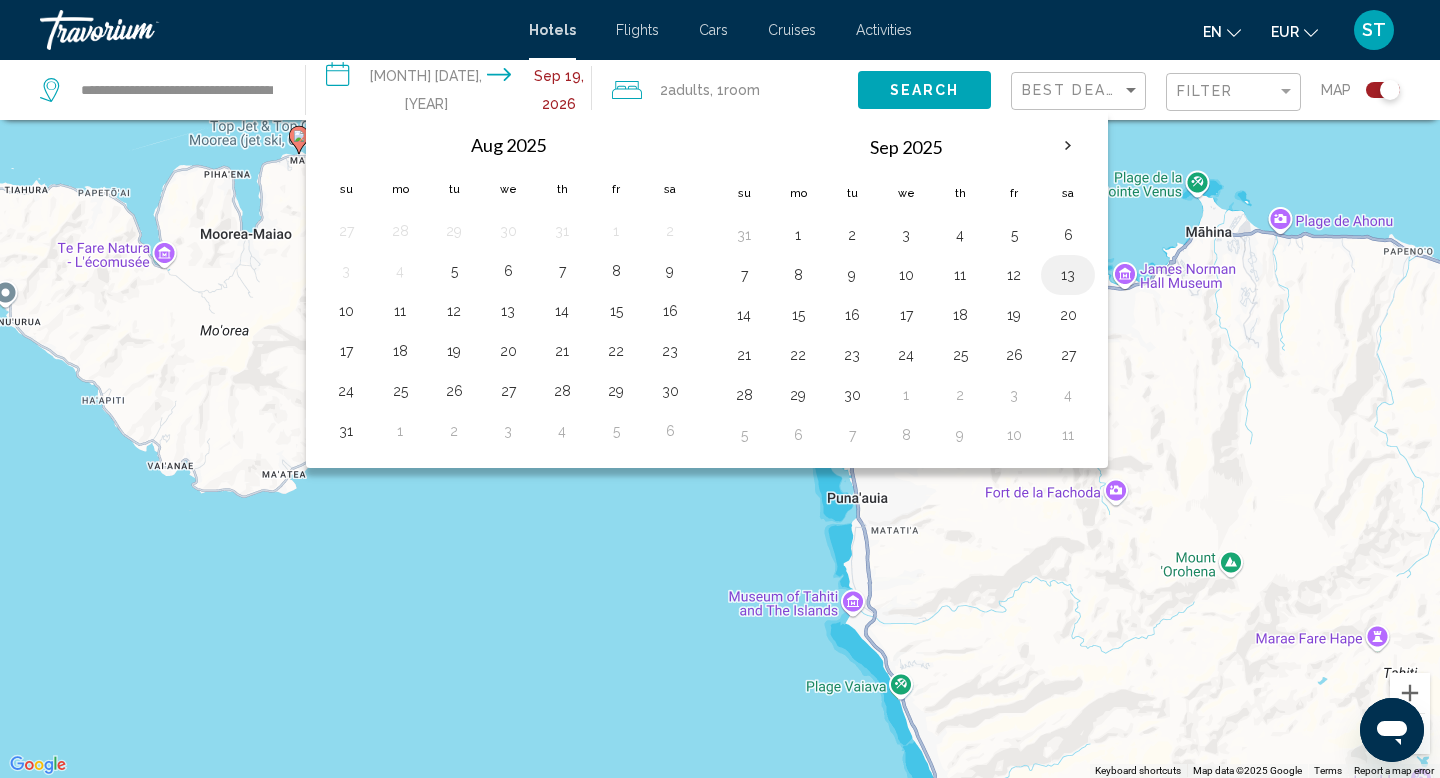 click on "13" at bounding box center (1068, 275) 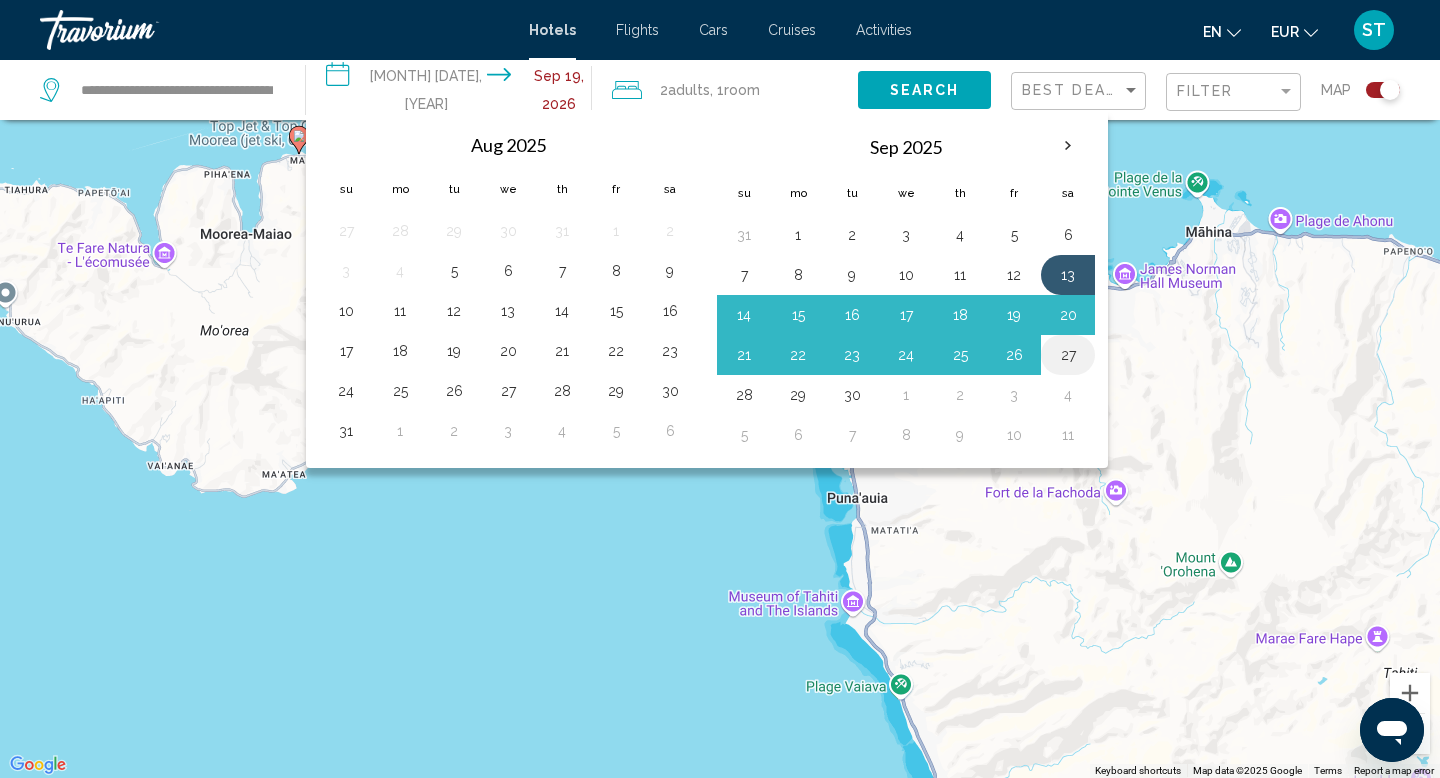 click on "27" at bounding box center (1068, 355) 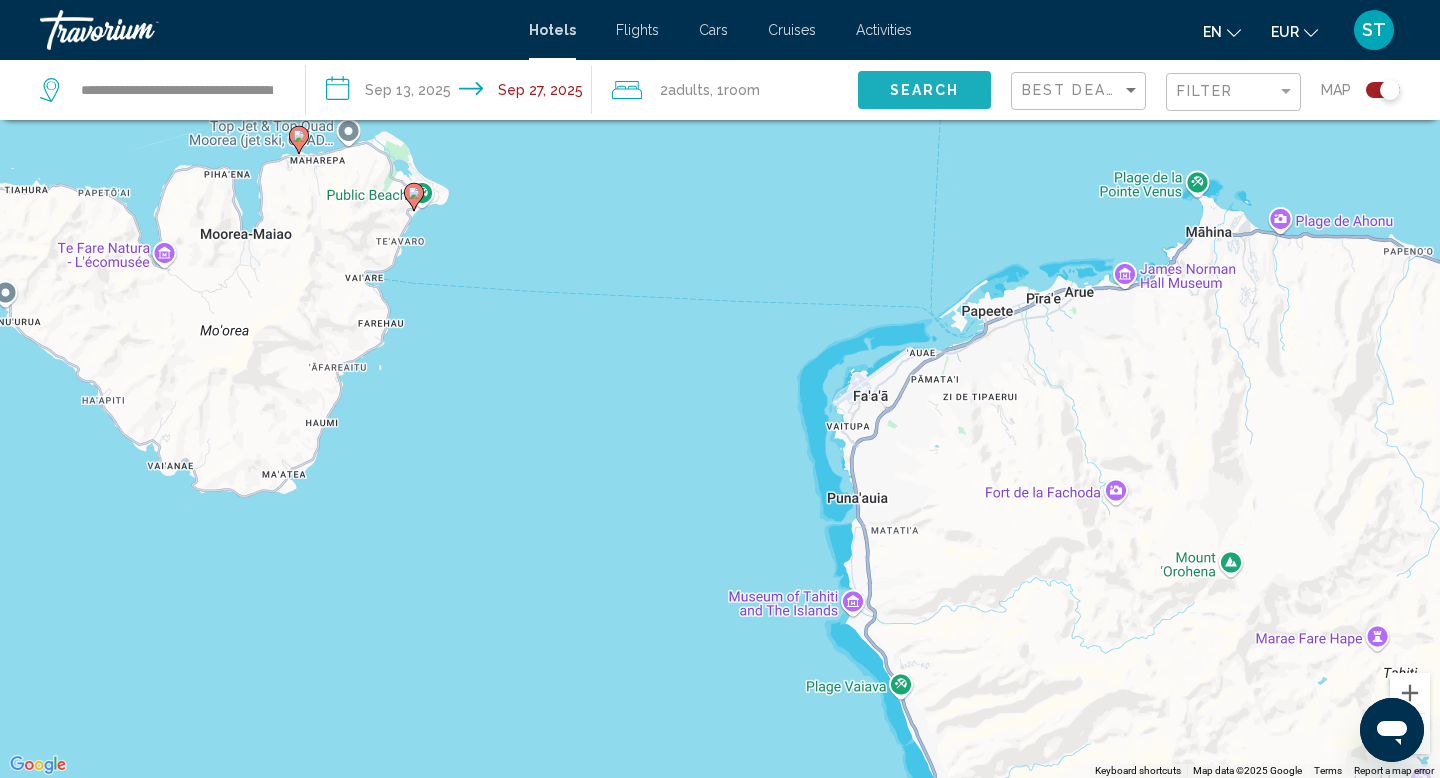 click on "Search" 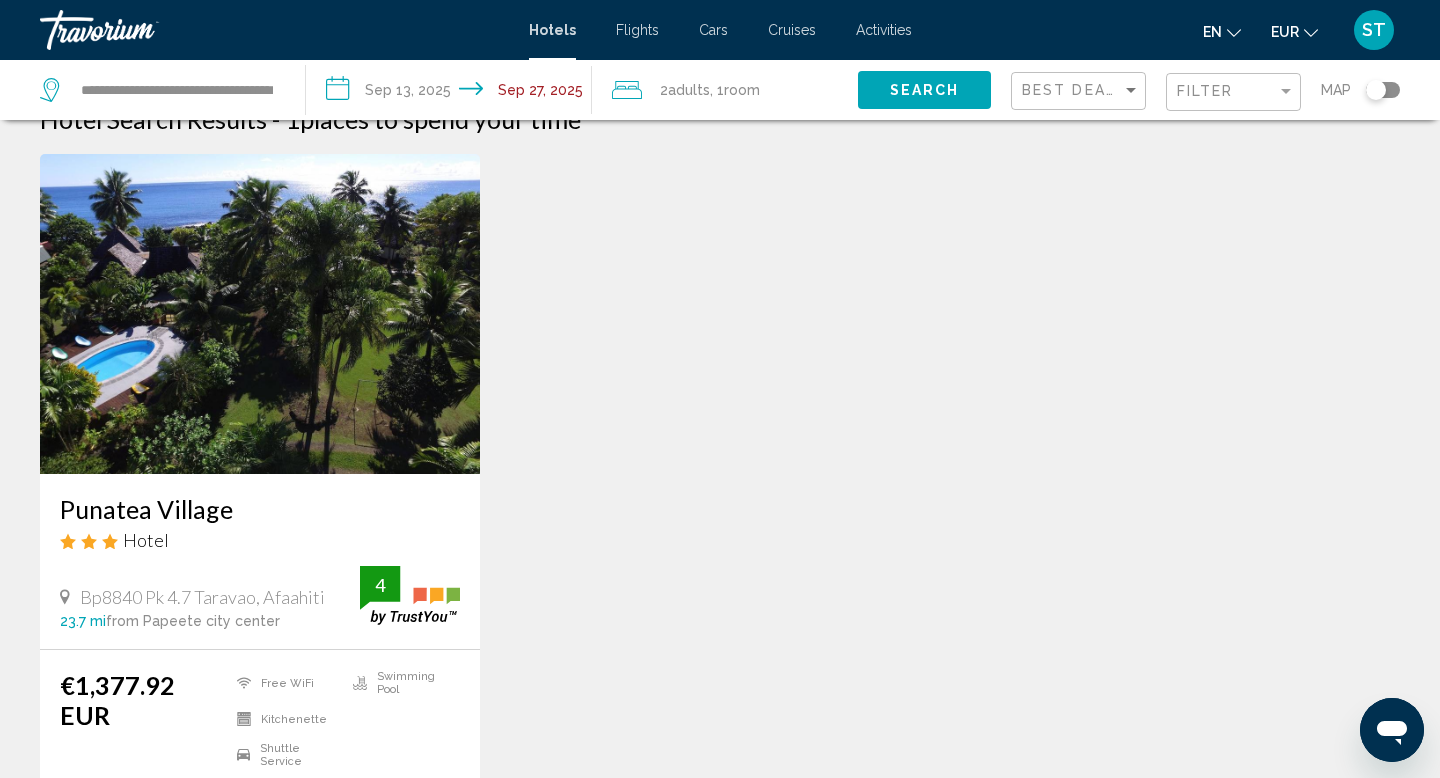scroll, scrollTop: 38, scrollLeft: 0, axis: vertical 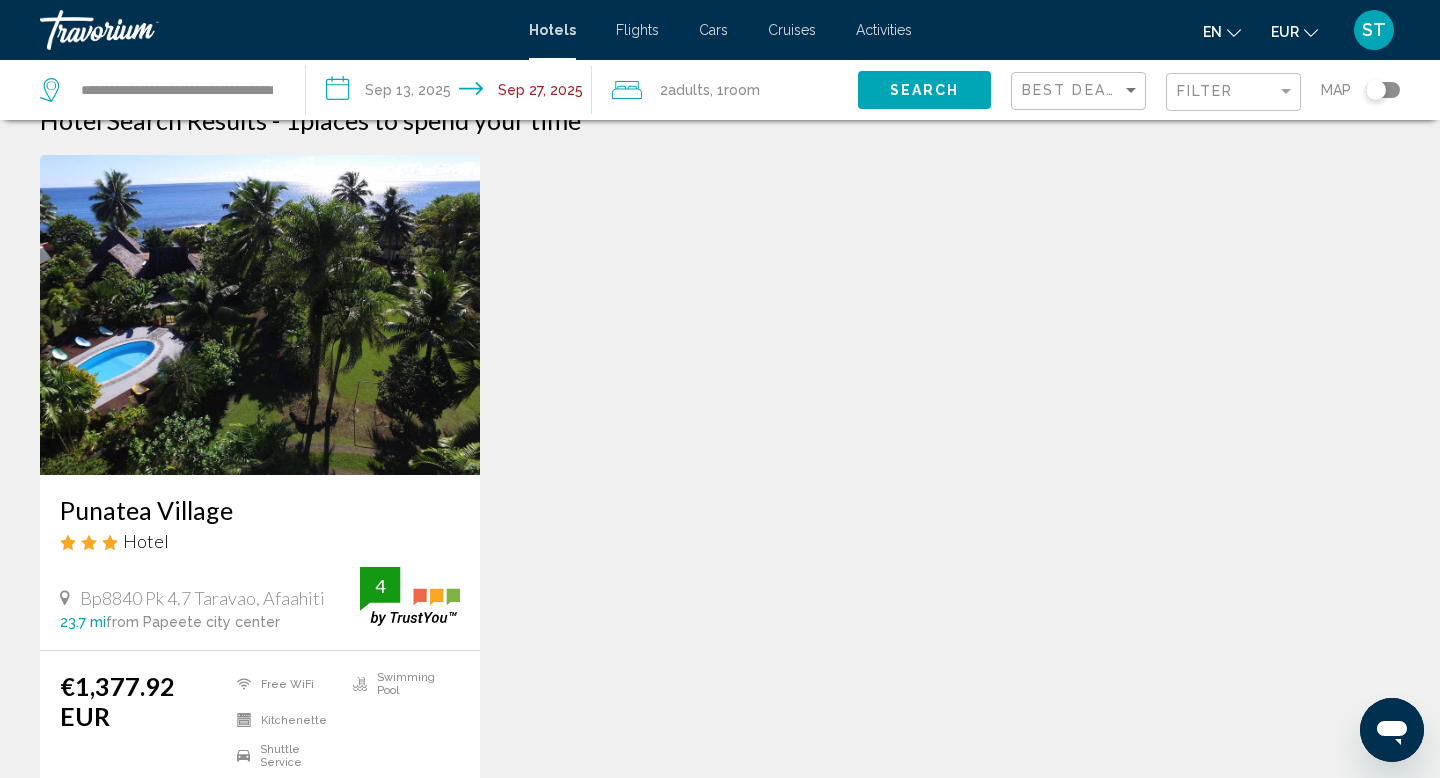 click on "**********" at bounding box center [453, 93] 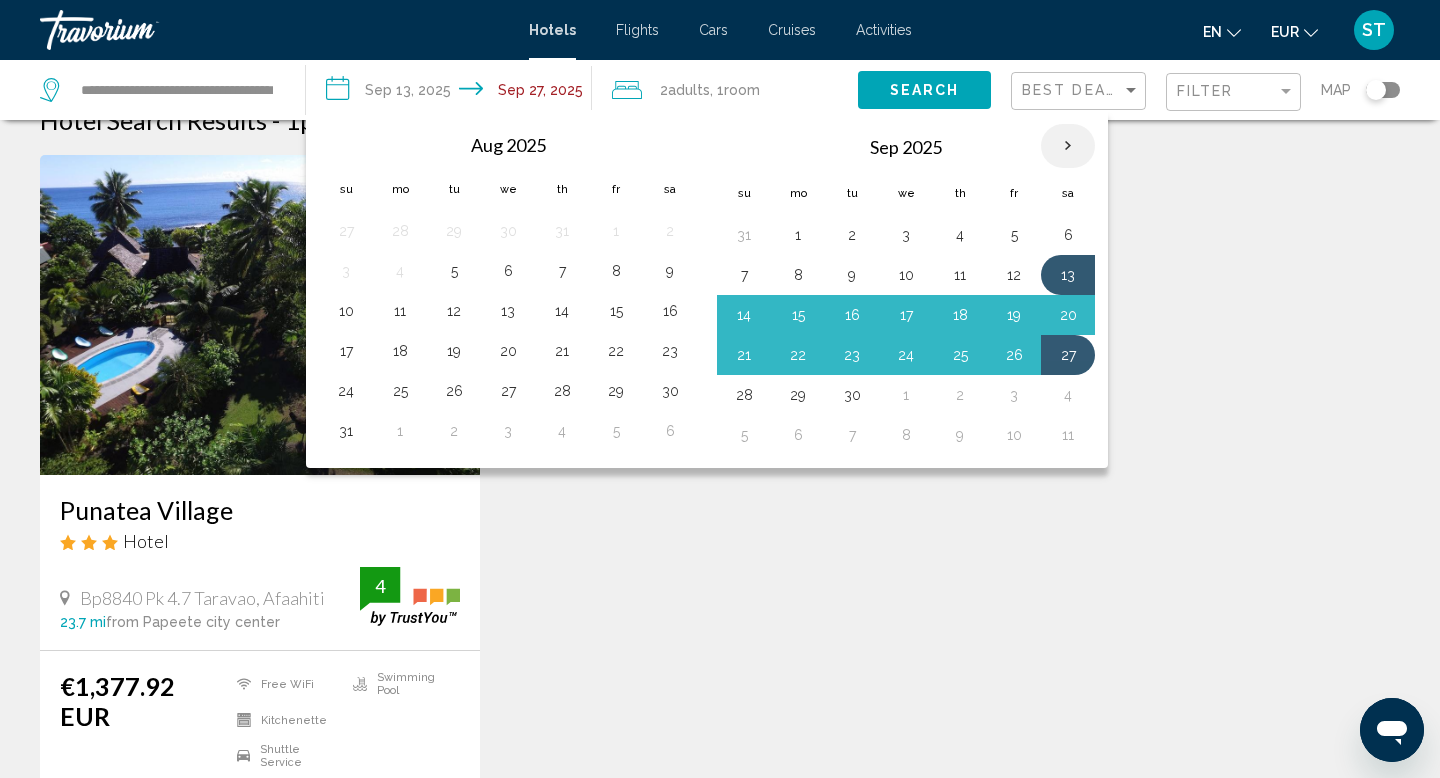 click at bounding box center (1068, 146) 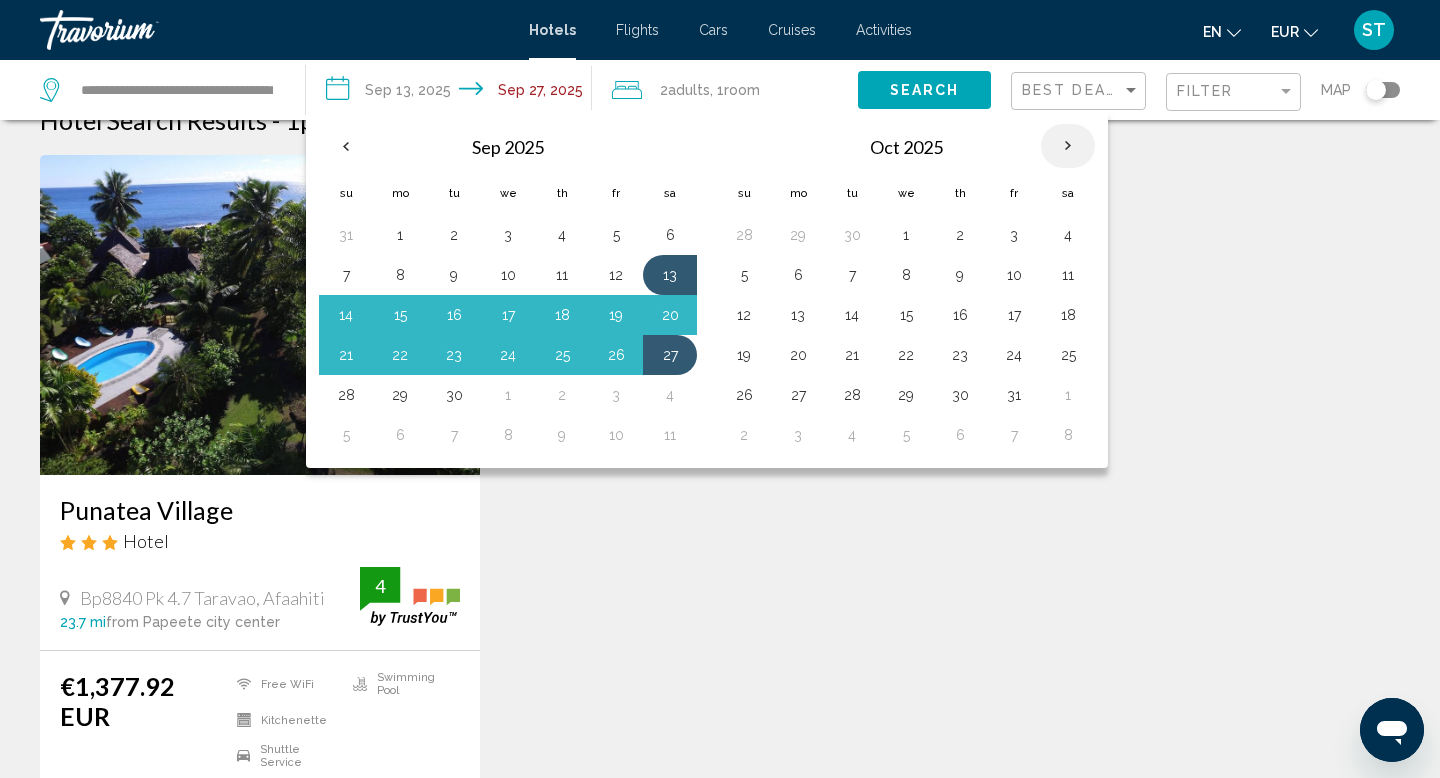 click at bounding box center [1068, 146] 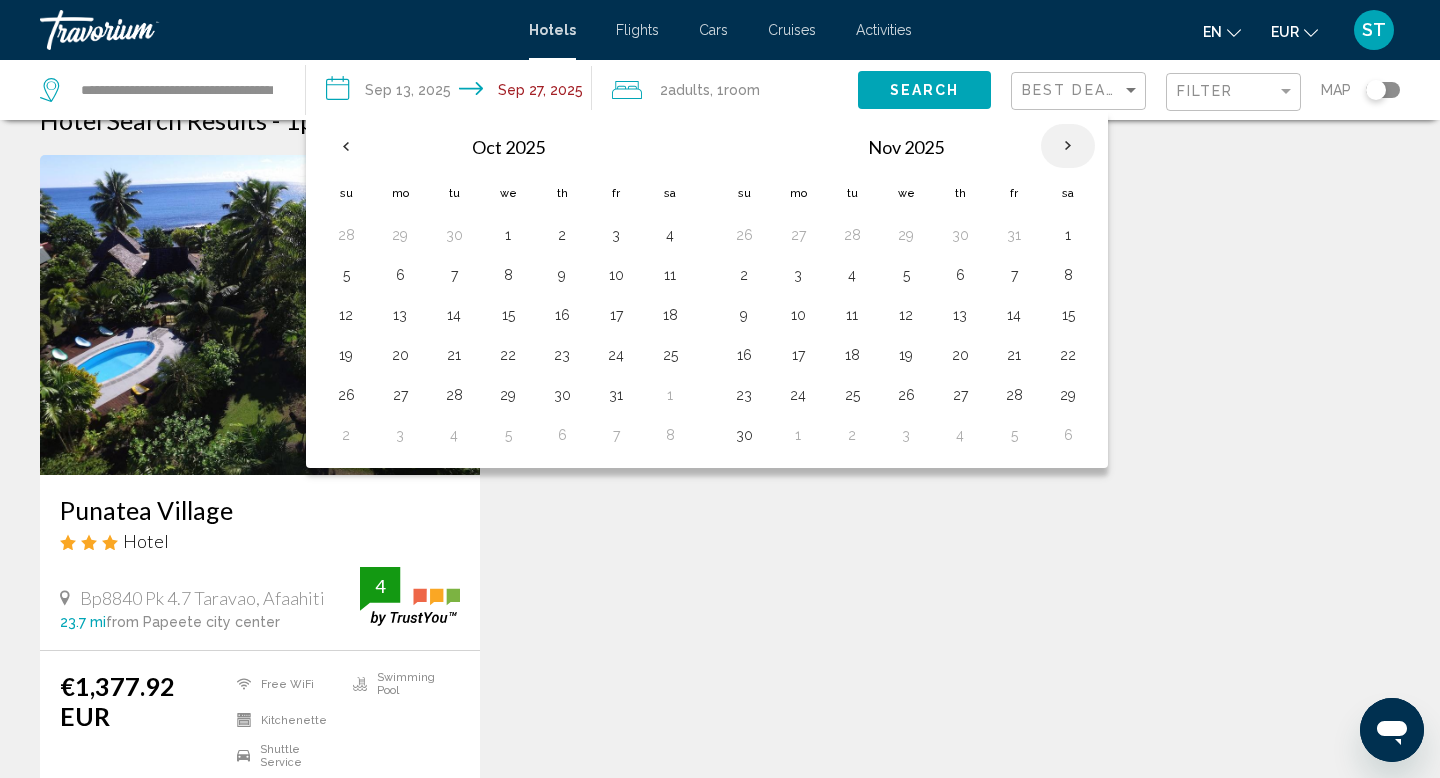 click at bounding box center [1068, 146] 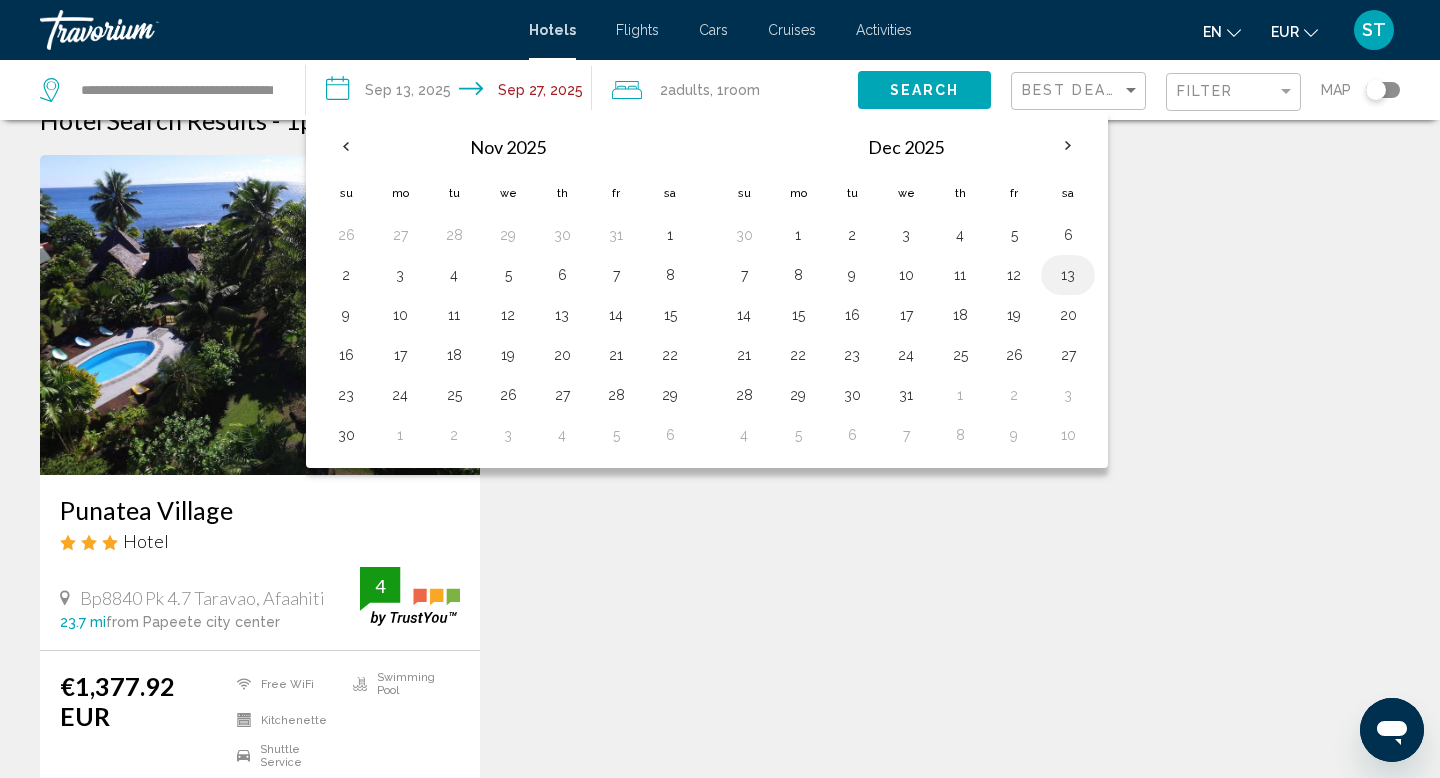 click on "13" at bounding box center (1068, 275) 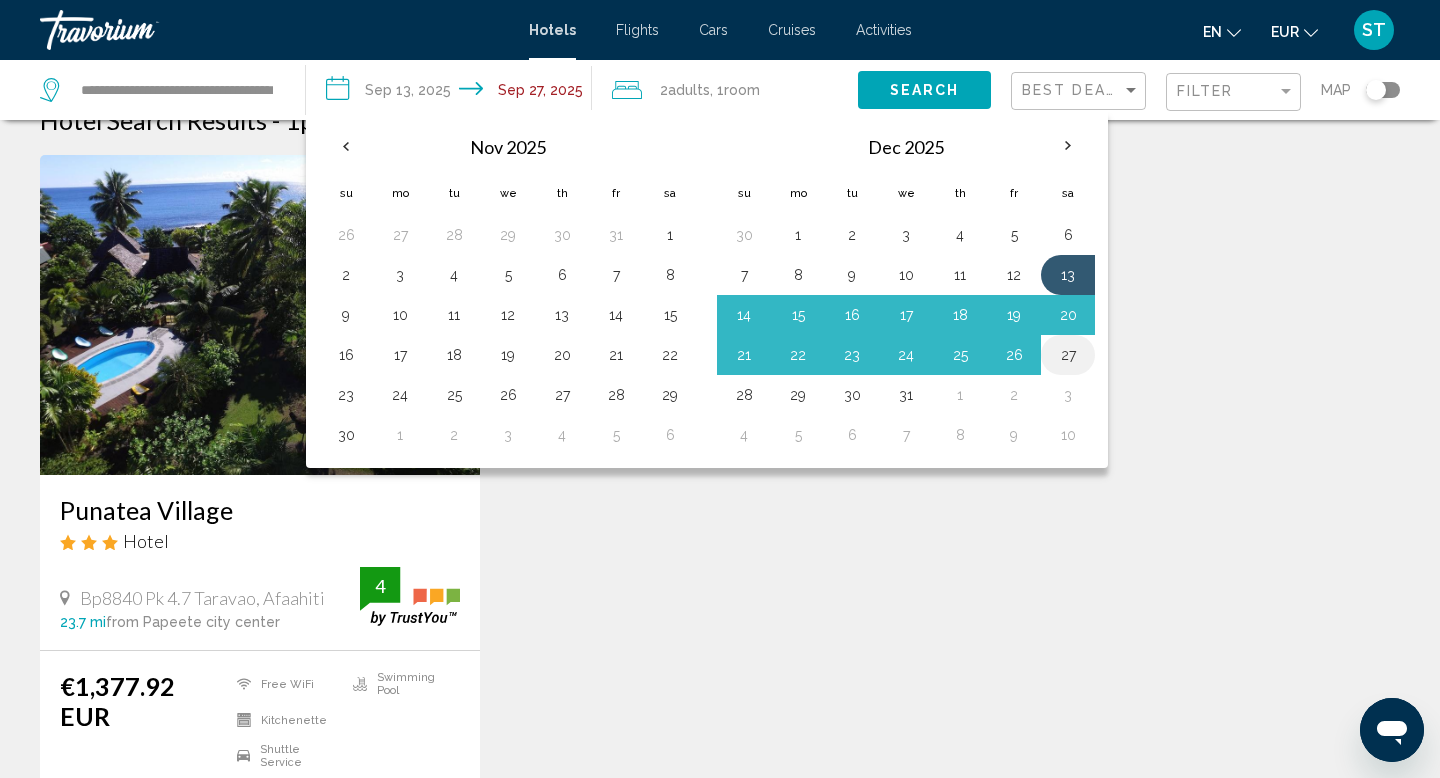 click on "27" at bounding box center [1068, 355] 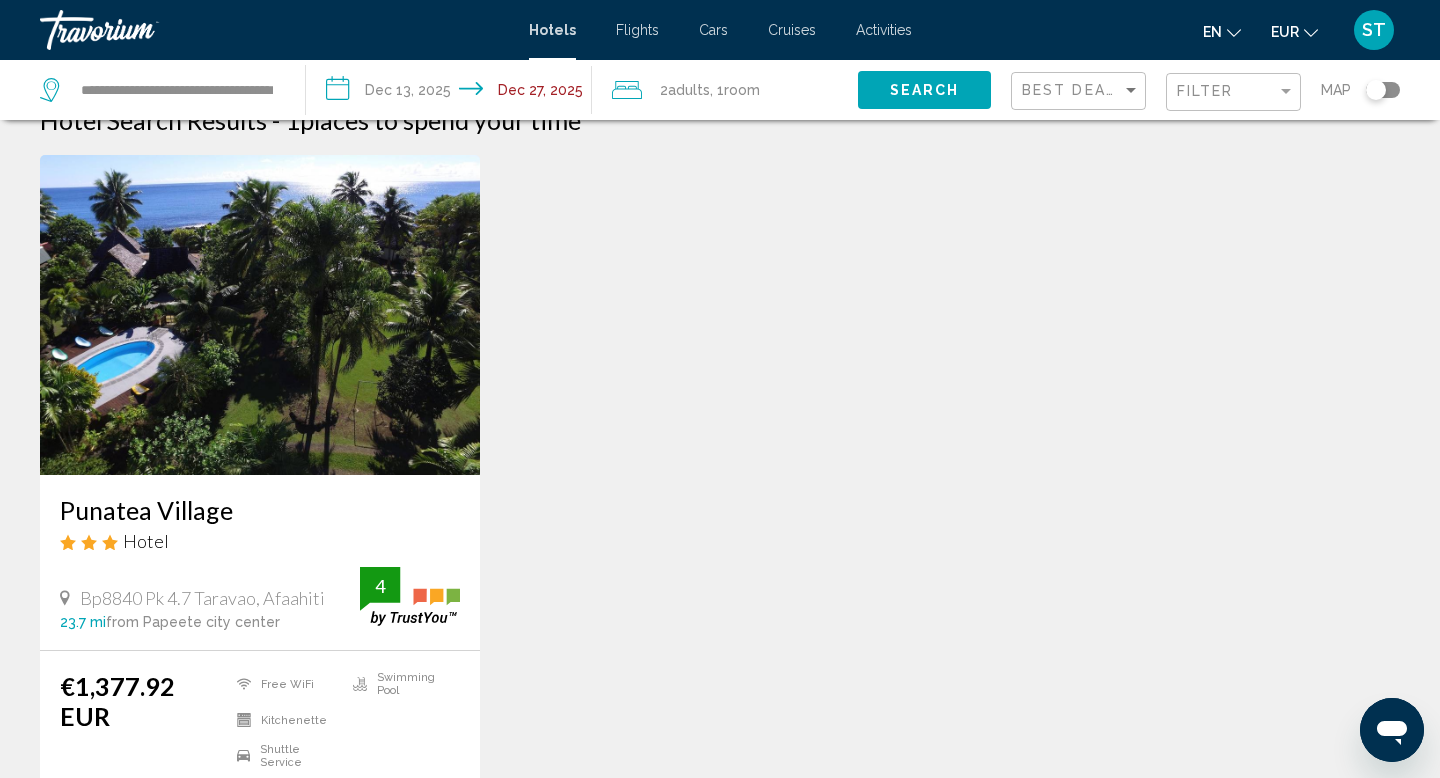 click on "Search" 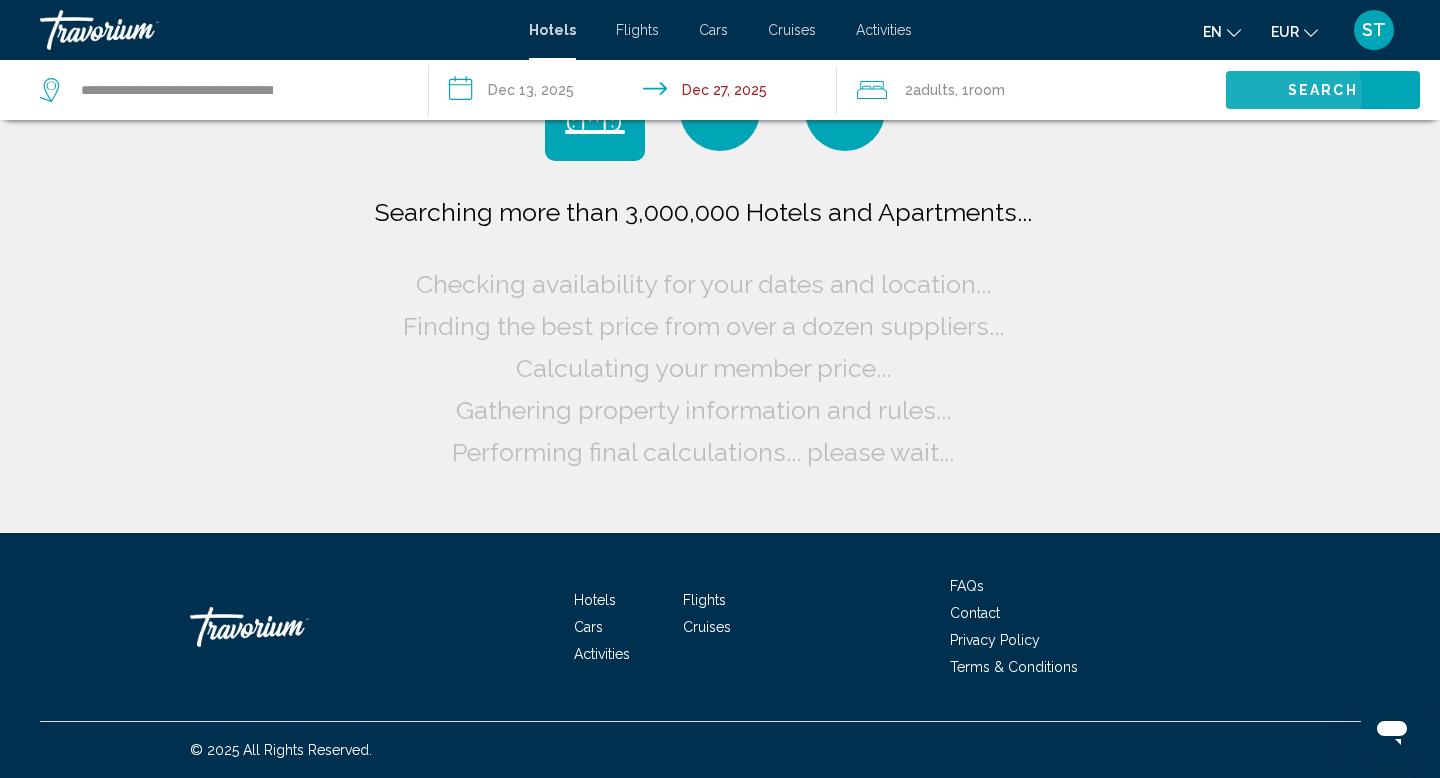 scroll, scrollTop: 0, scrollLeft: 0, axis: both 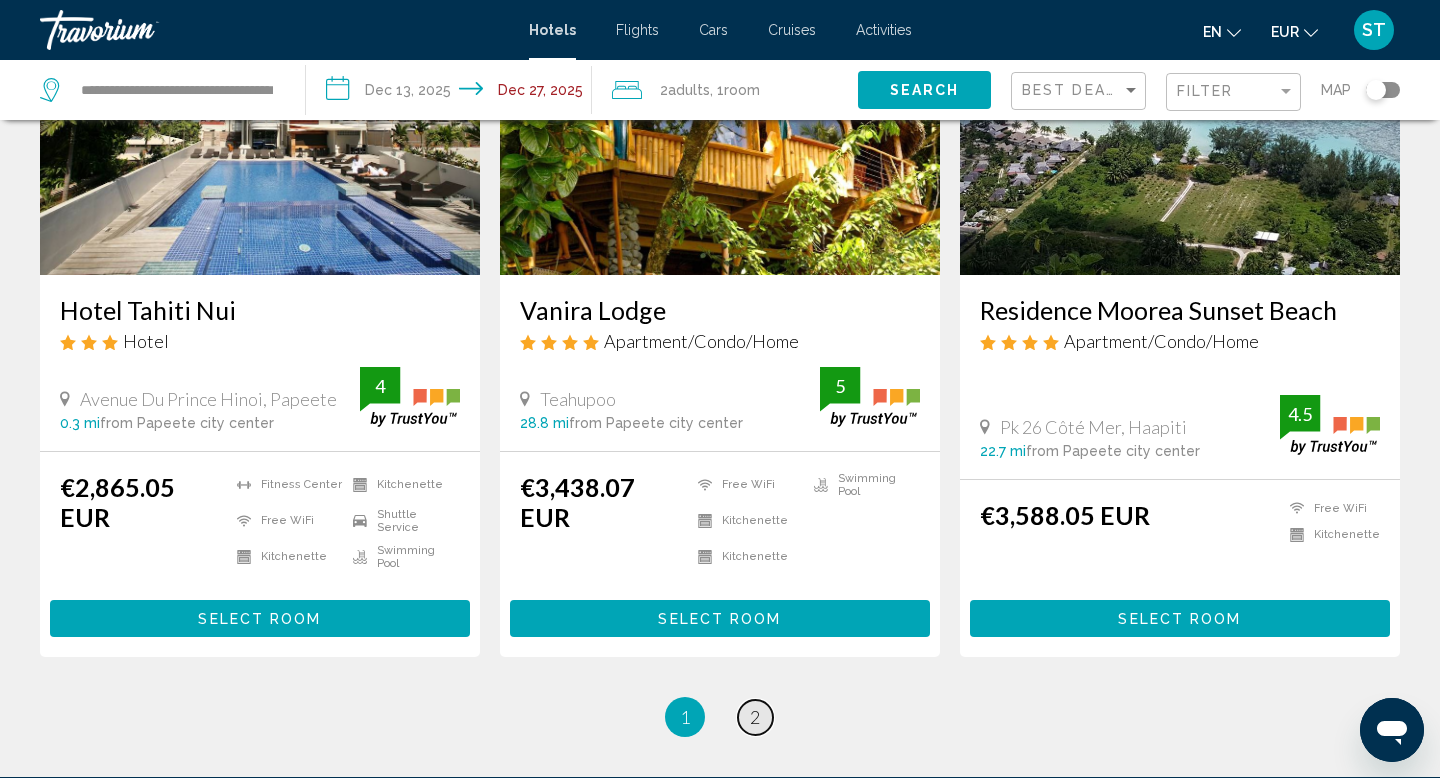 click on "2" at bounding box center (755, 717) 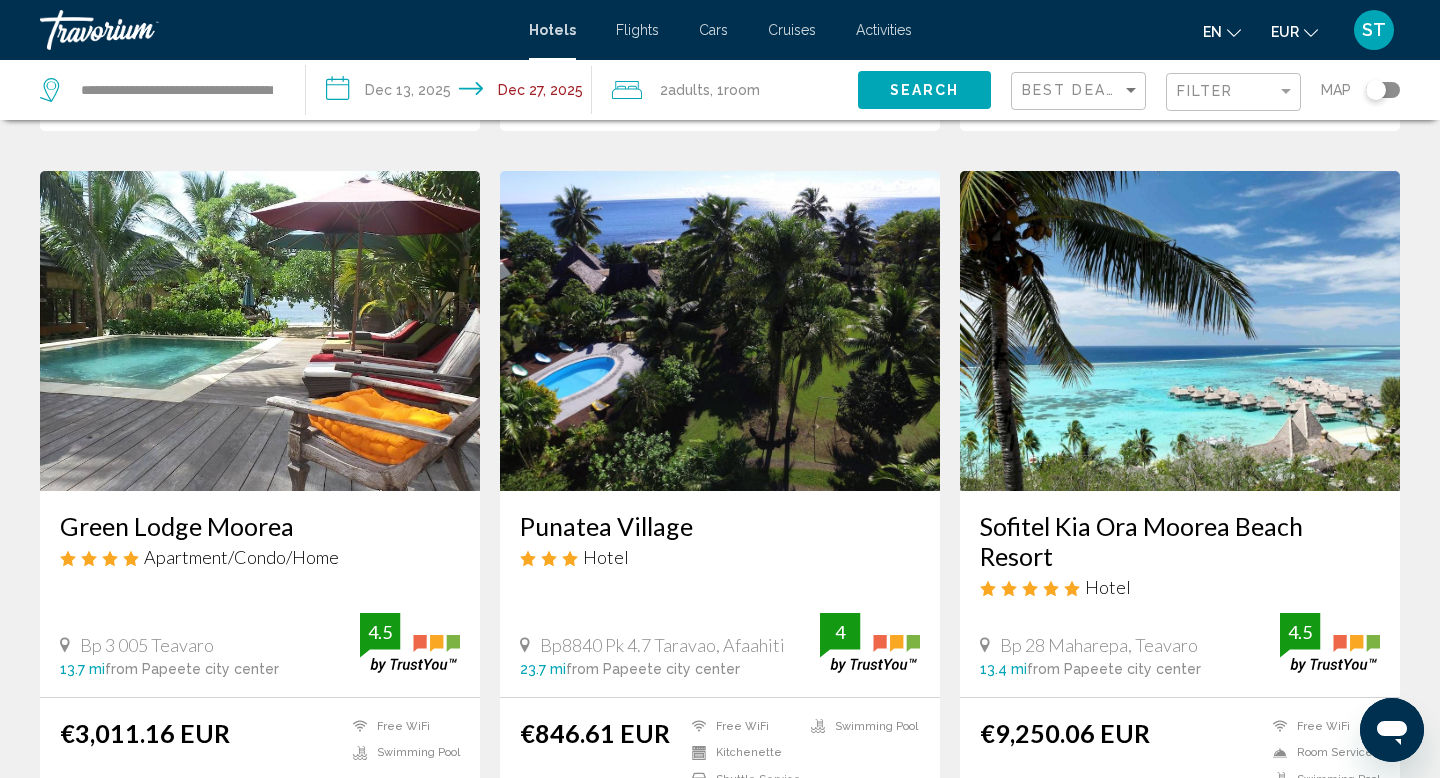 scroll, scrollTop: 775, scrollLeft: 0, axis: vertical 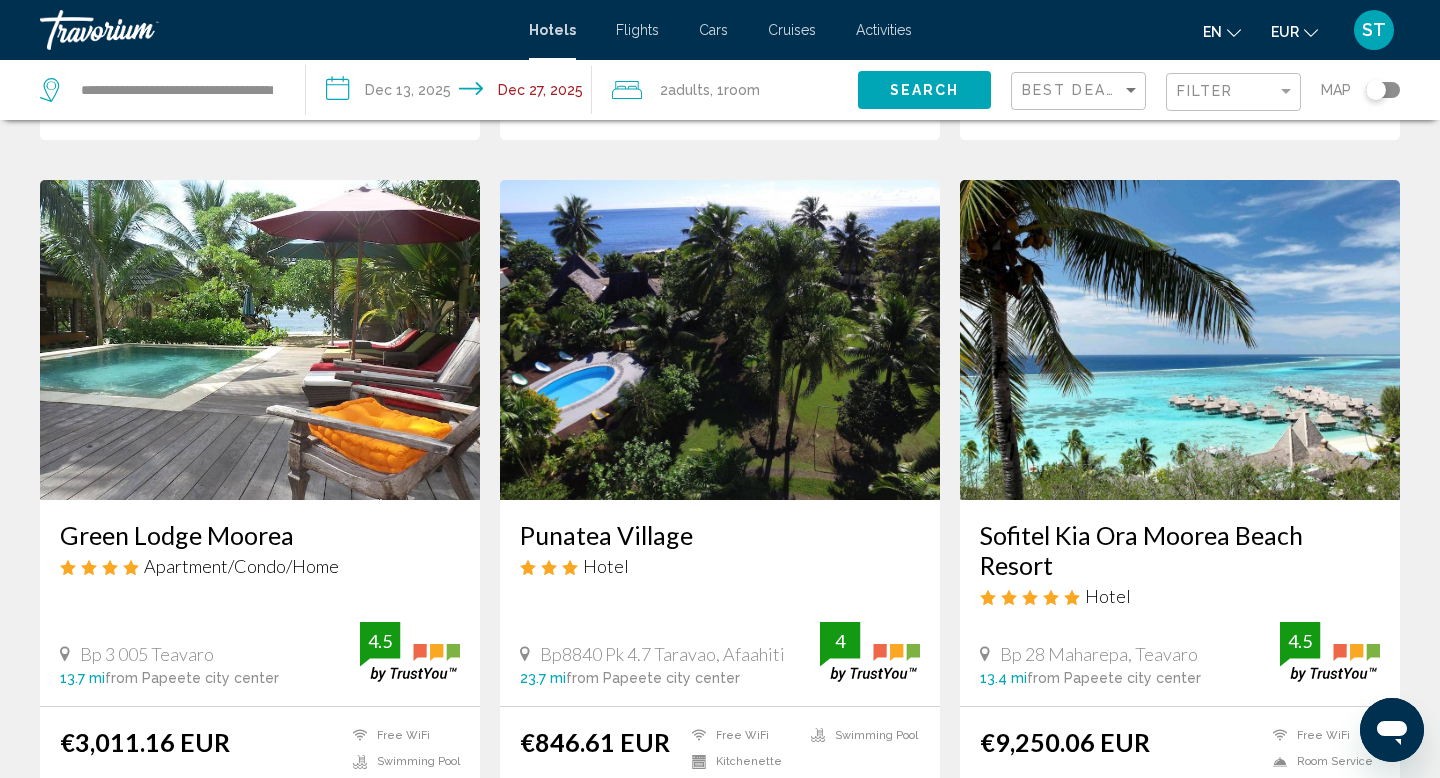 click 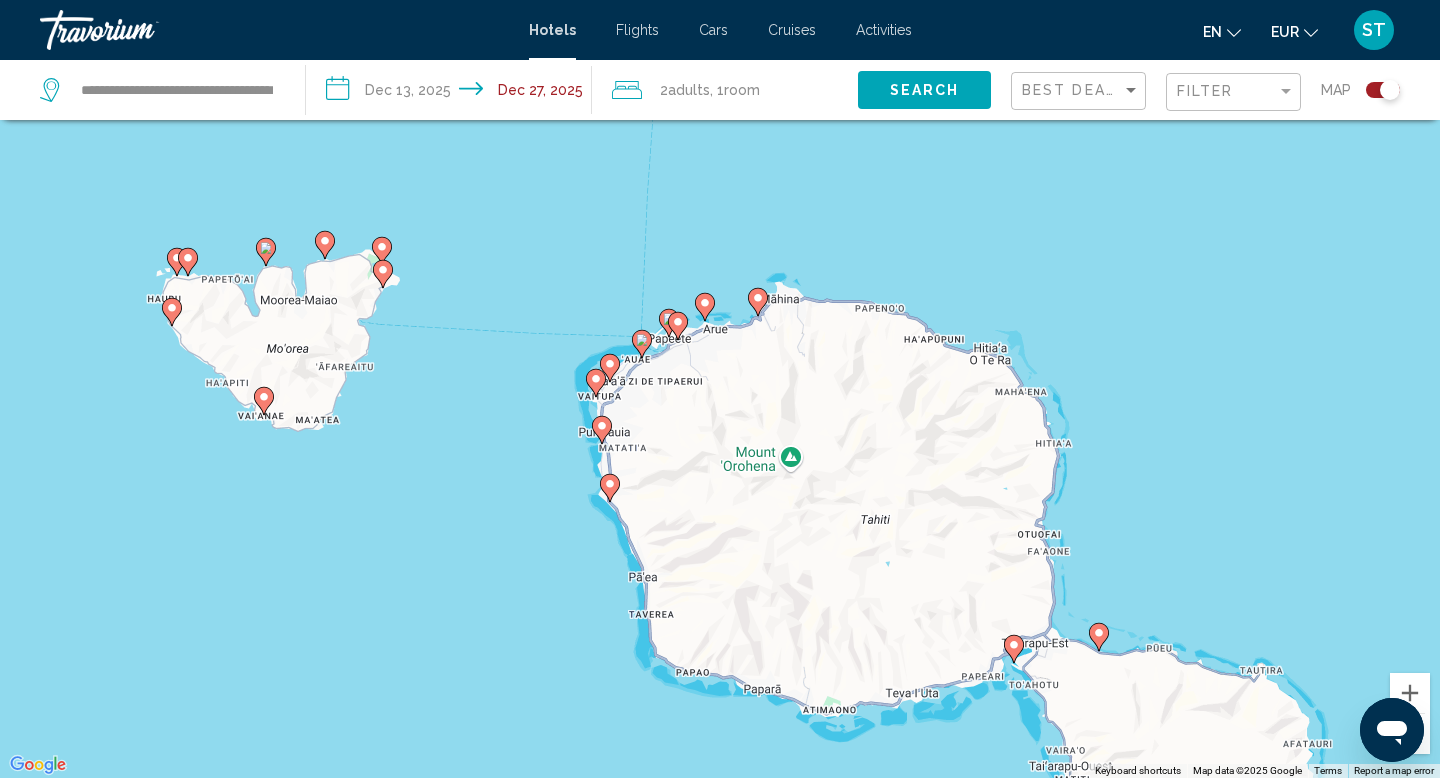 drag, startPoint x: 1215, startPoint y: 348, endPoint x: 1134, endPoint y: 504, distance: 175.77542 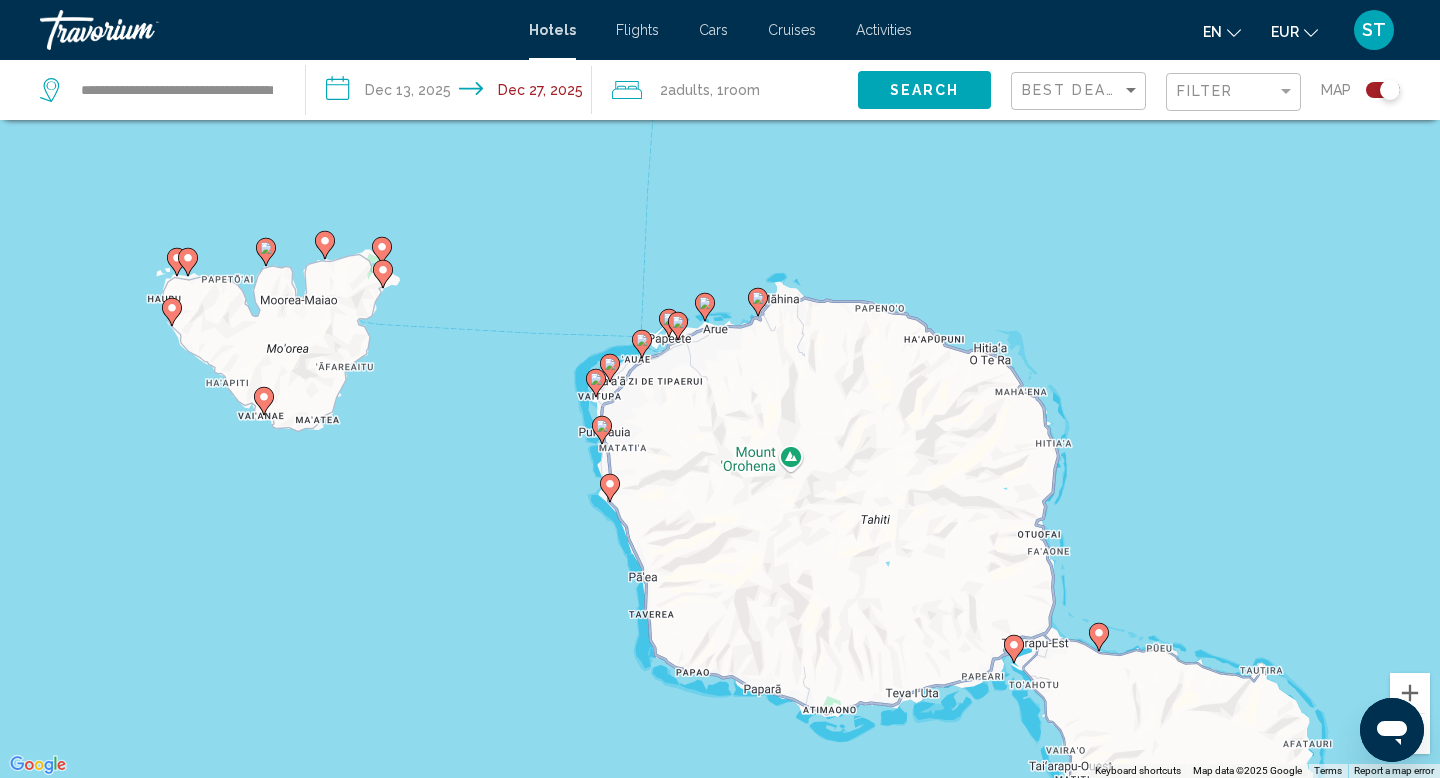 click on "To activate drag with keyboard, press Alt + Enter. Once in keyboard drag state, use the arrow keys to move the marker. To complete the drag, press the Enter key. To cancel, press Escape." at bounding box center (720, 389) 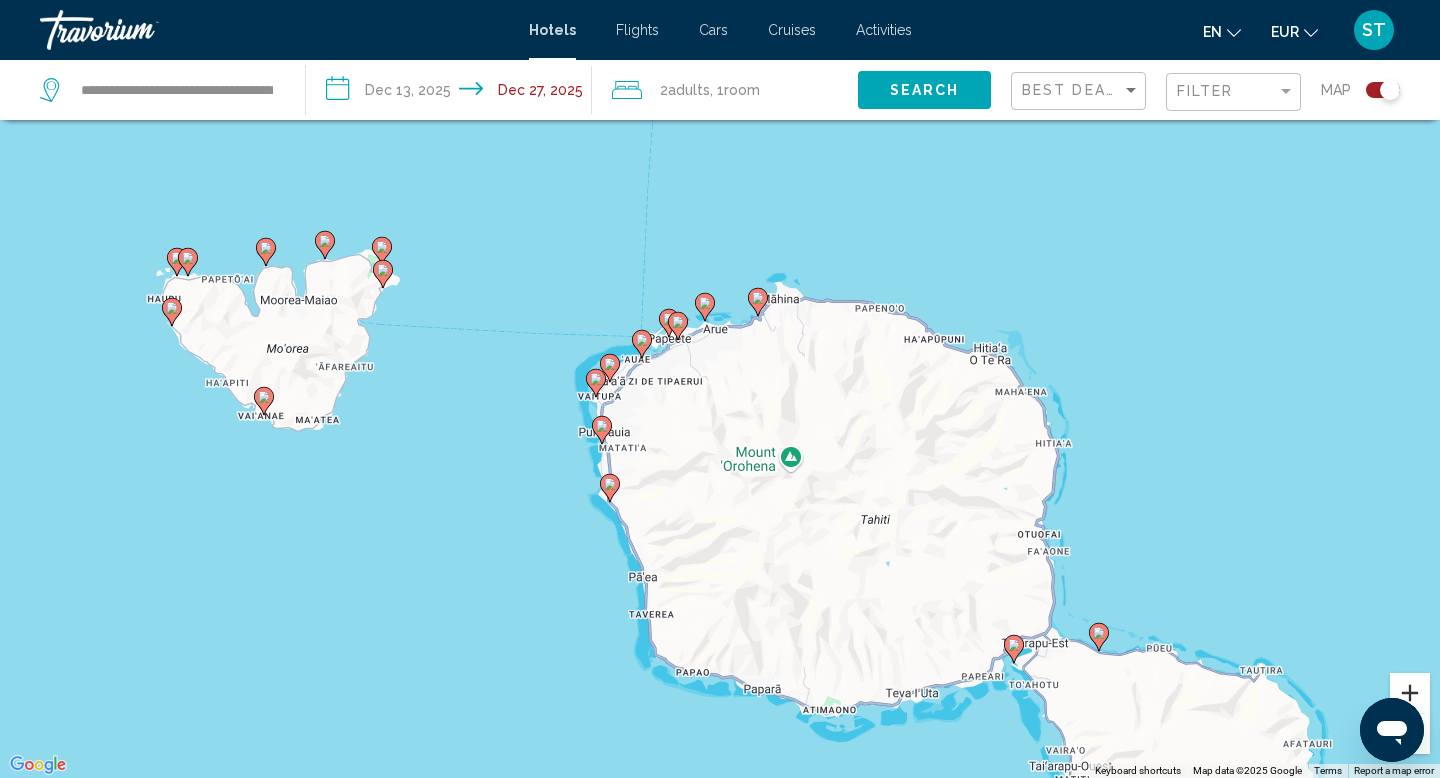 click at bounding box center [1410, 693] 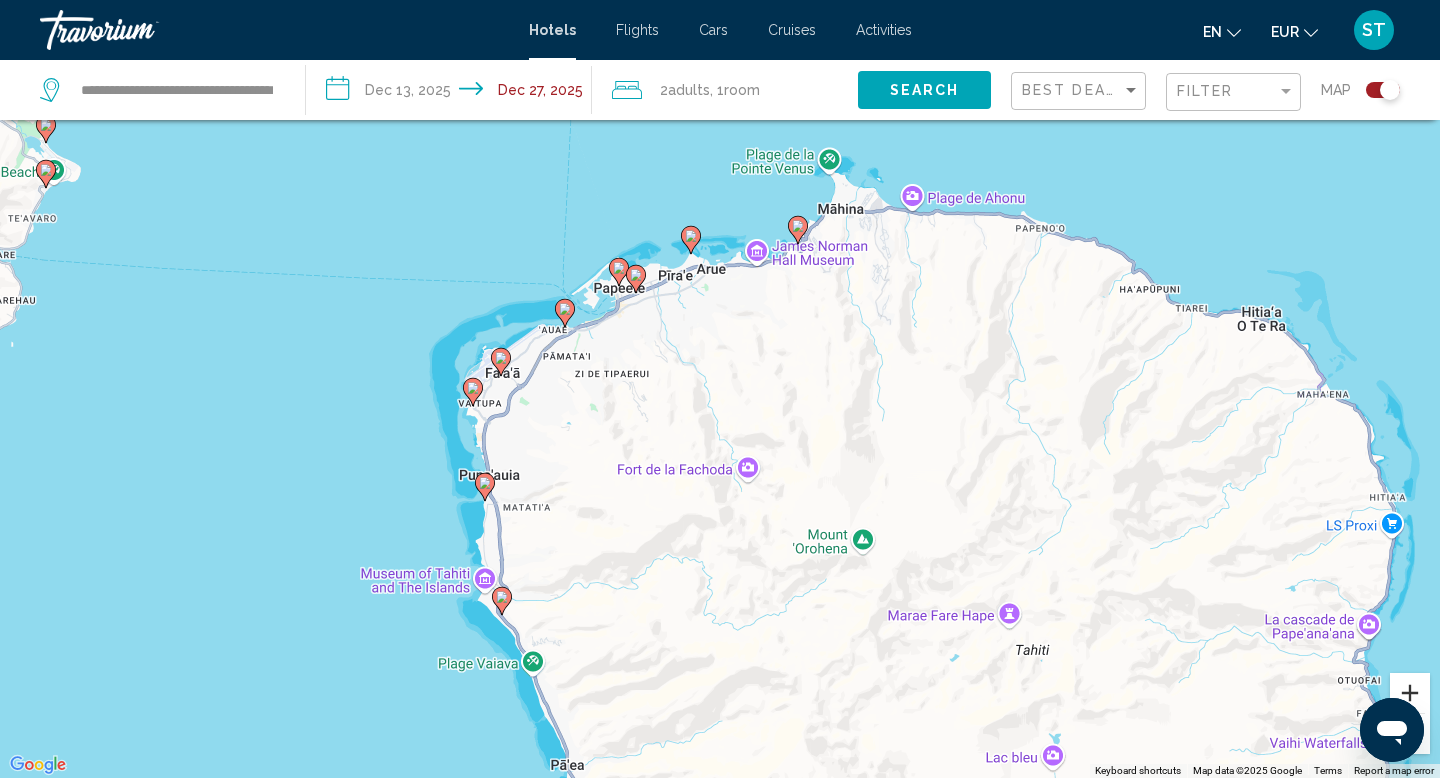 click at bounding box center (1410, 693) 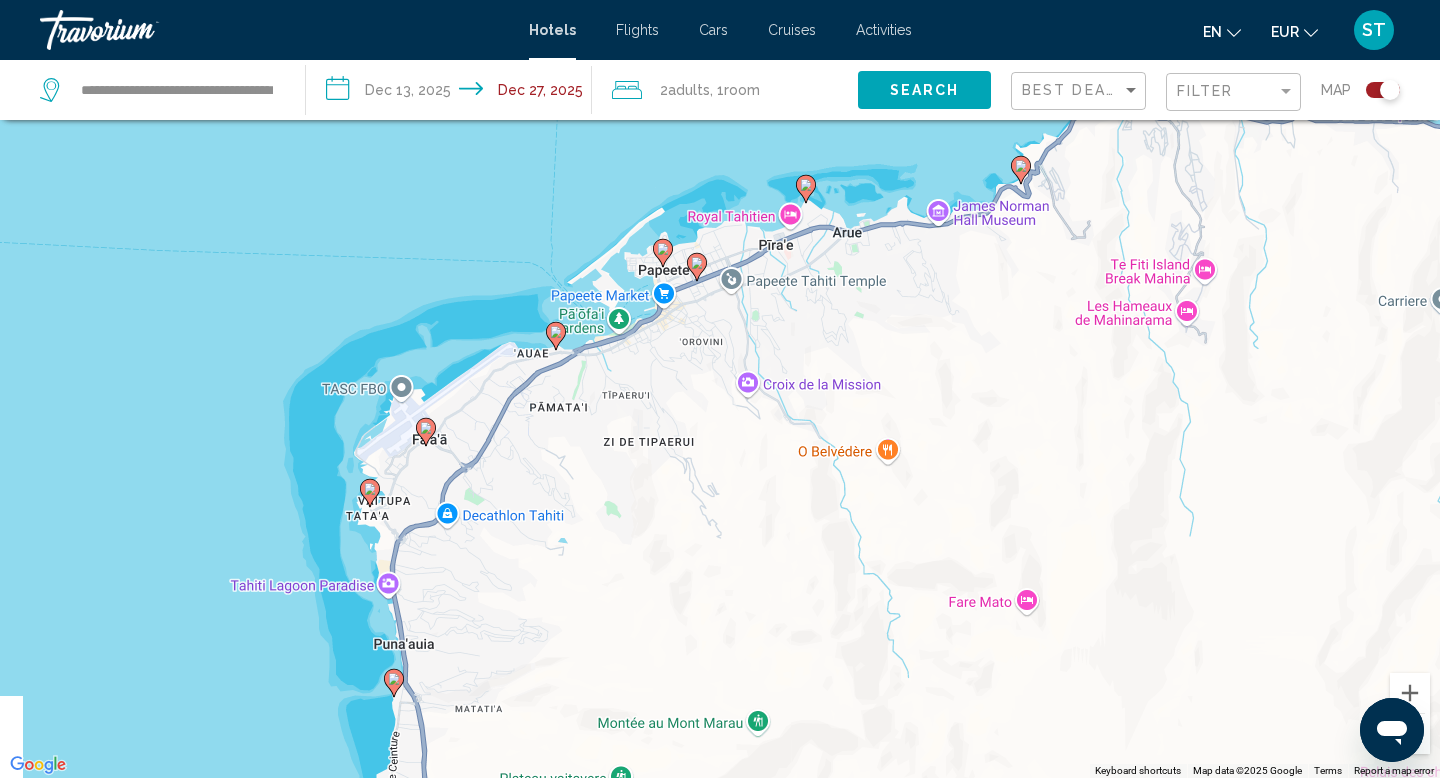 drag, startPoint x: 918, startPoint y: 548, endPoint x: 1068, endPoint y: 634, distance: 172.9046 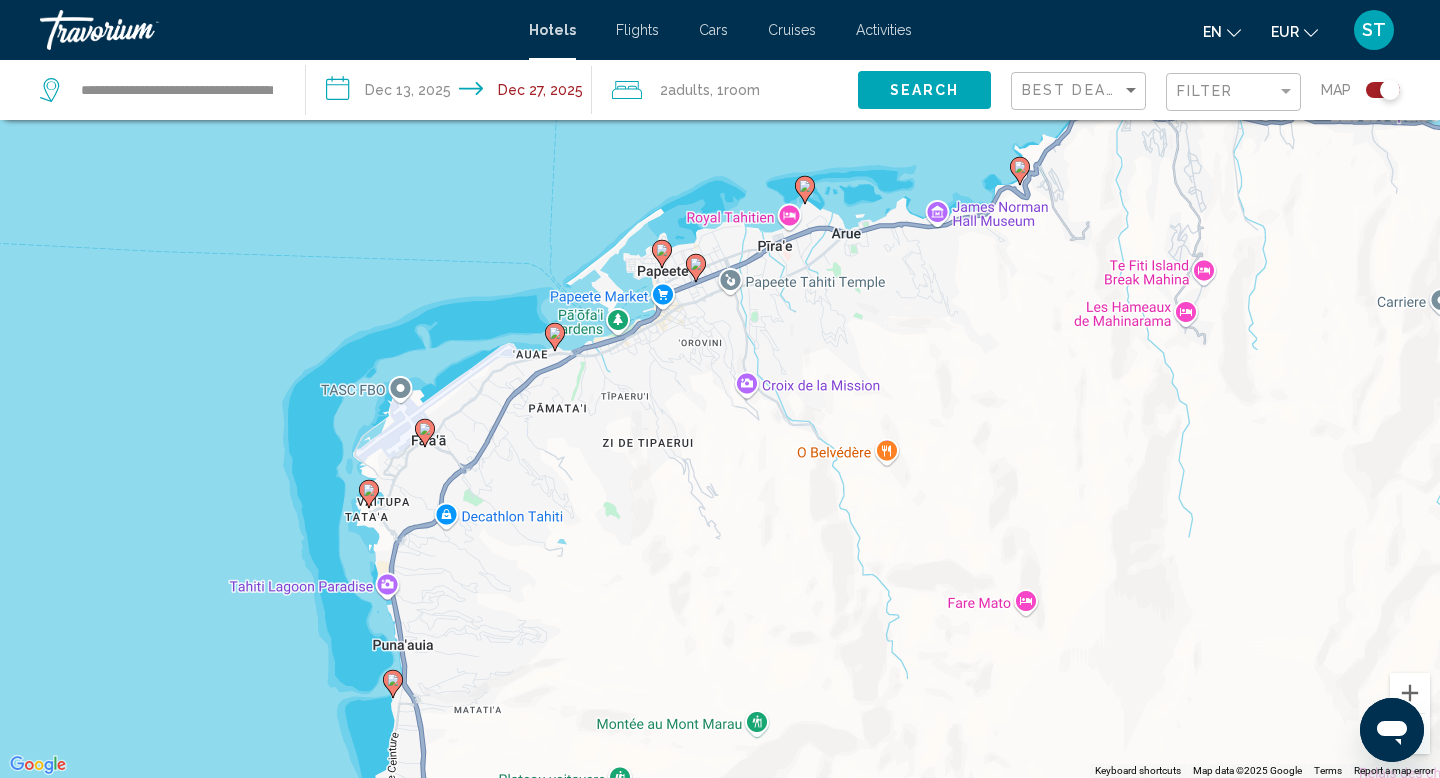 click 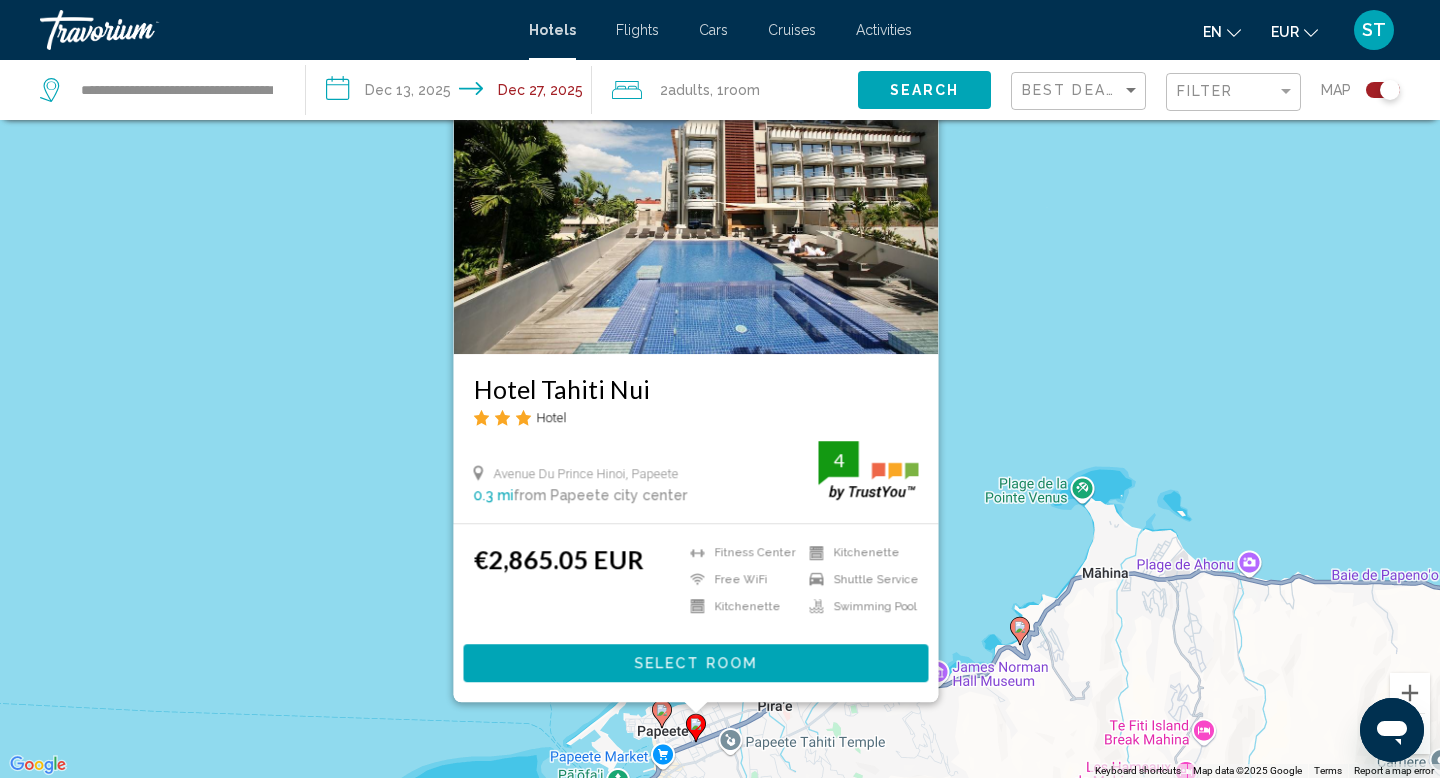 click on "To activate drag with keyboard, press Alt + Enter. Once in keyboard drag state, use the arrow keys to move the marker. To complete the drag, press the Enter key. To cancel, press Escape.  Hotel Tahiti Nui
Hotel
Avenue Du Prince Hinoi, Papeete 0.3 mi  from Papeete city center from hotel 4 €2,865.05 EUR
Fitness Center
Kitchenette
Kitchenette
Shuttle Service
Swimming Pool  4 Select Room" at bounding box center [720, 389] 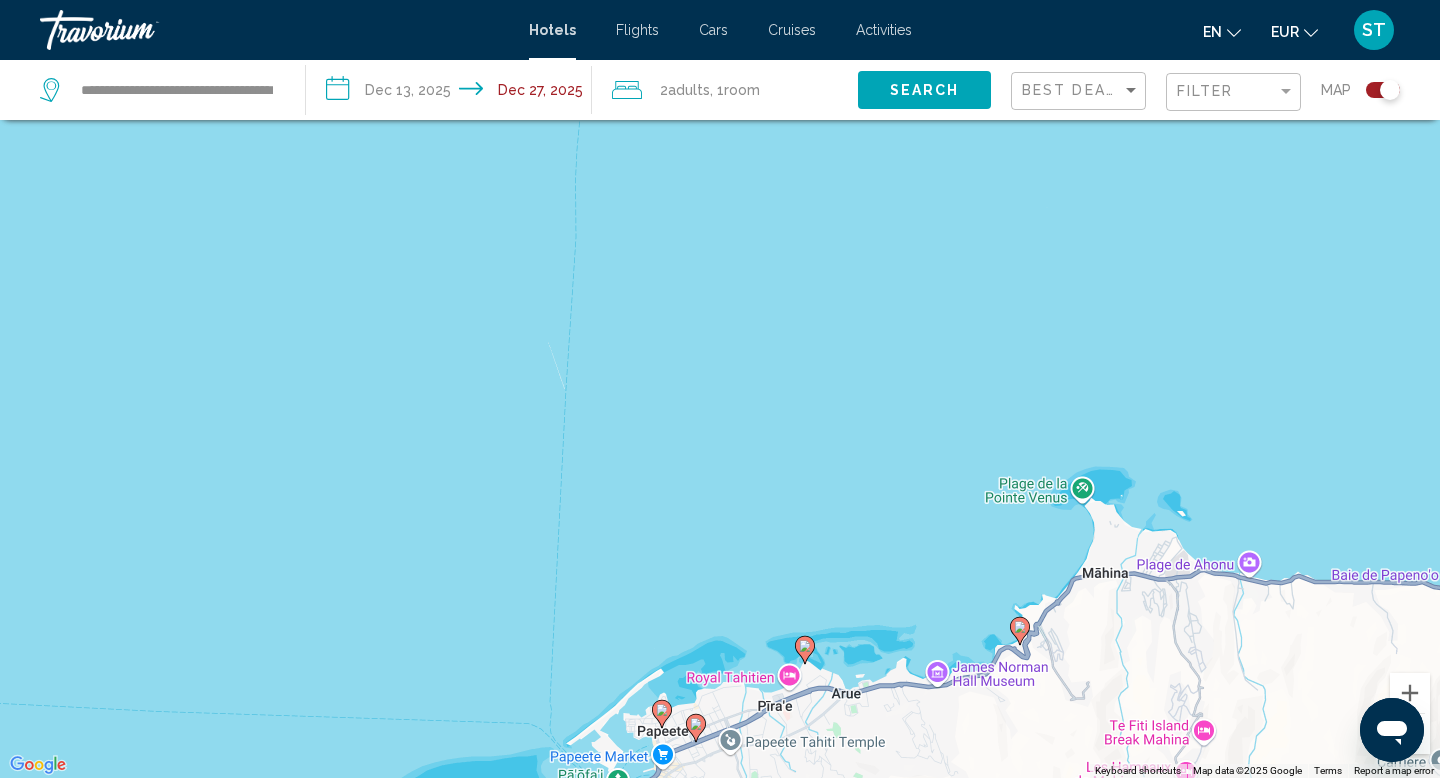 click 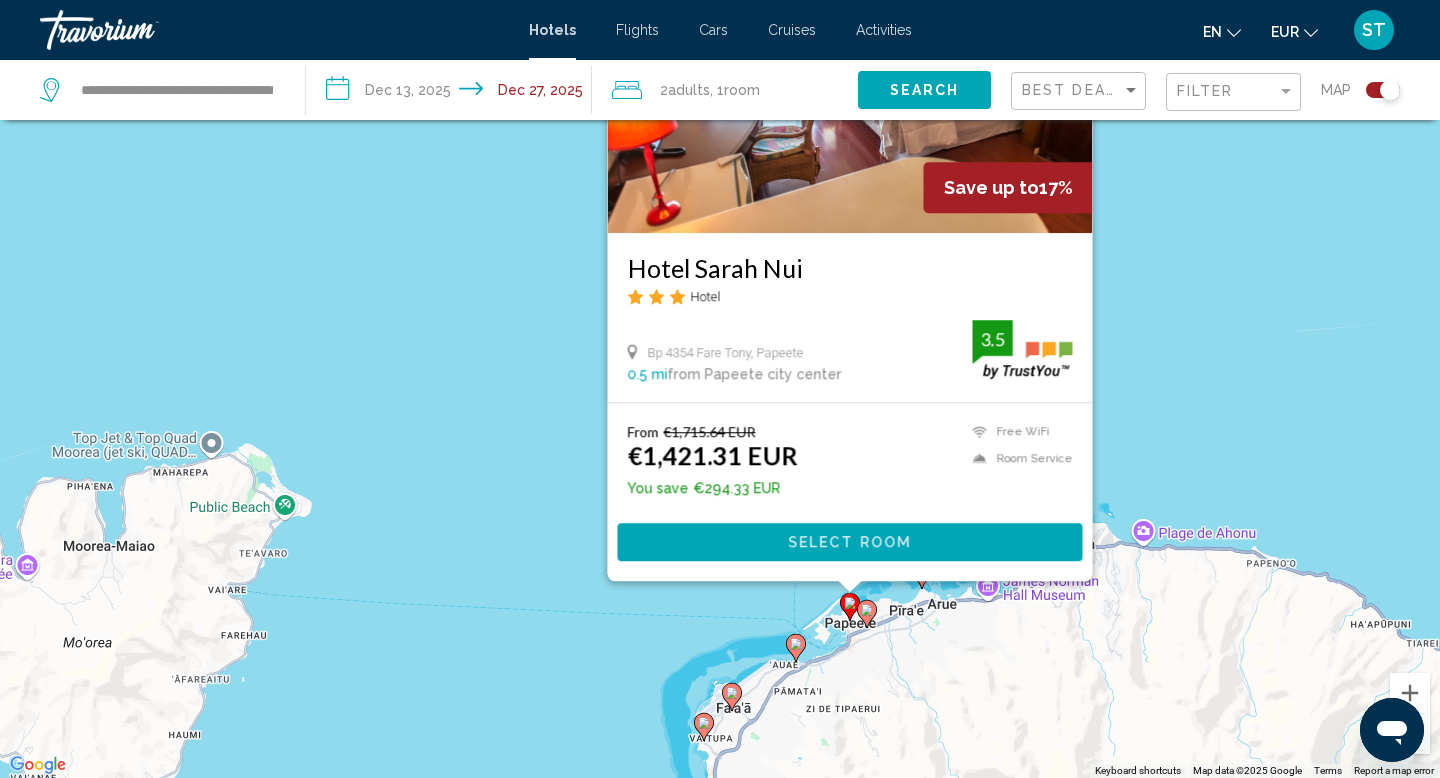 click 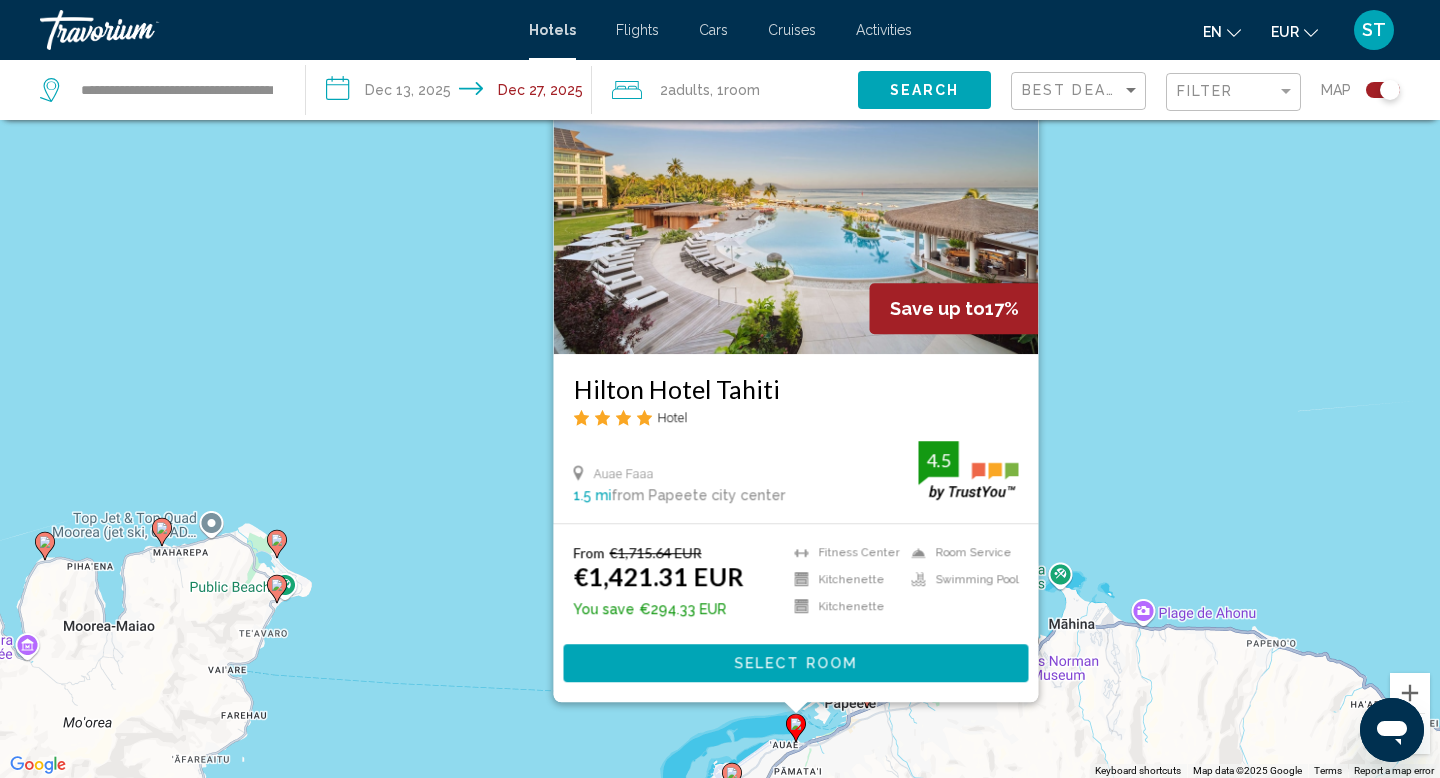 click on "To activate drag with keyboard, press Alt + Enter. Once in keyboard drag state, use the arrow keys to move the marker. To complete the drag, press the Enter key. To cancel, press Escape. Save up to  17%   Hilton Hotel Tahiti
Hotel
Auae Faaa 1.5 mi  from Papeete [CITY] center from hotel 4.5 From €1,715.64 EUR €1,421.31 EUR  You save  €294.33 EUR
Fitness Center
Kitchenette
Kitchenette
Room Service
Swimming Pool  4.5 Select Room" at bounding box center (720, 389) 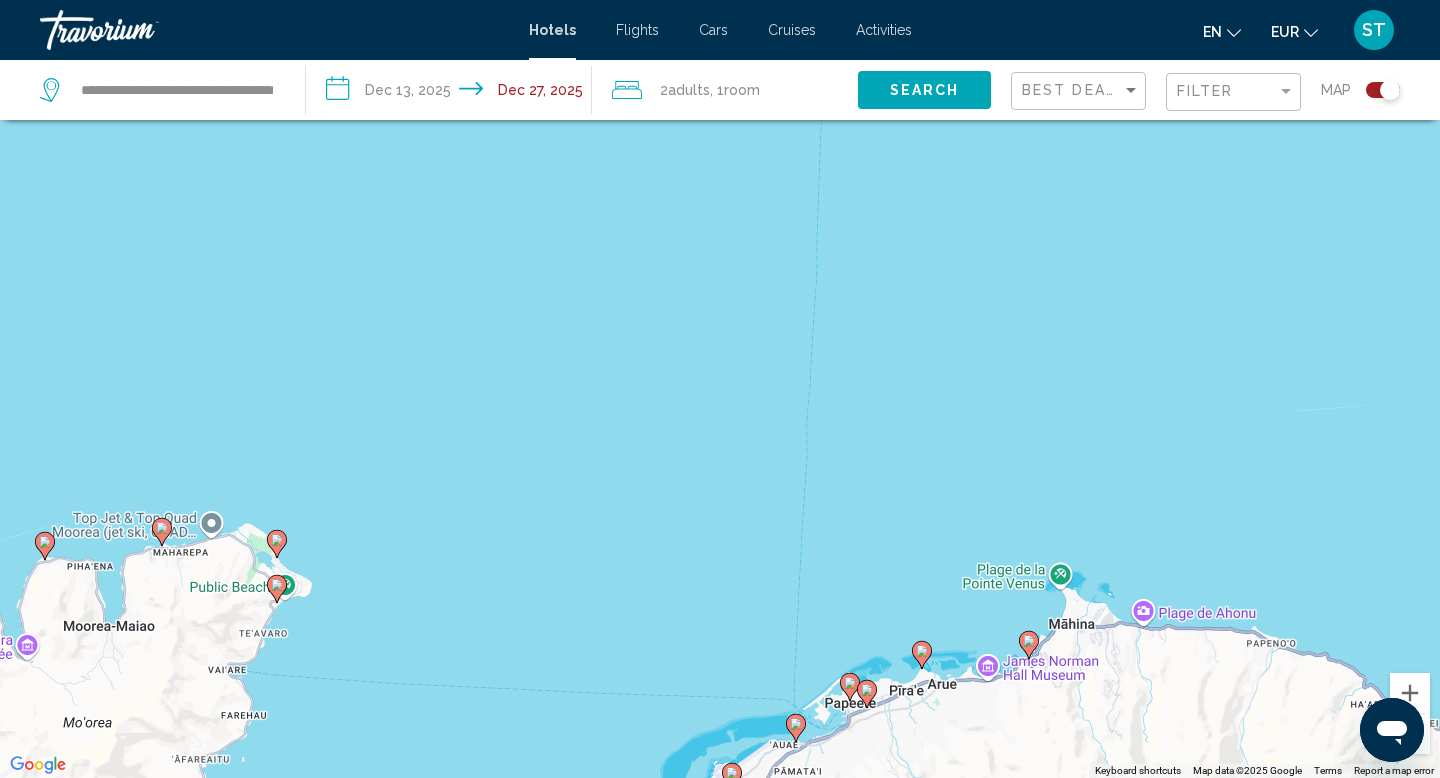 click 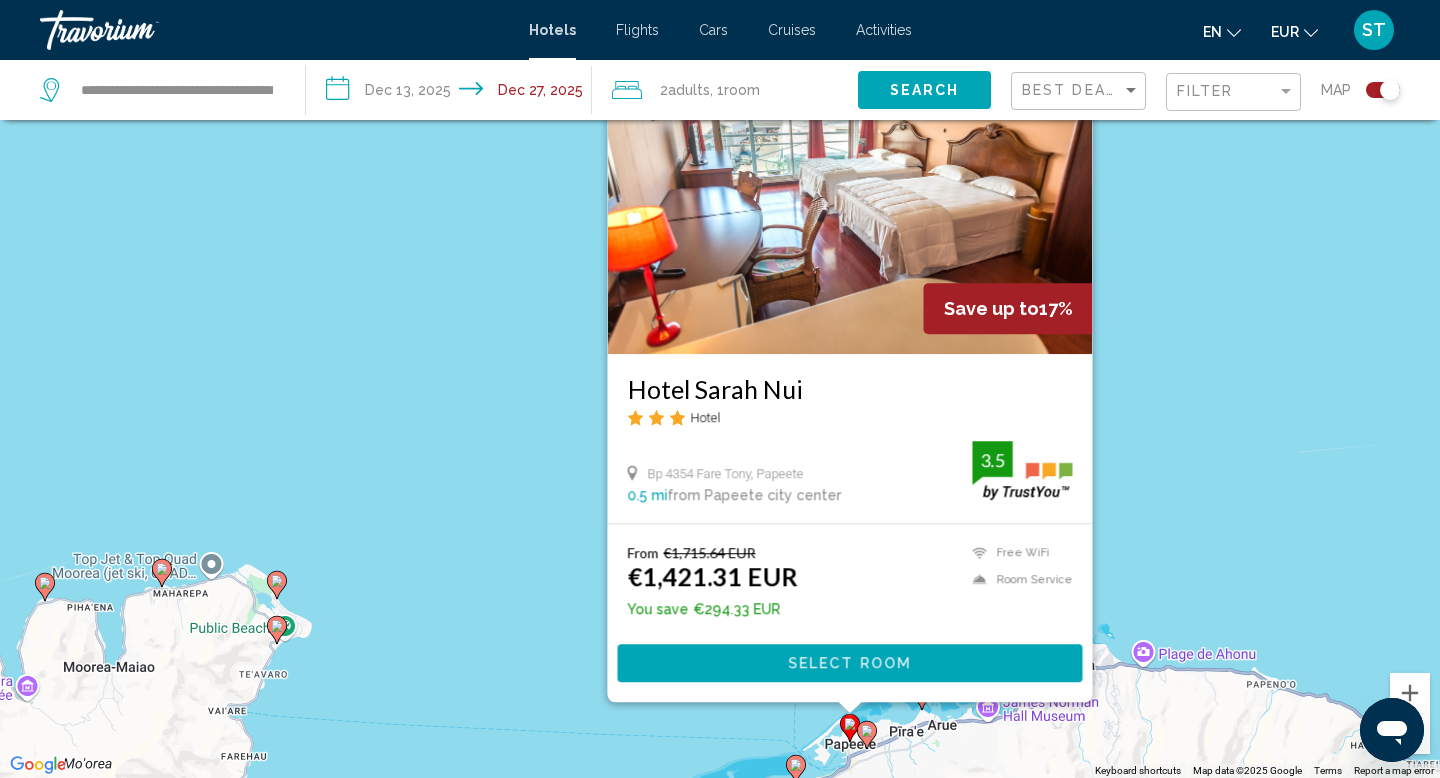 click on "Hotel Sarah Nui
Hotel
Bp [POSTAL_CODE] [STREET_NAME], Papeete [POSTAL_CODE], [COUNTRY] 0.5 mi  from Papeete city center from hotel 3.5 From €1,715.64 EUR €1,421.31 EUR  You save  €294.33 EUR
Free WiFi
Room Service  3.5 Select Room" at bounding box center [720, 389] 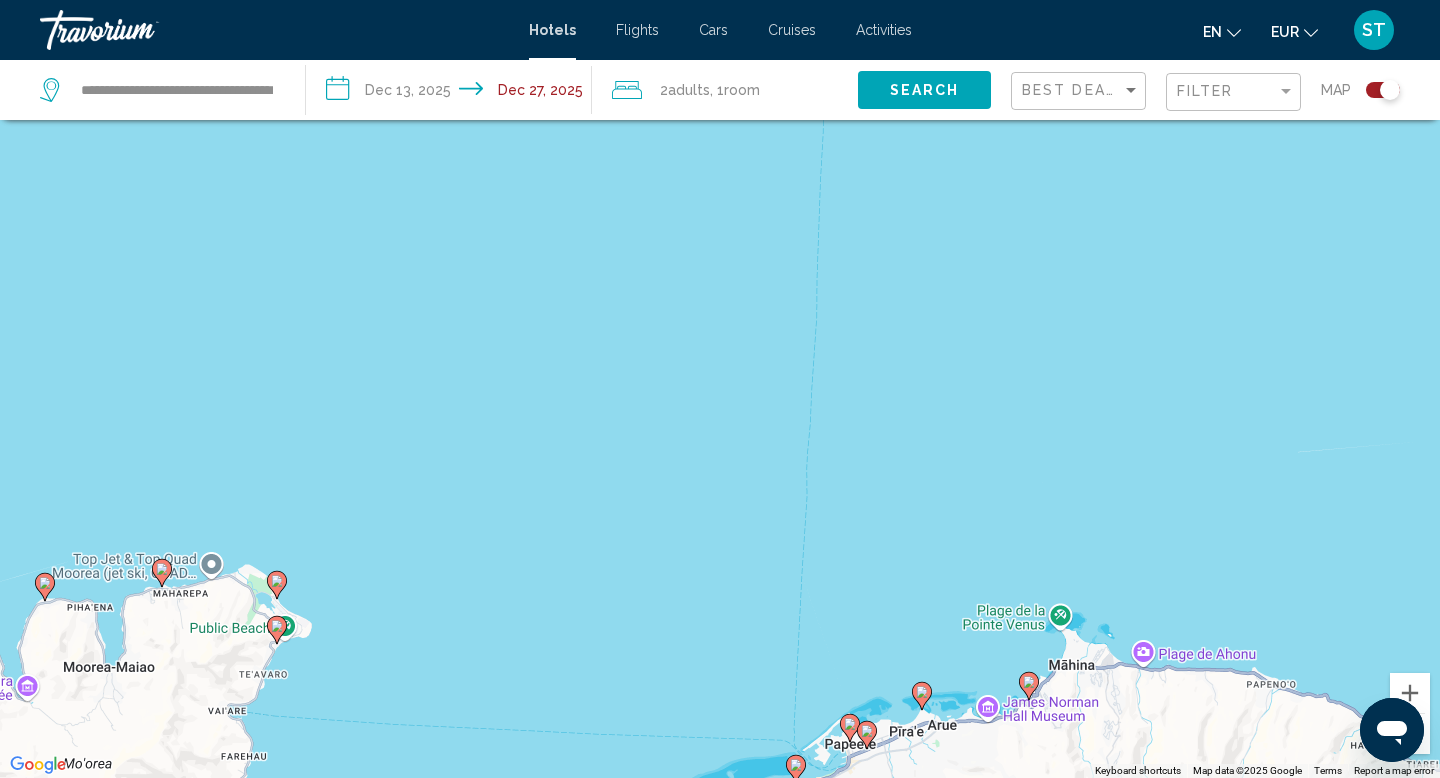 click 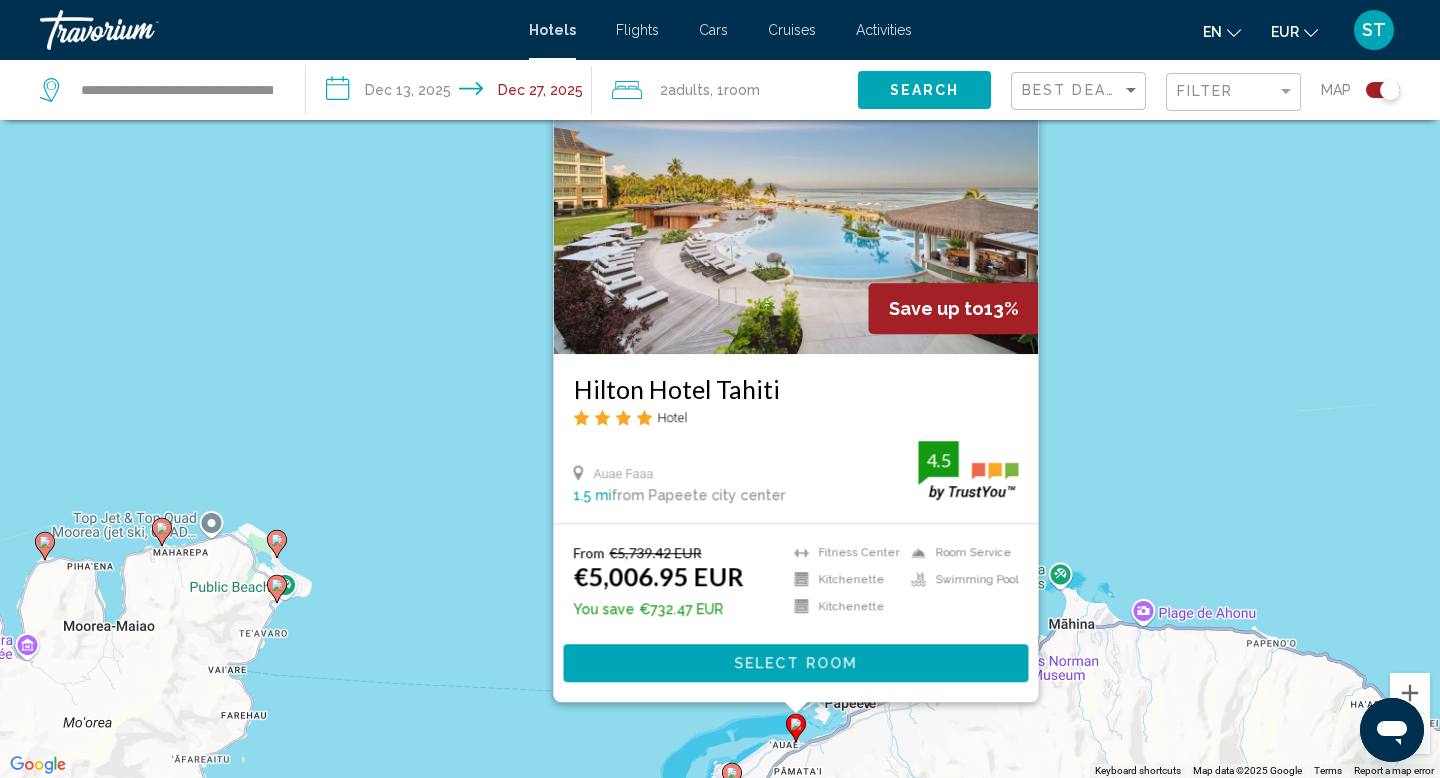 drag, startPoint x: 564, startPoint y: 388, endPoint x: 805, endPoint y: 392, distance: 241.03319 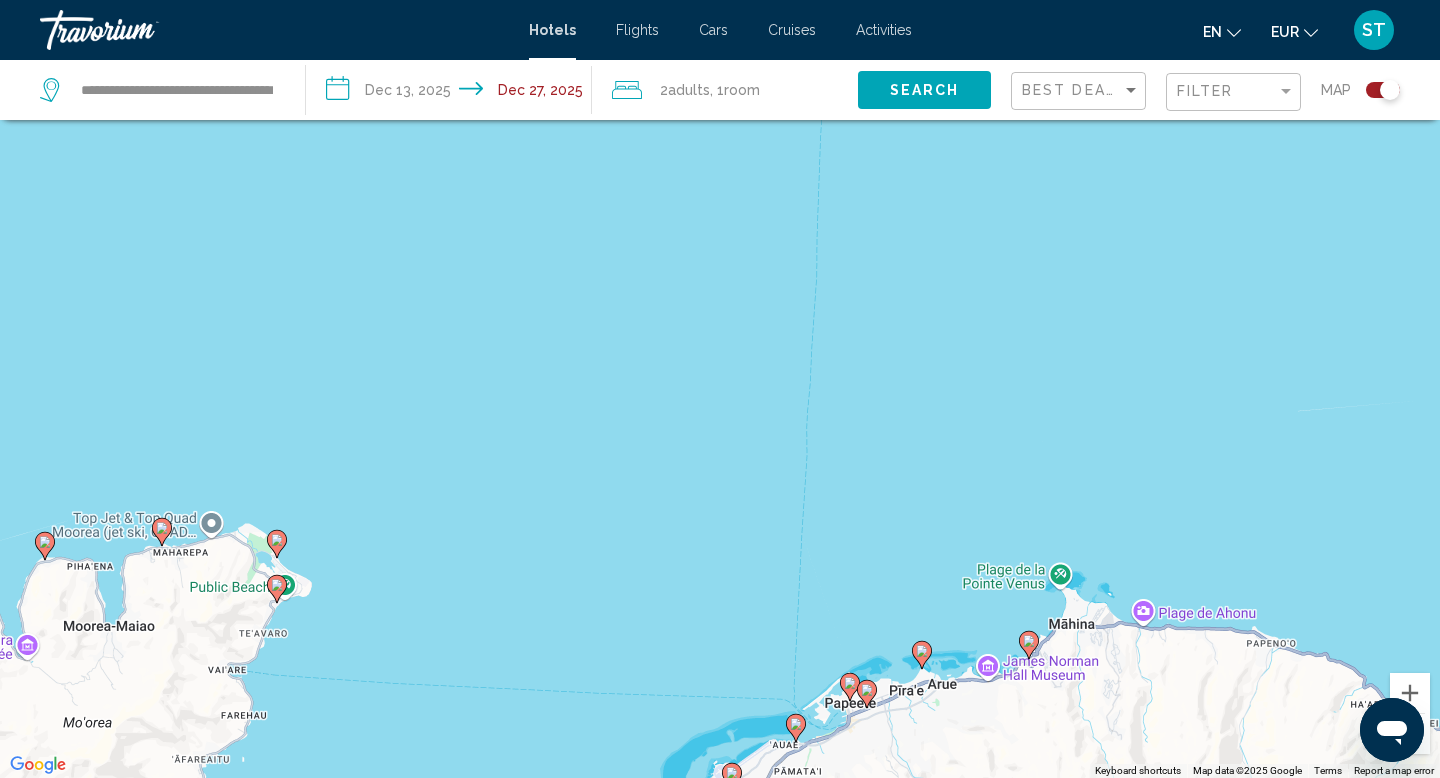 click 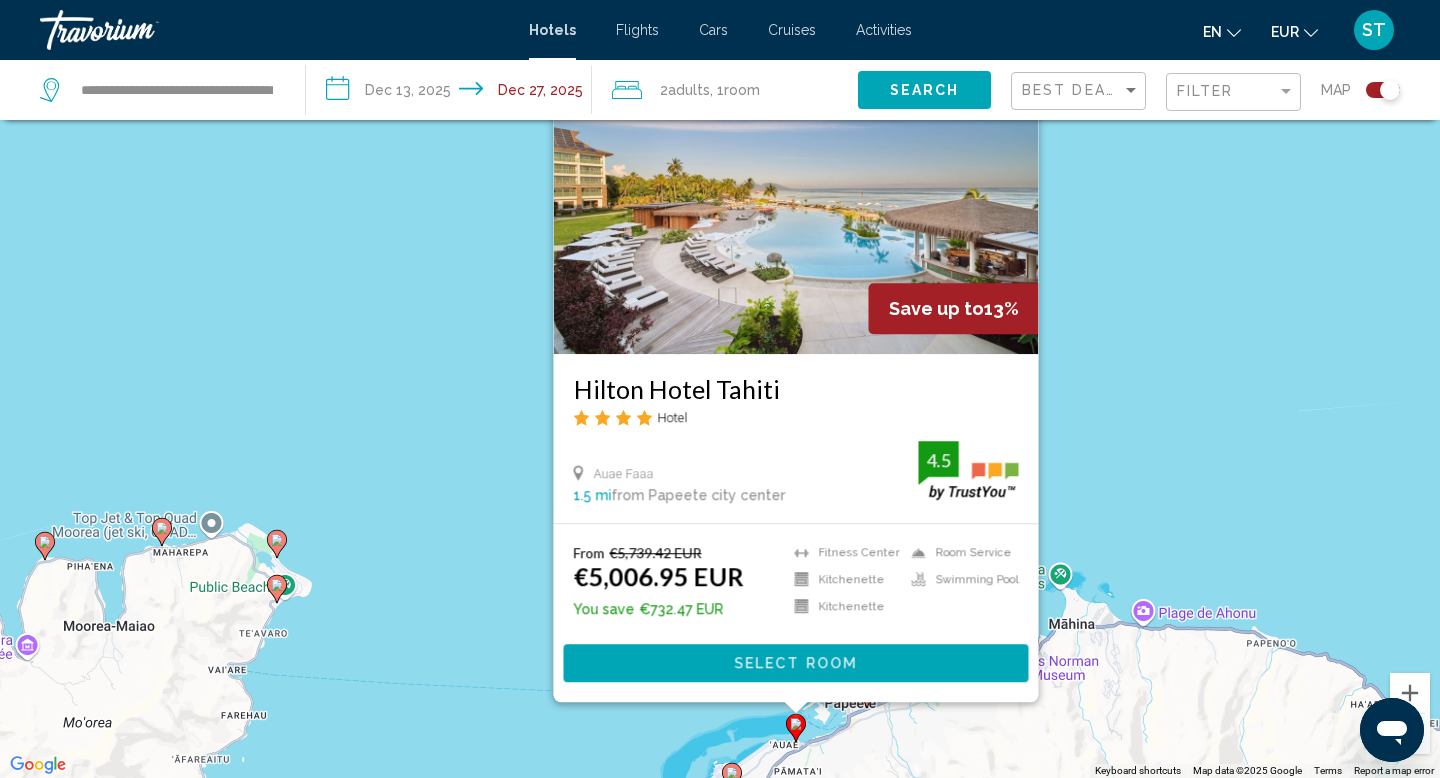 click at bounding box center (796, 194) 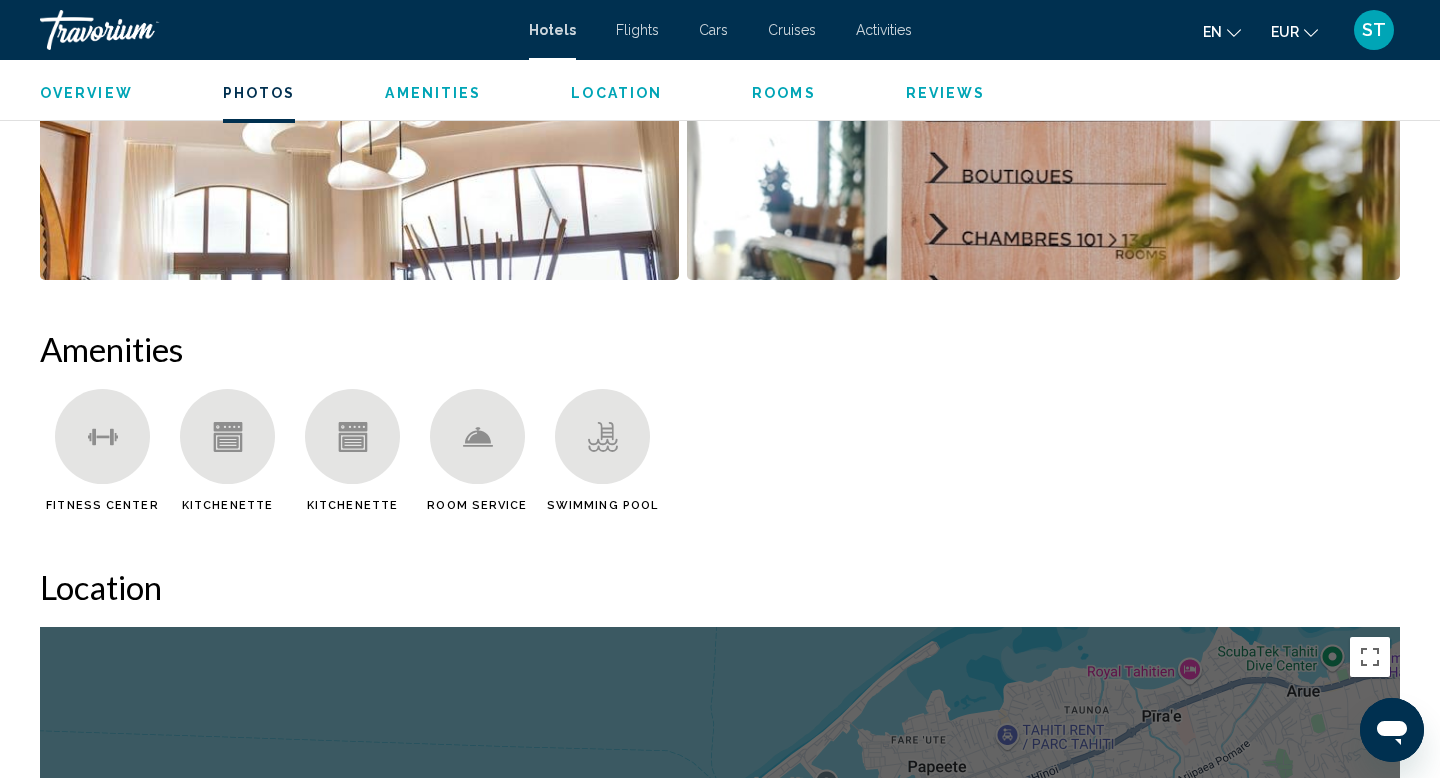 scroll, scrollTop: 1049, scrollLeft: 0, axis: vertical 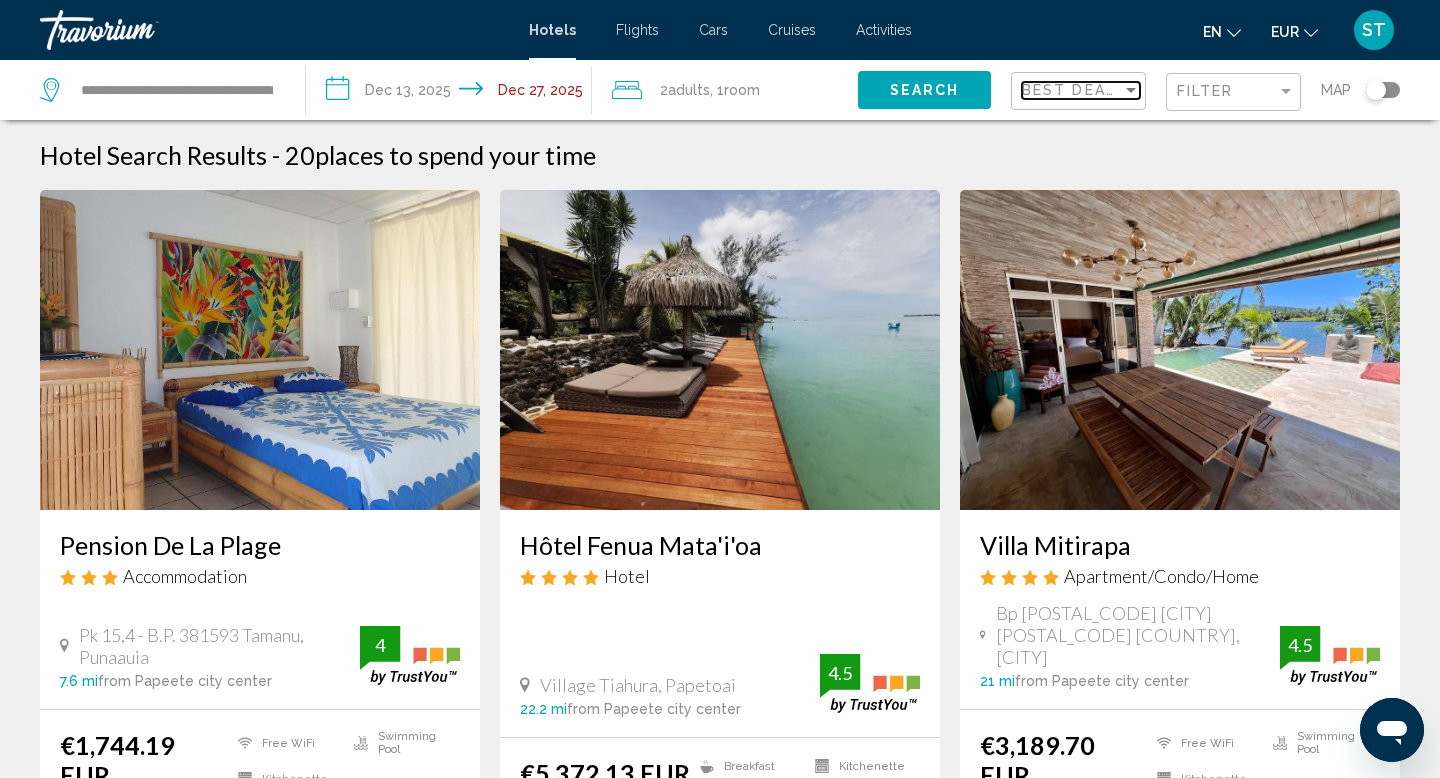 click at bounding box center [1131, 90] 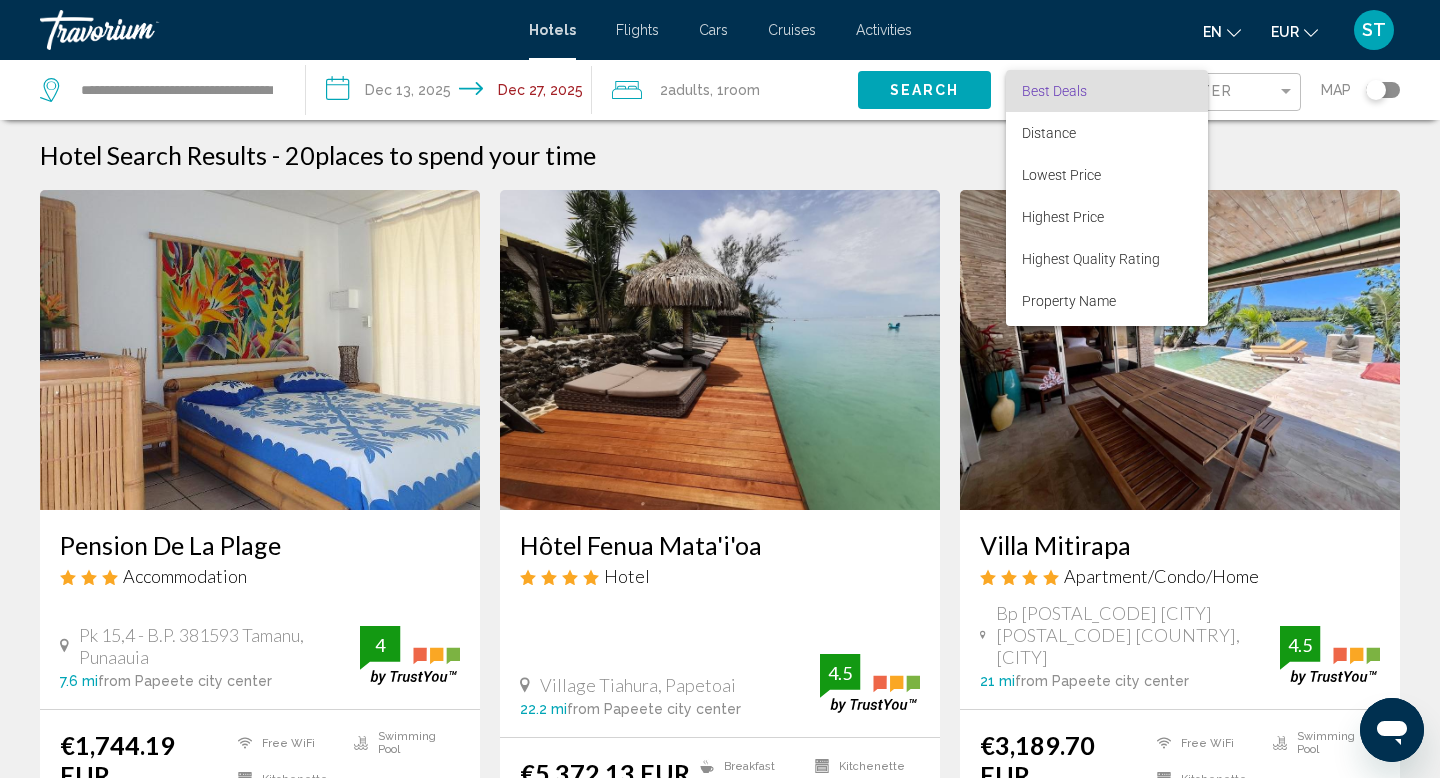 click at bounding box center (720, 389) 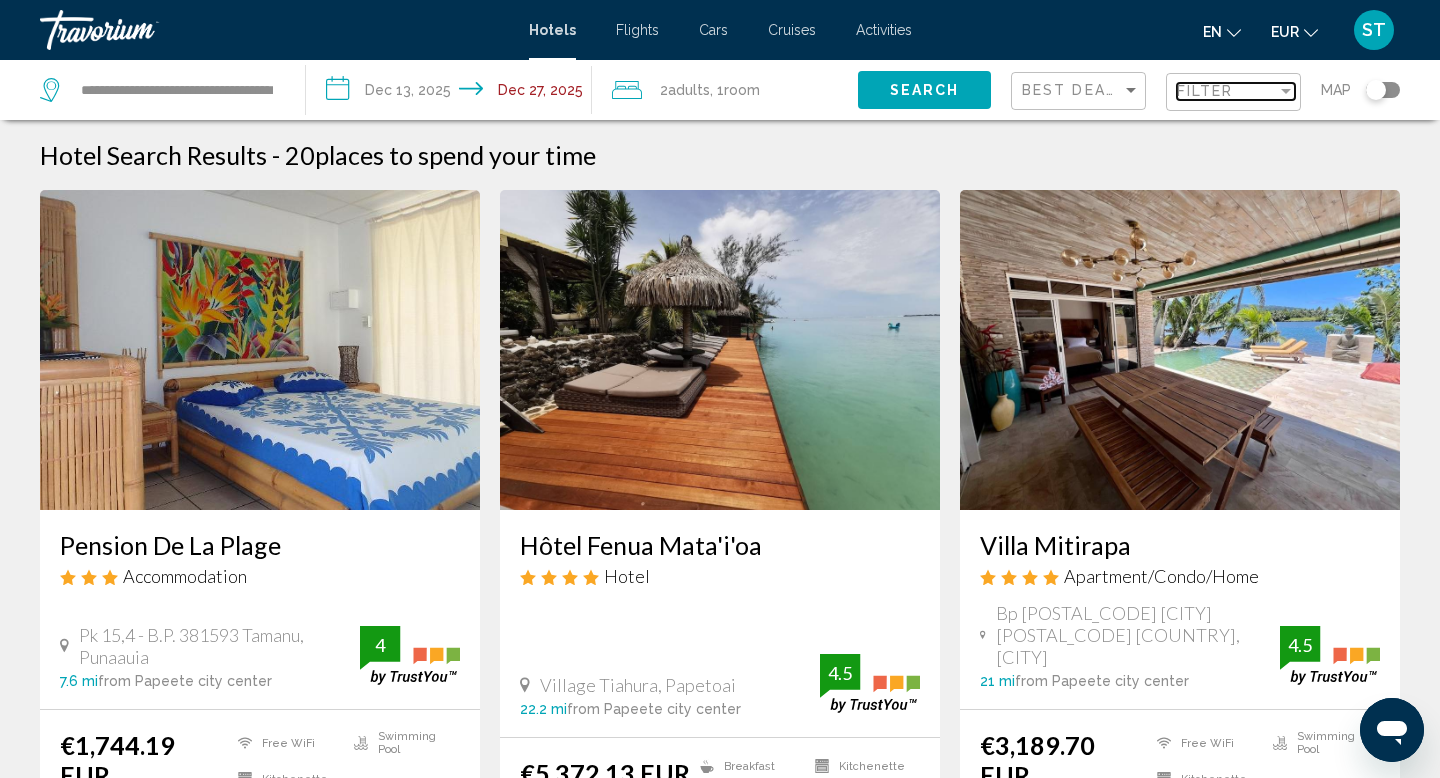 click at bounding box center (1286, 91) 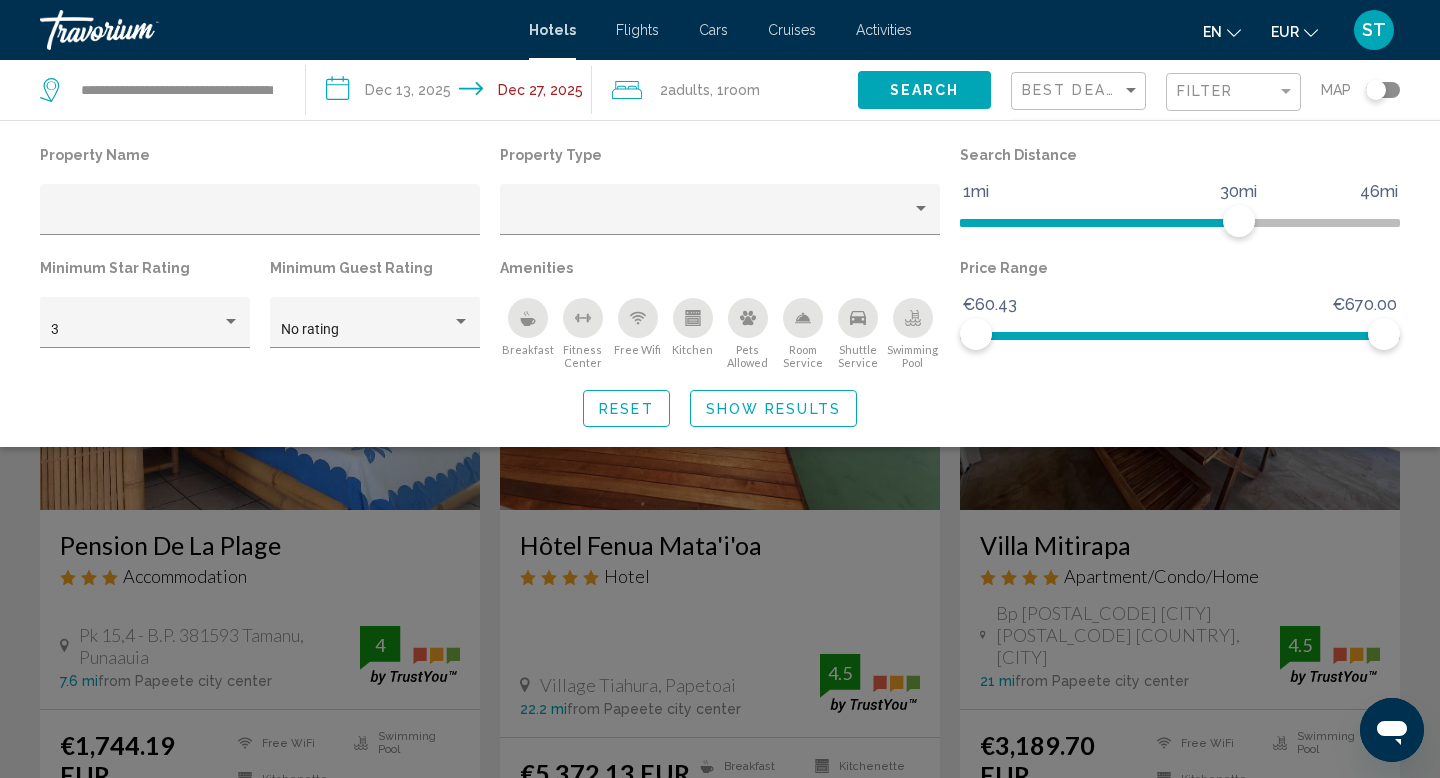 click 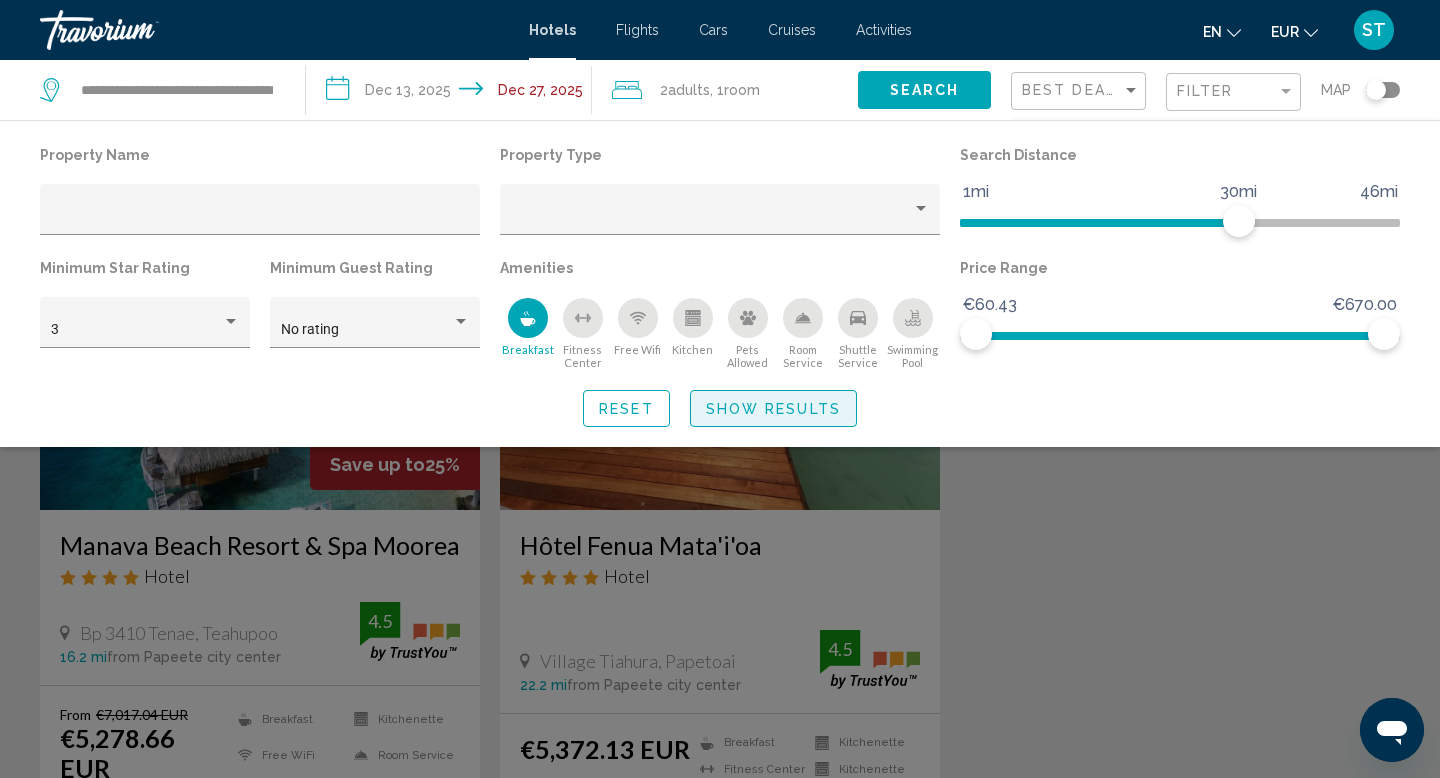 click on "Show Results" 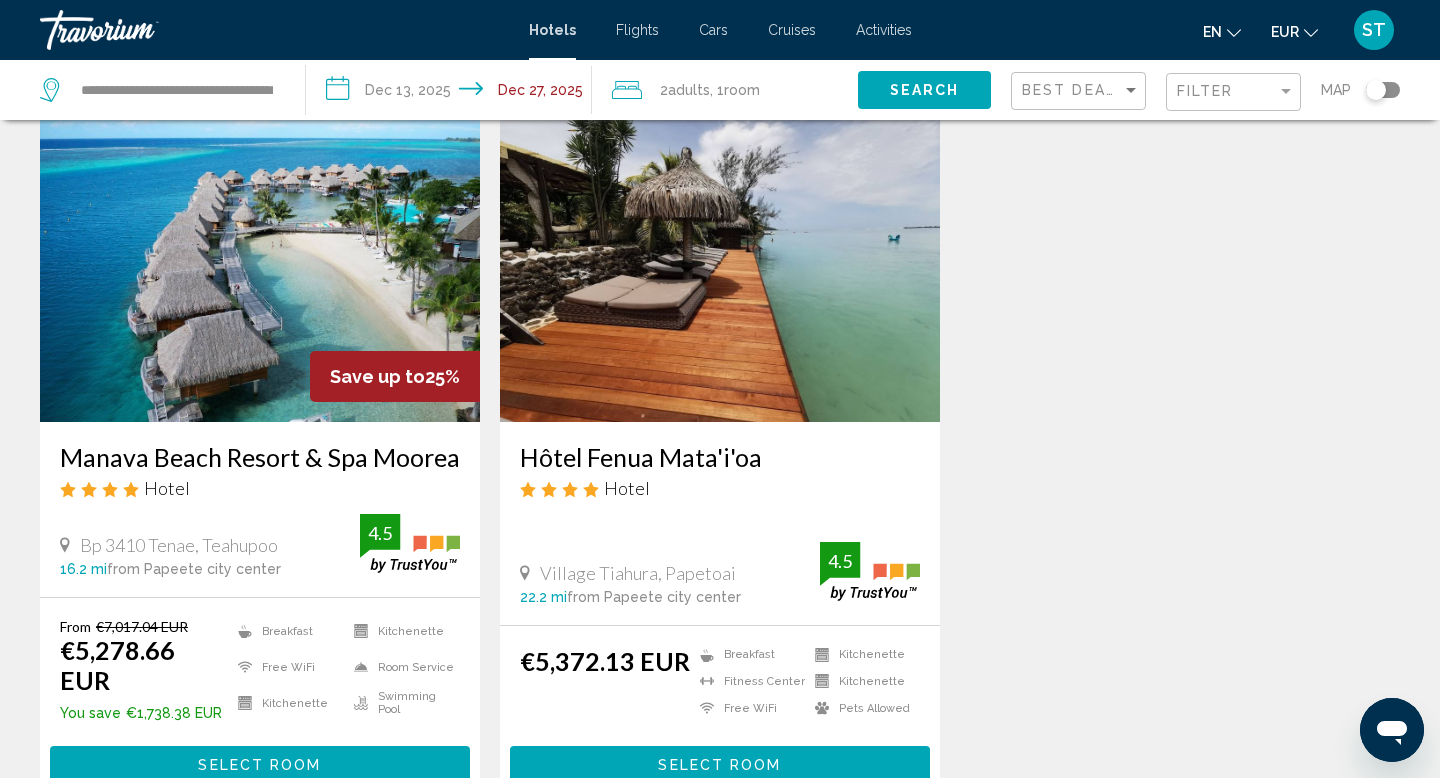 scroll, scrollTop: 91, scrollLeft: 0, axis: vertical 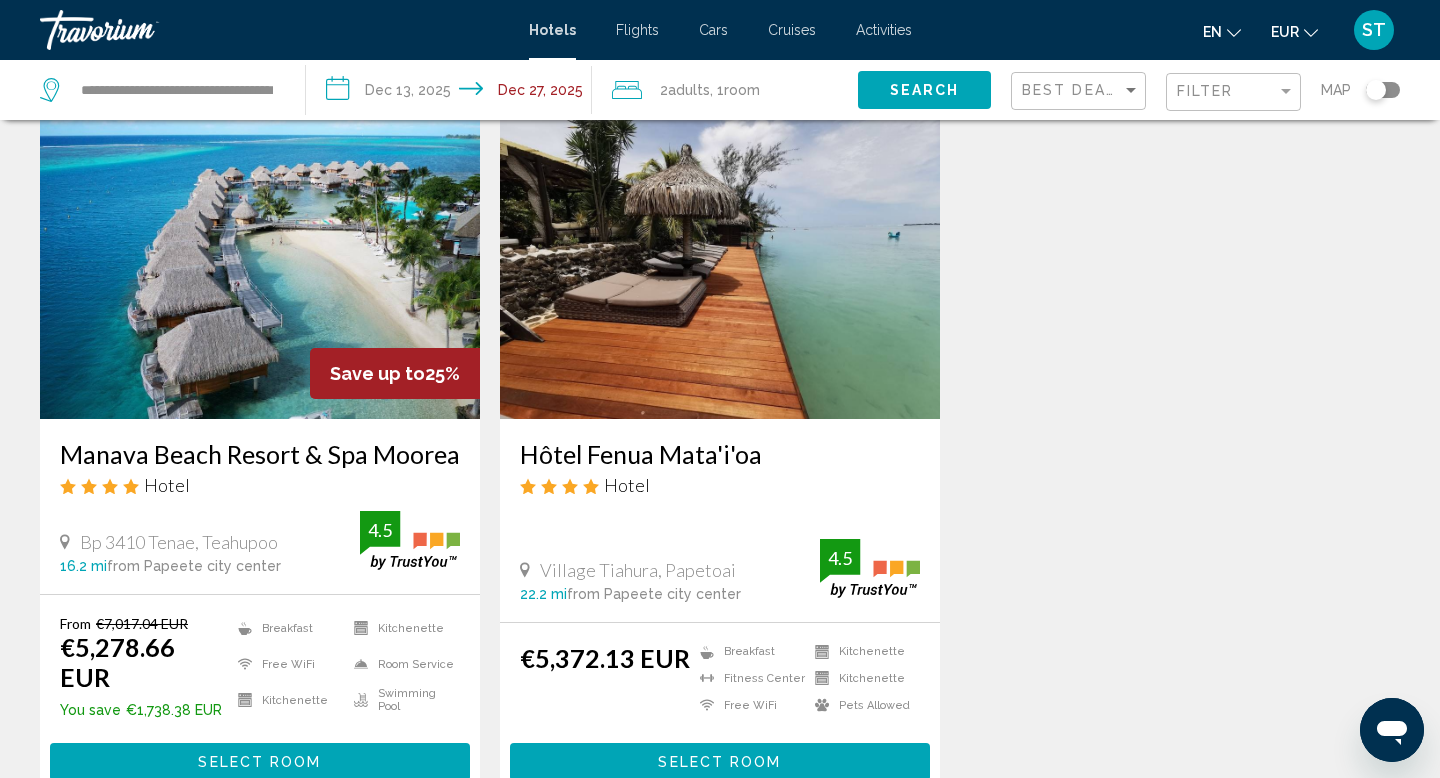 click 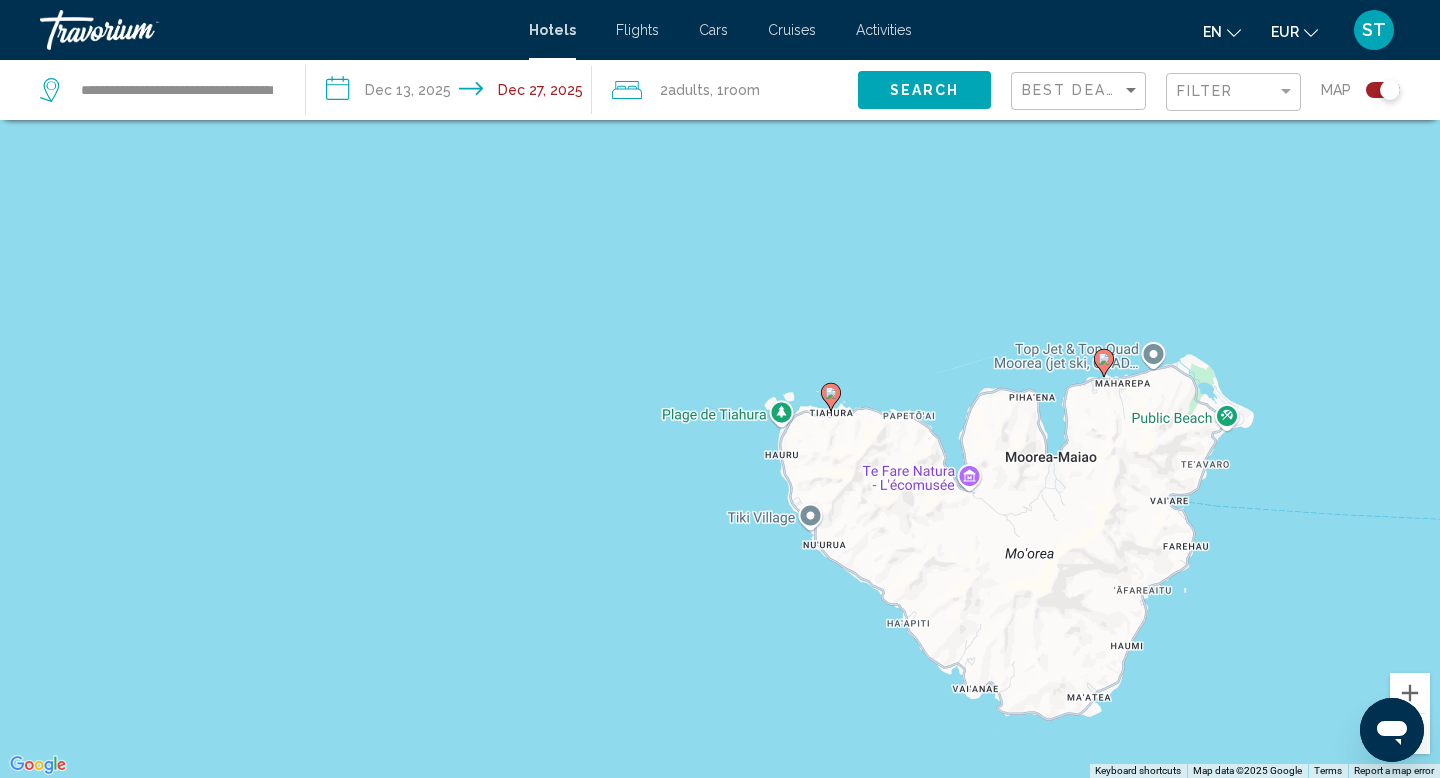 drag, startPoint x: 1242, startPoint y: 598, endPoint x: 1086, endPoint y: 487, distance: 191.46017 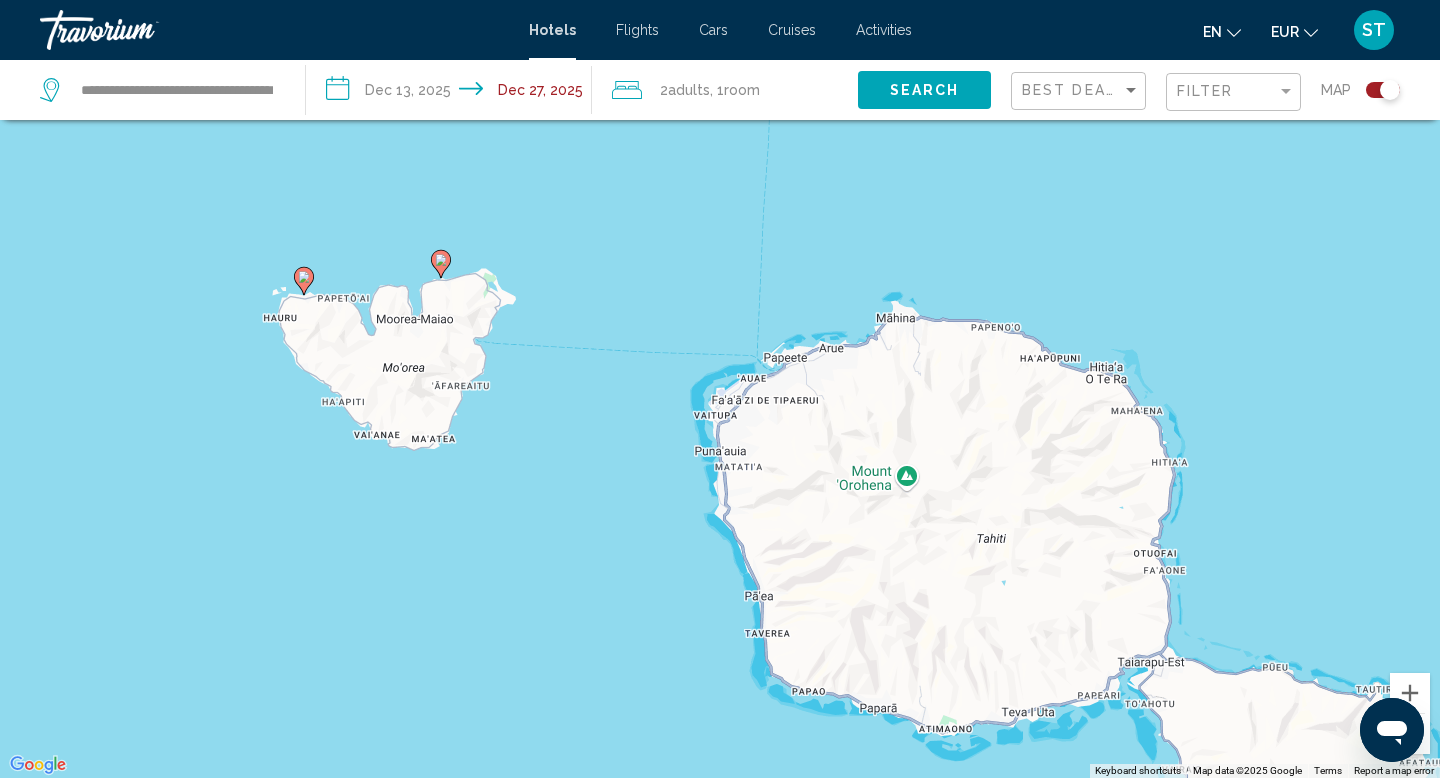 drag, startPoint x: 1156, startPoint y: 508, endPoint x: 503, endPoint y: 358, distance: 670.0067 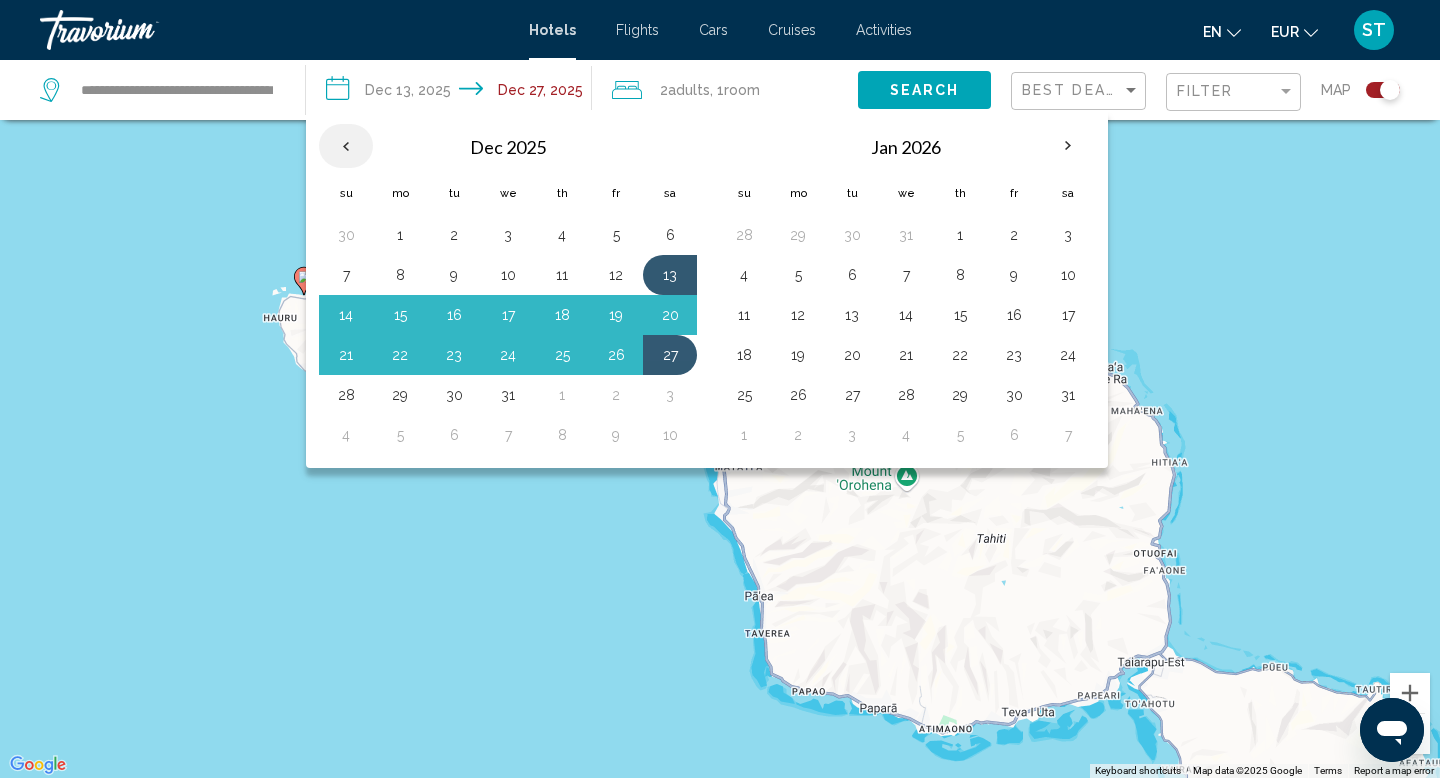 click at bounding box center [346, 146] 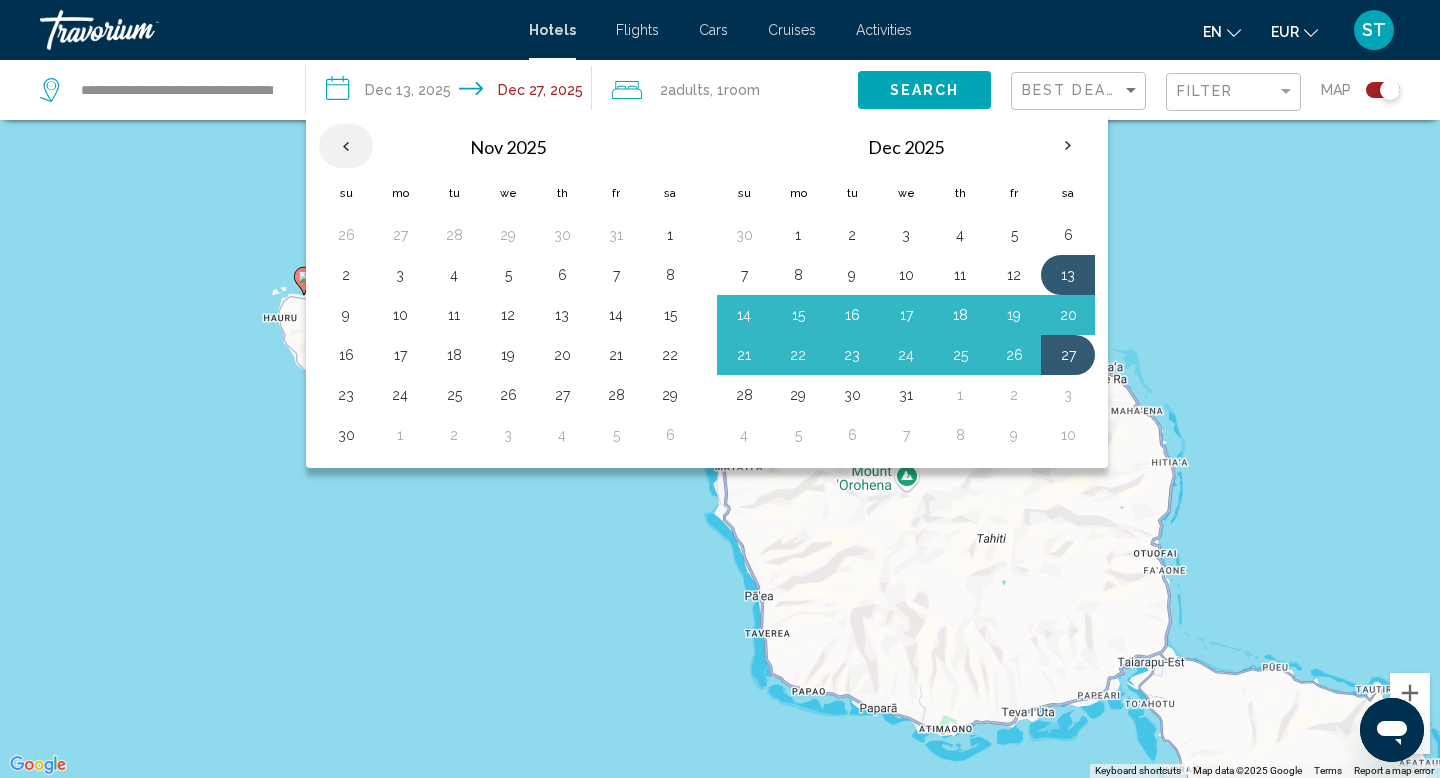 click at bounding box center [346, 146] 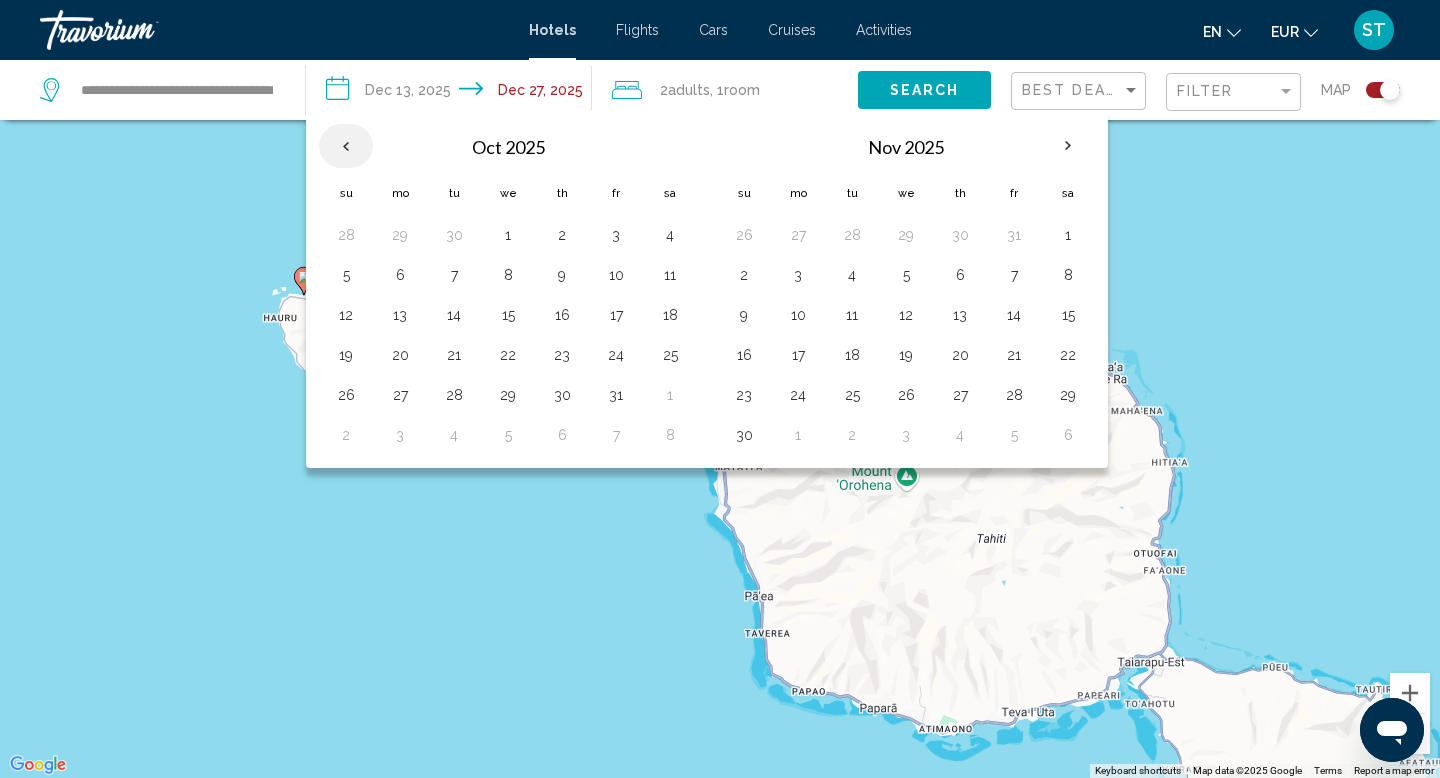 click at bounding box center (346, 146) 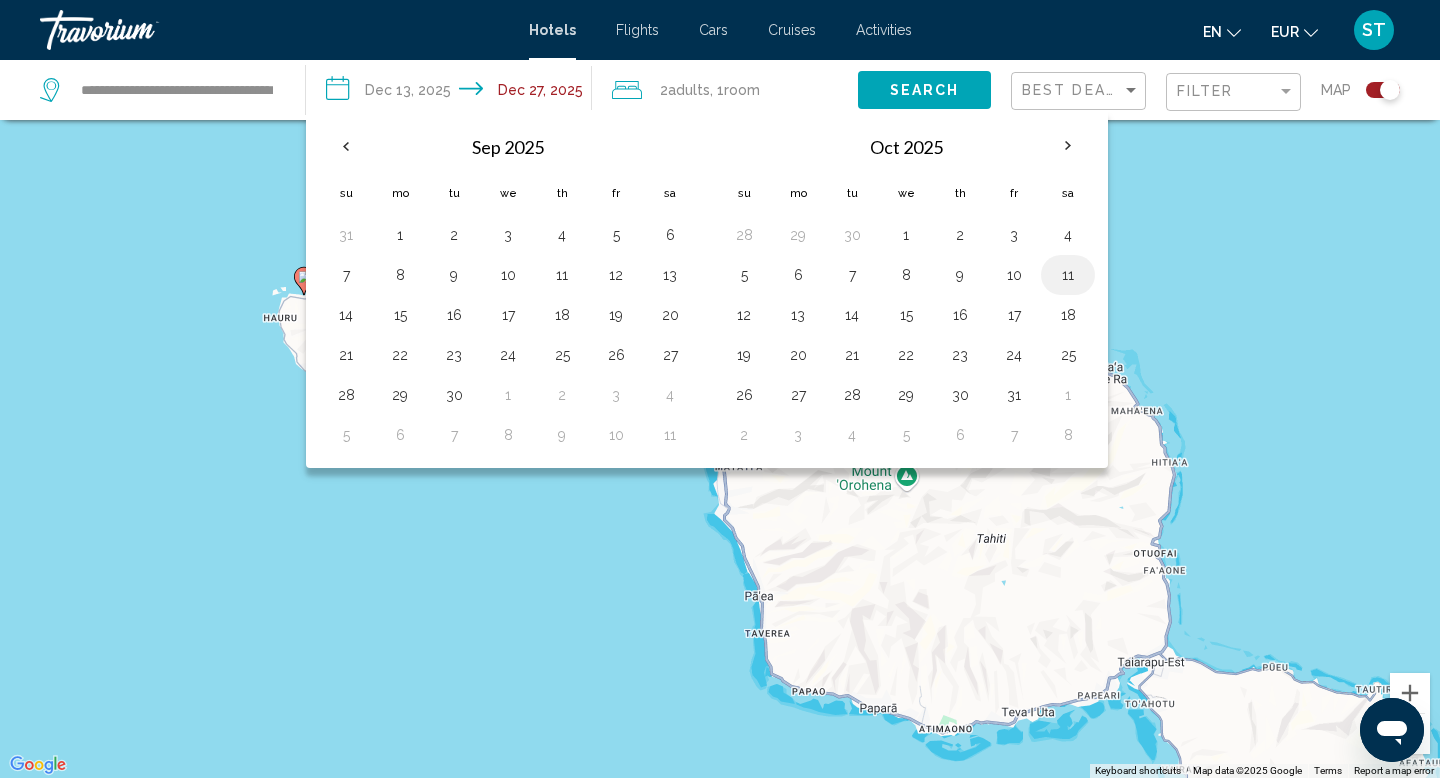 click on "11" at bounding box center (1068, 275) 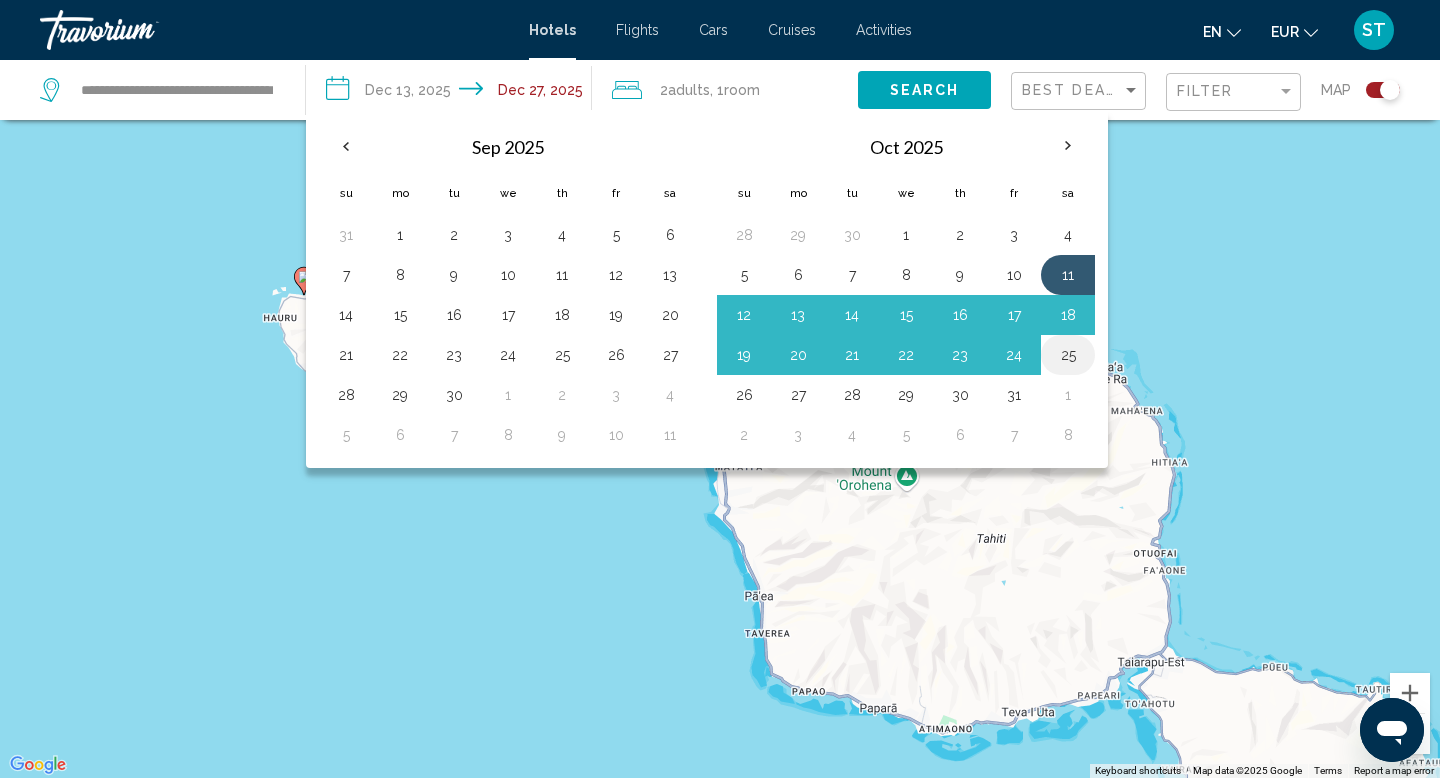 click on "25" at bounding box center (1068, 355) 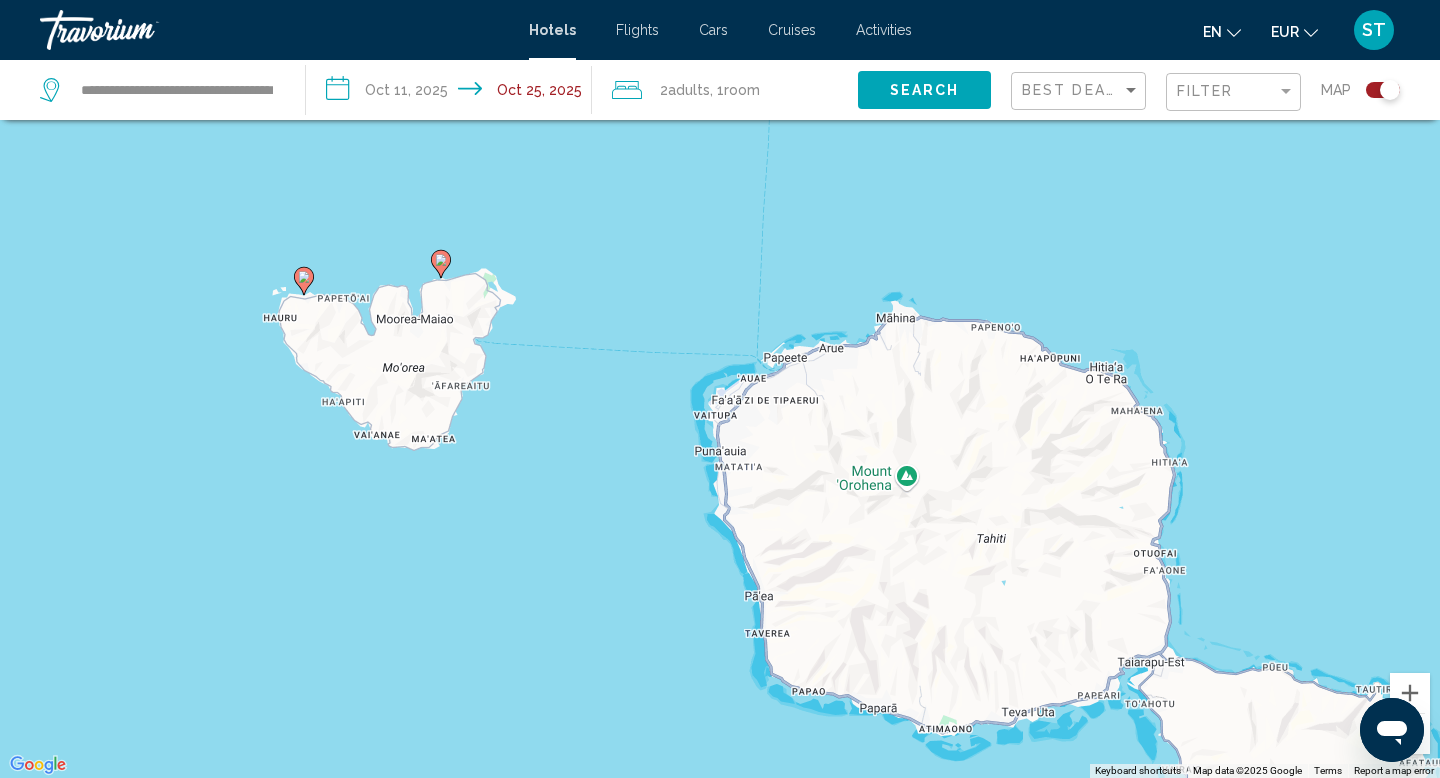 click on "Search" 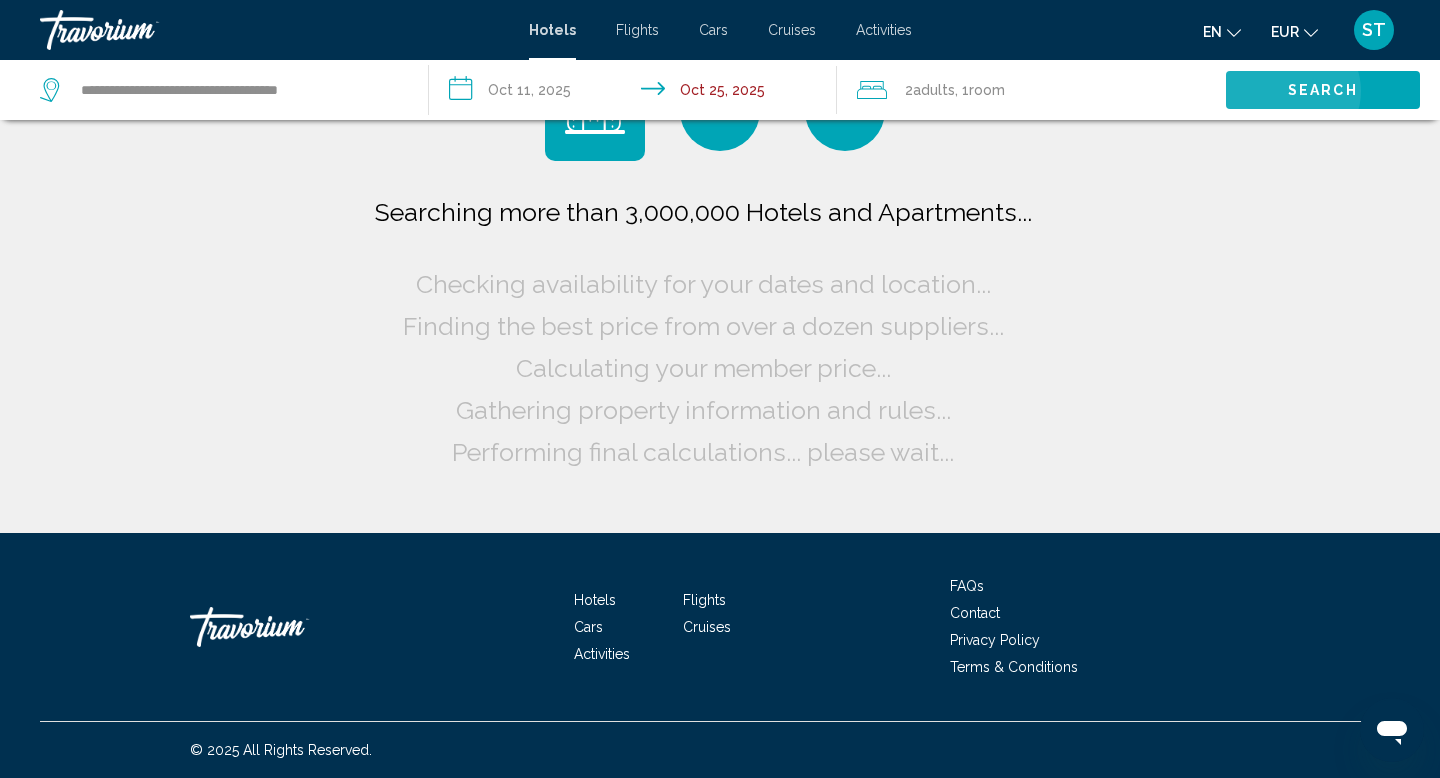 scroll, scrollTop: 0, scrollLeft: 0, axis: both 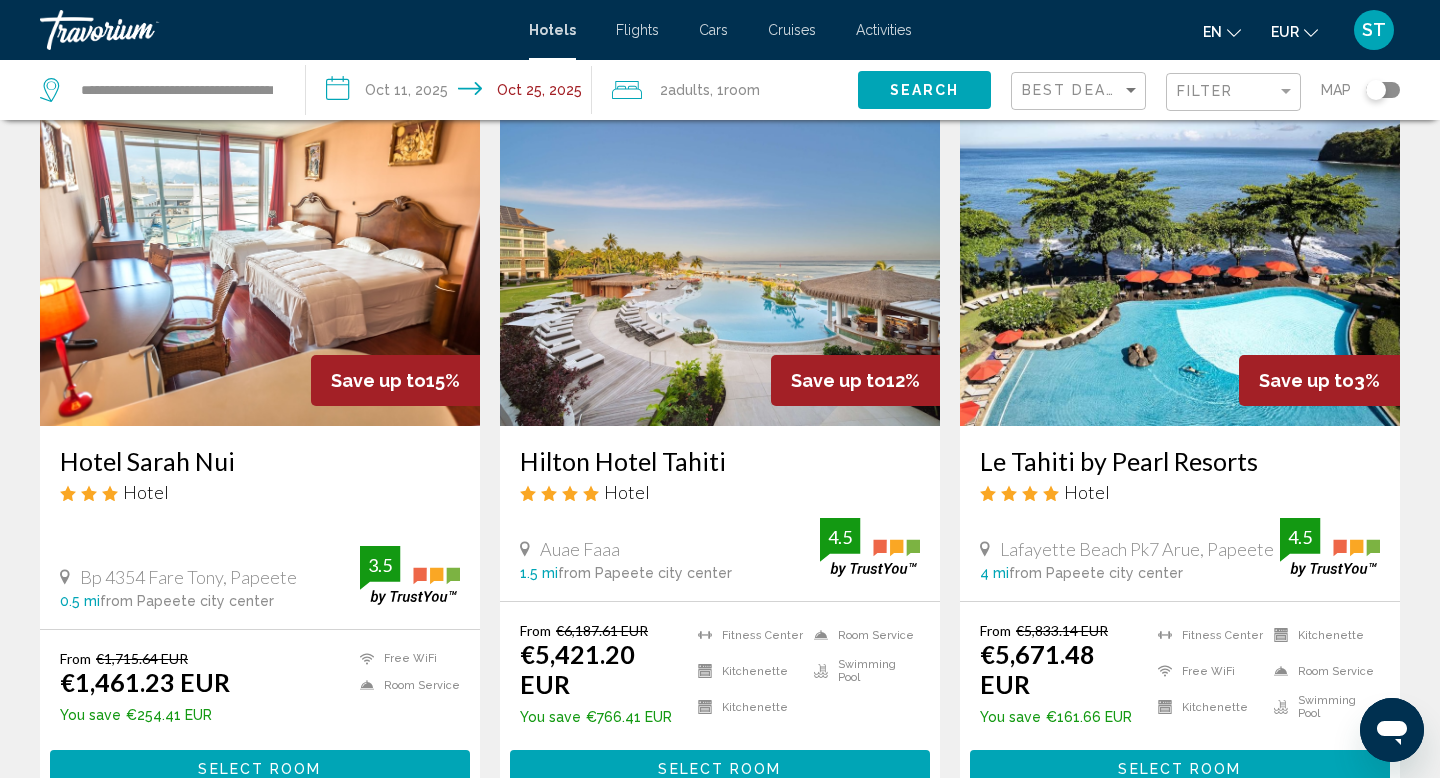 click 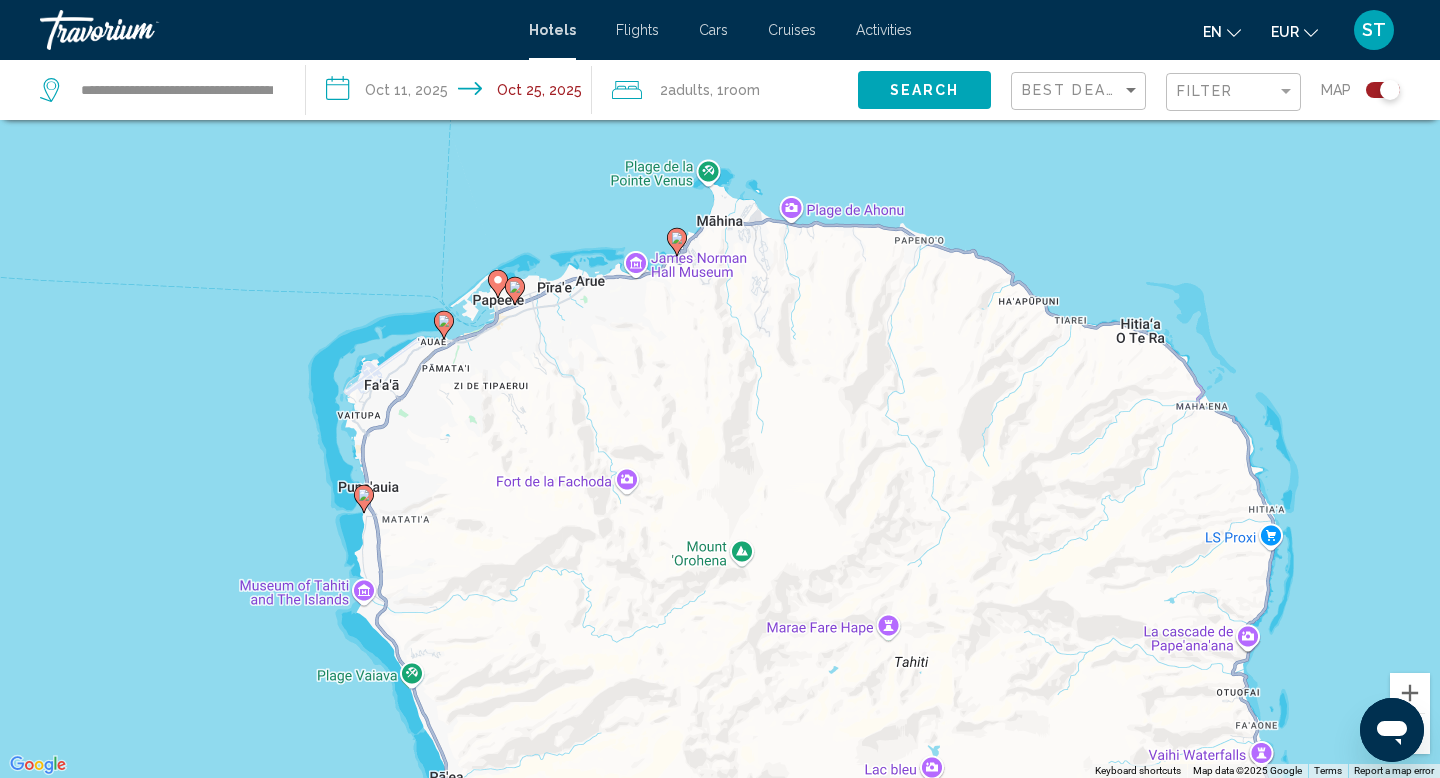 drag, startPoint x: 910, startPoint y: 433, endPoint x: 1052, endPoint y: 650, distance: 259.33185 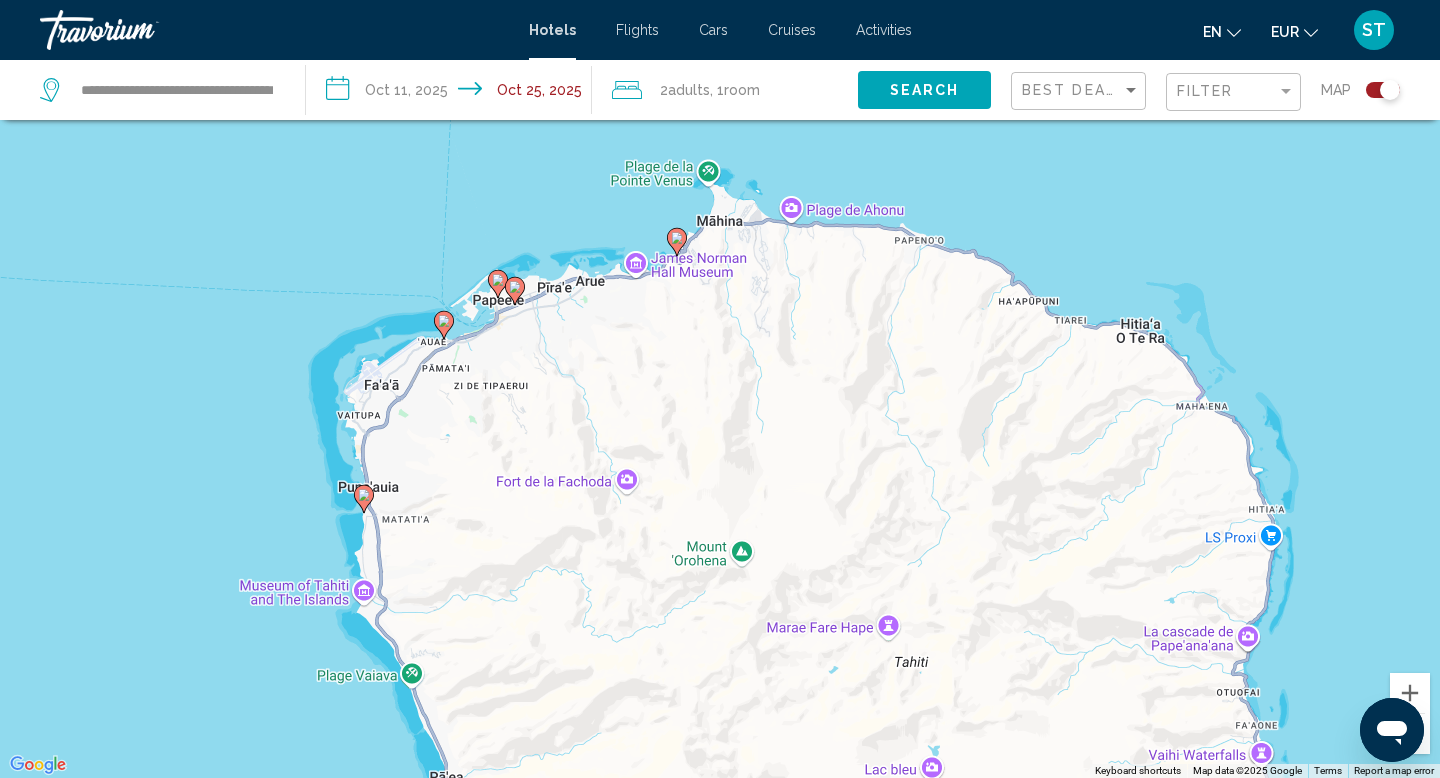 click on "To activate drag with keyboard, press Alt + Enter. Once in keyboard drag state, use the arrow keys to move the marker. To complete the drag, press the Enter key. To cancel, press Escape." at bounding box center (720, 389) 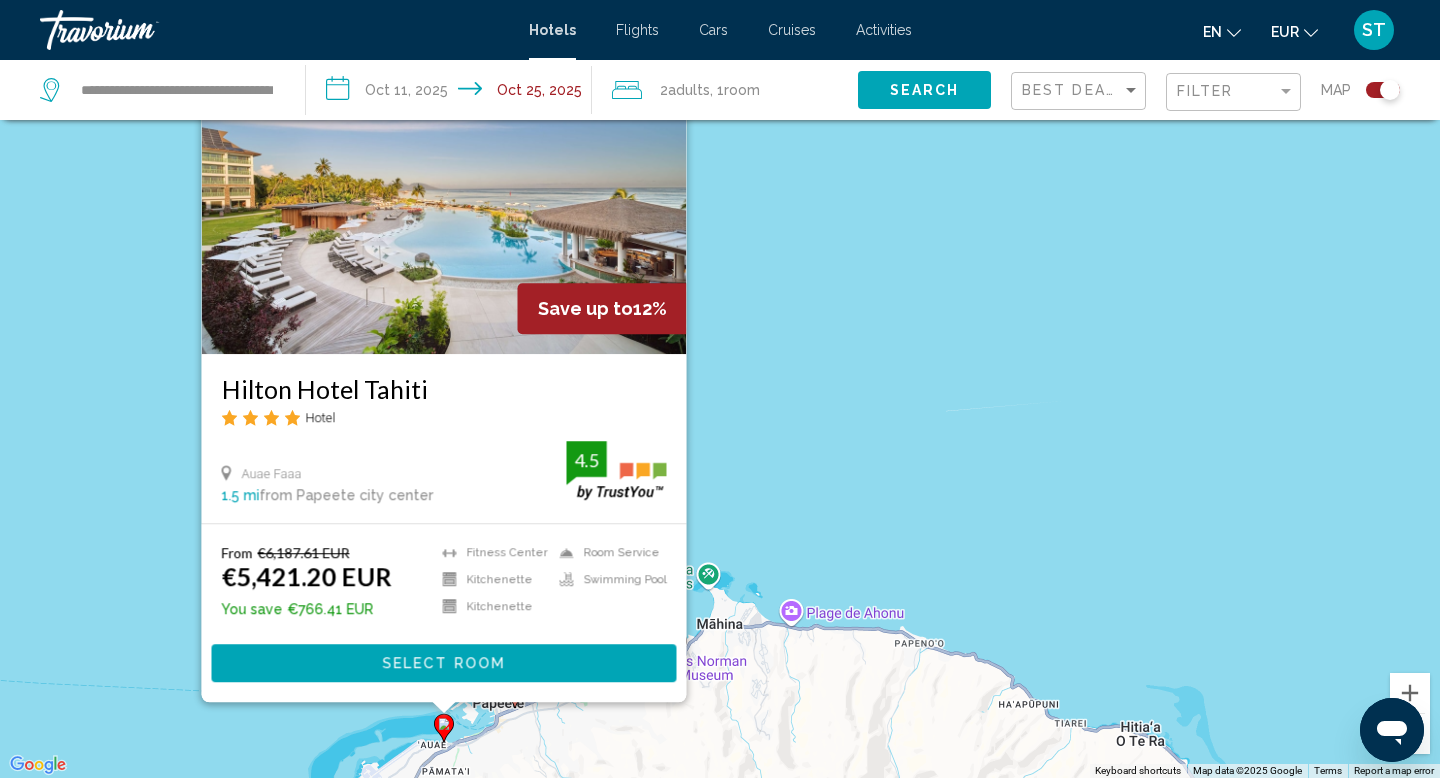 click on "Hilton Hotel Tahiti
Hotel
Auae Faaa 1.5 mi  from Papeete city center from hotel 4.5 From €6,187.61 EUR €5,421.20 EUR  You save  €766.41 EUR
Fitness Center
Kitchenette
Kitchenette
Room Service
Swimming Pool  4.5 Select Room" at bounding box center [720, 389] 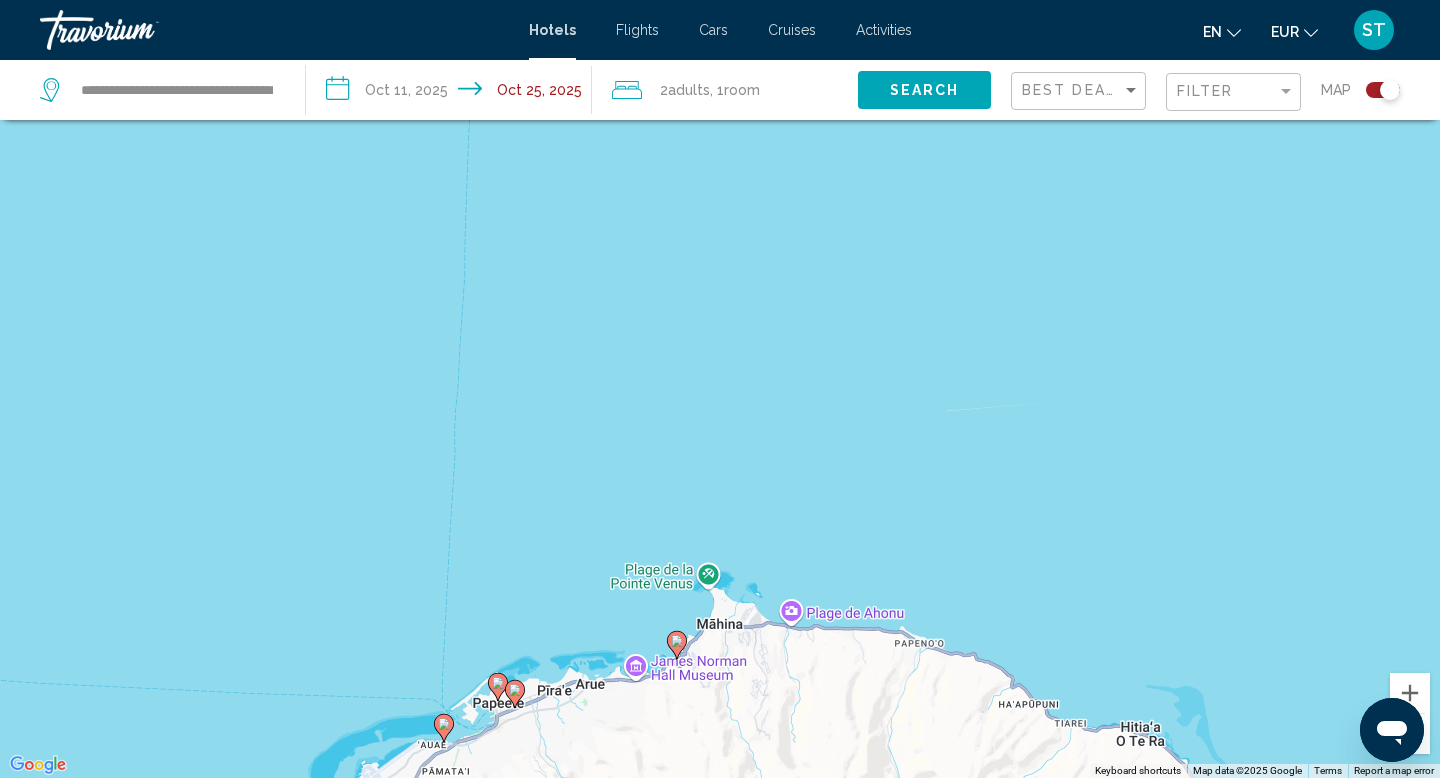 click 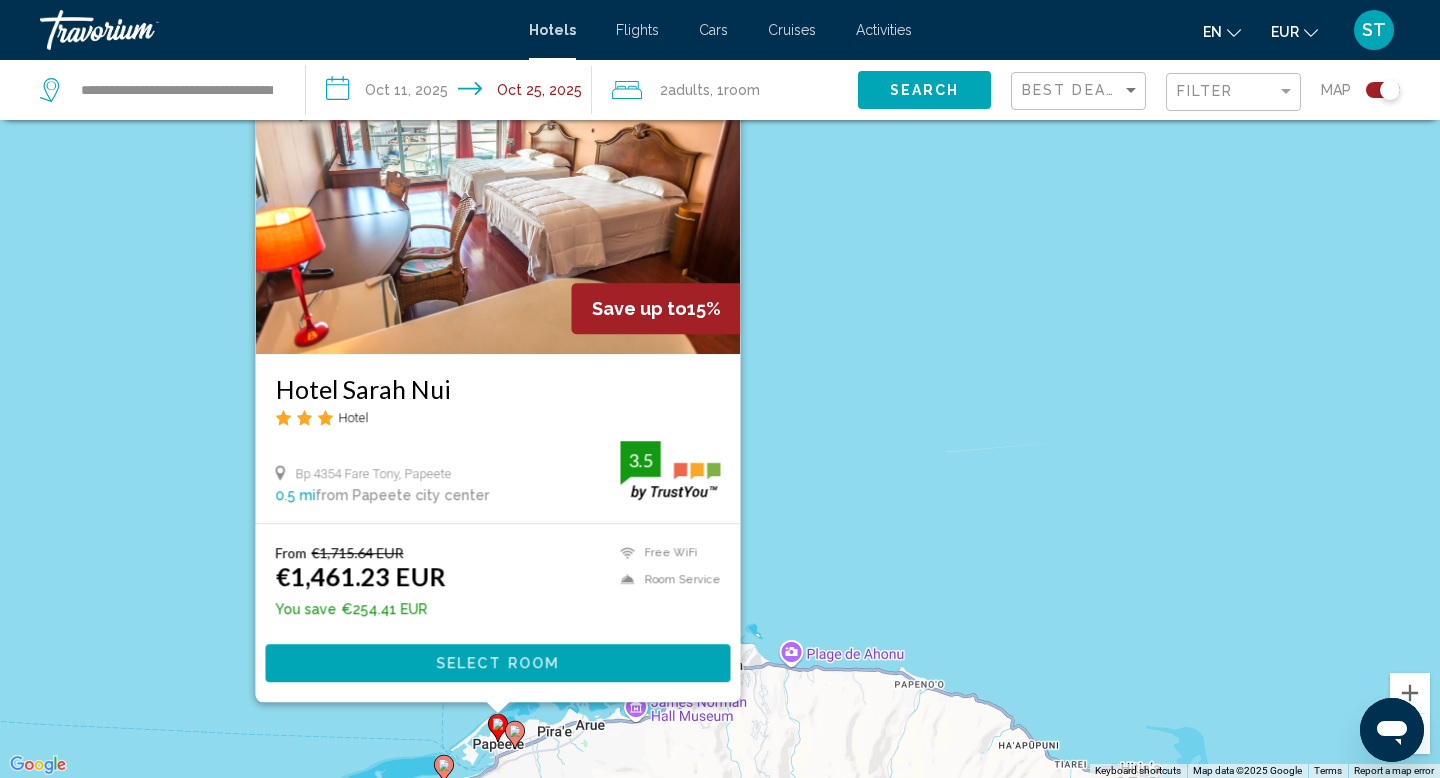 drag, startPoint x: 269, startPoint y: 394, endPoint x: 479, endPoint y: 388, distance: 210.0857 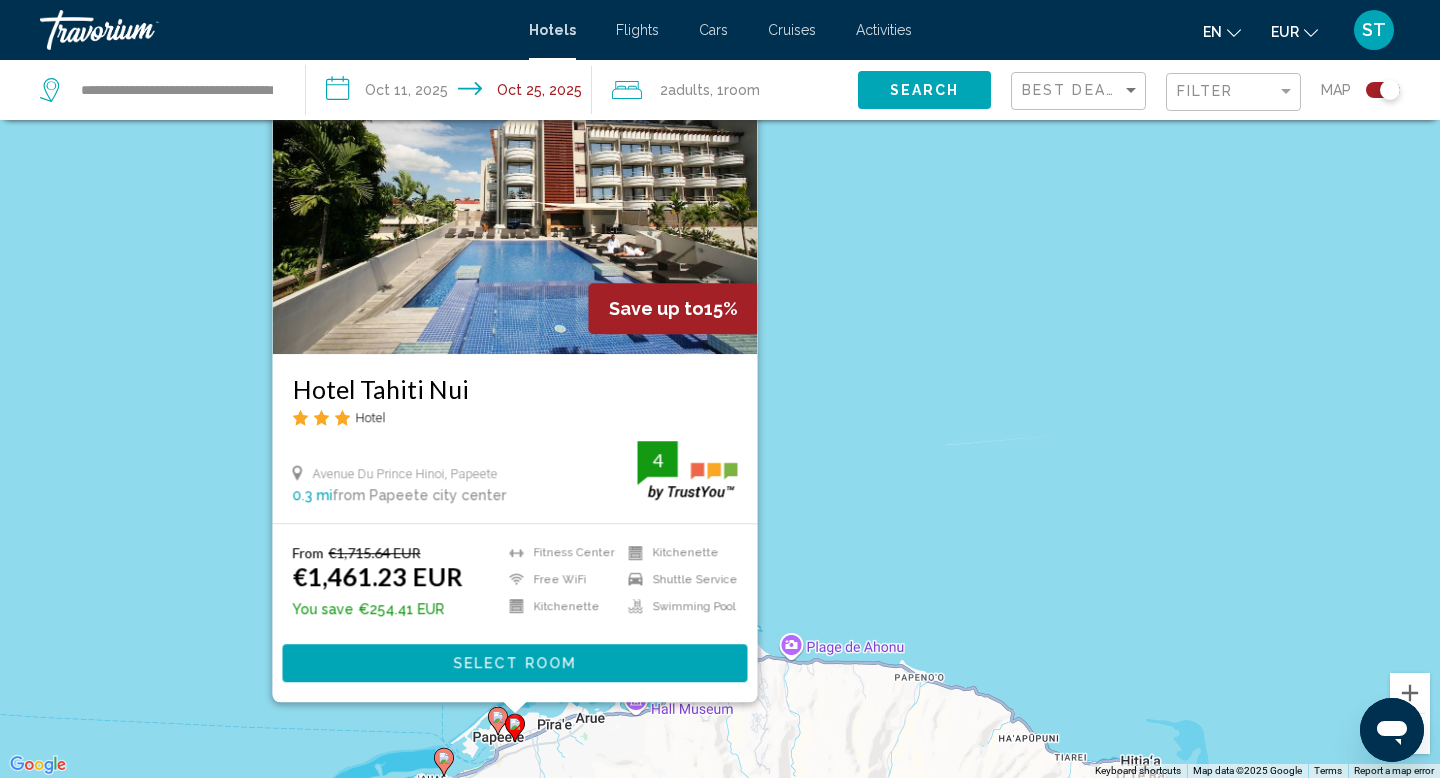 drag, startPoint x: 288, startPoint y: 393, endPoint x: 512, endPoint y: 401, distance: 224.1428 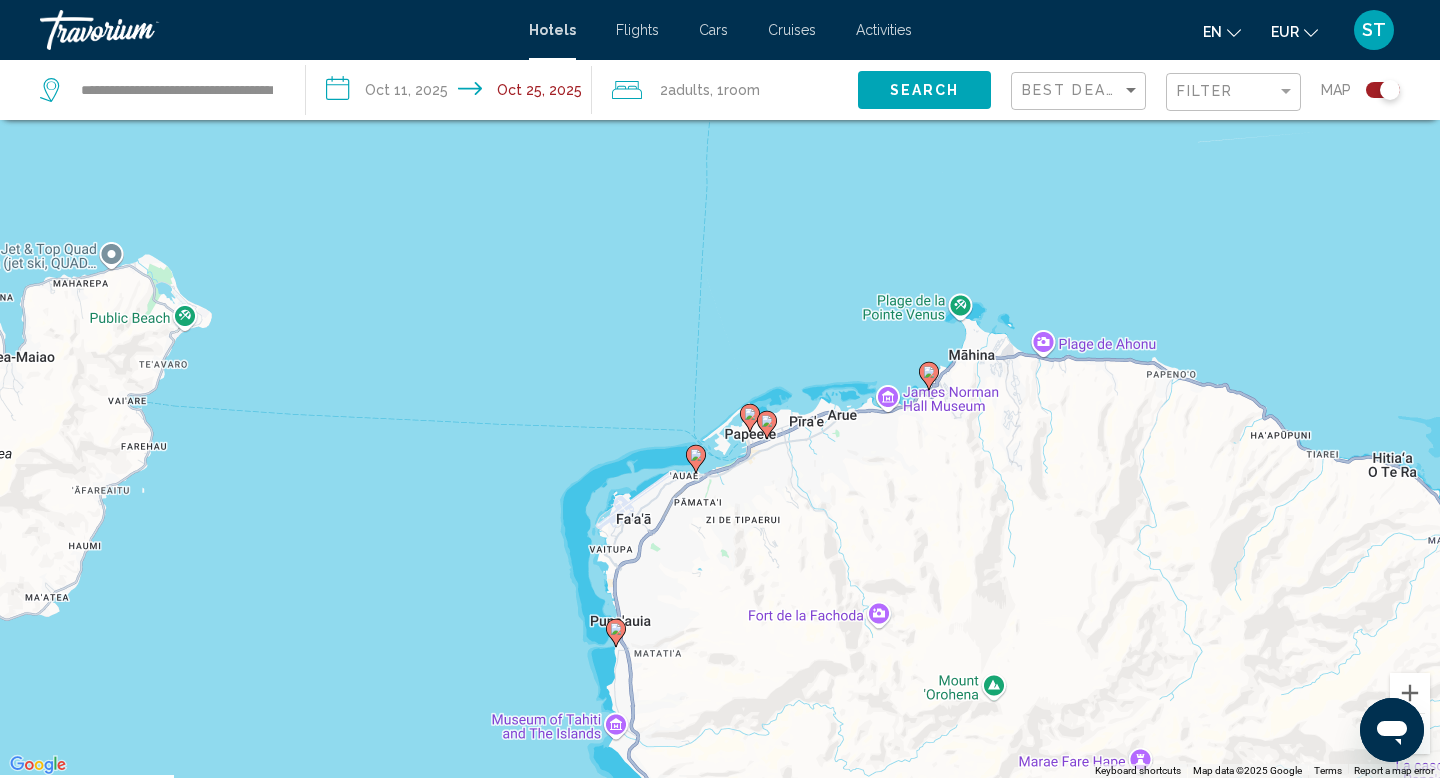 drag, startPoint x: 700, startPoint y: 491, endPoint x: 956, endPoint y: 173, distance: 408.2401 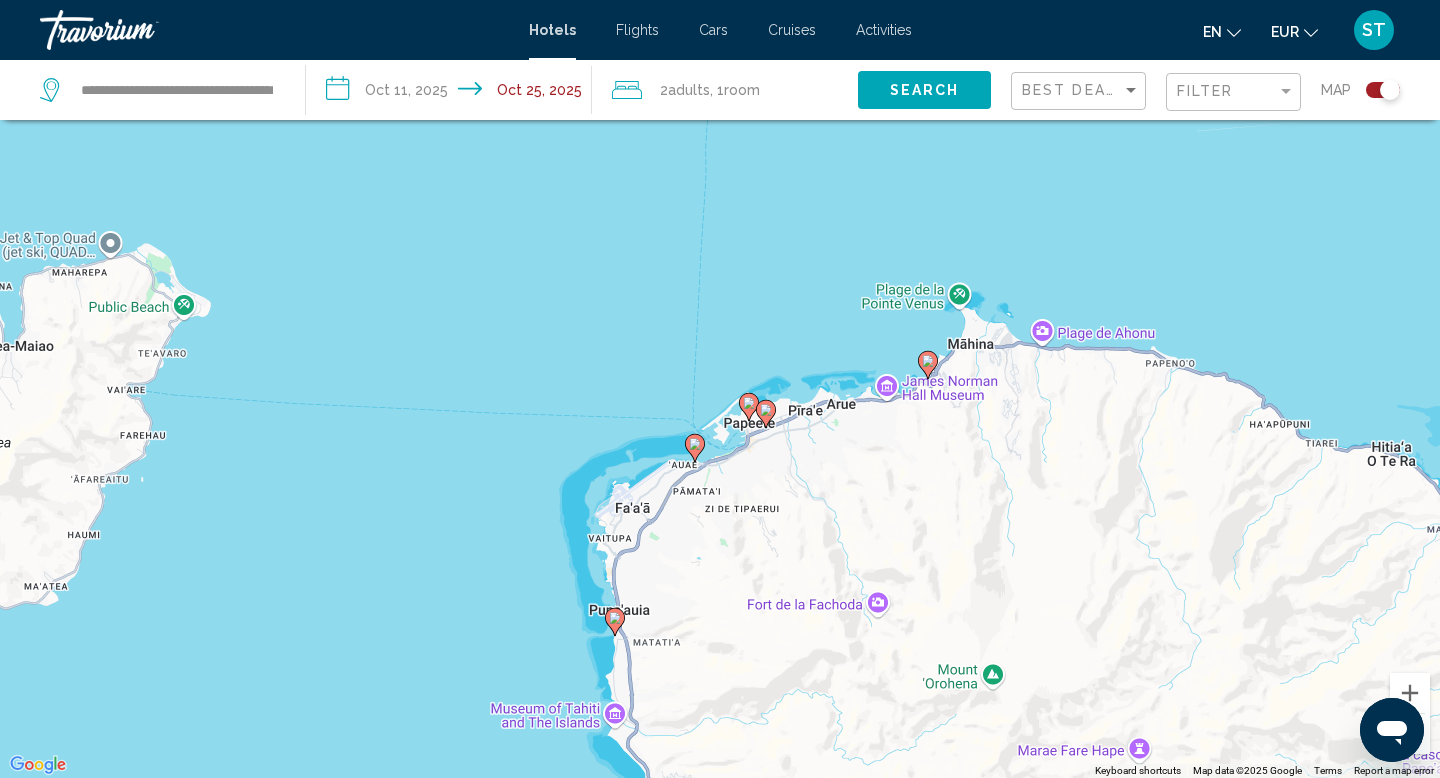 click at bounding box center [695, 448] 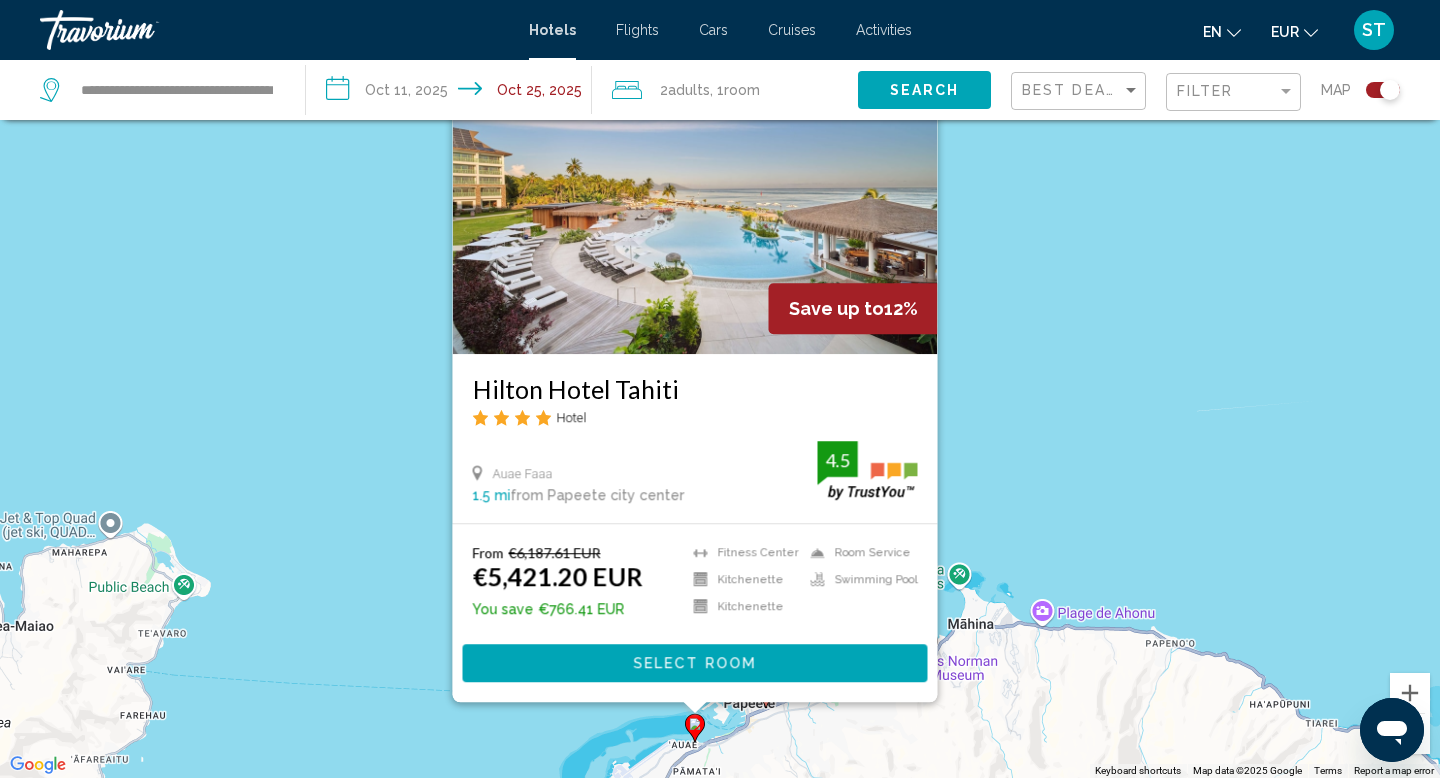 drag, startPoint x: 459, startPoint y: 388, endPoint x: 704, endPoint y: 380, distance: 245.13058 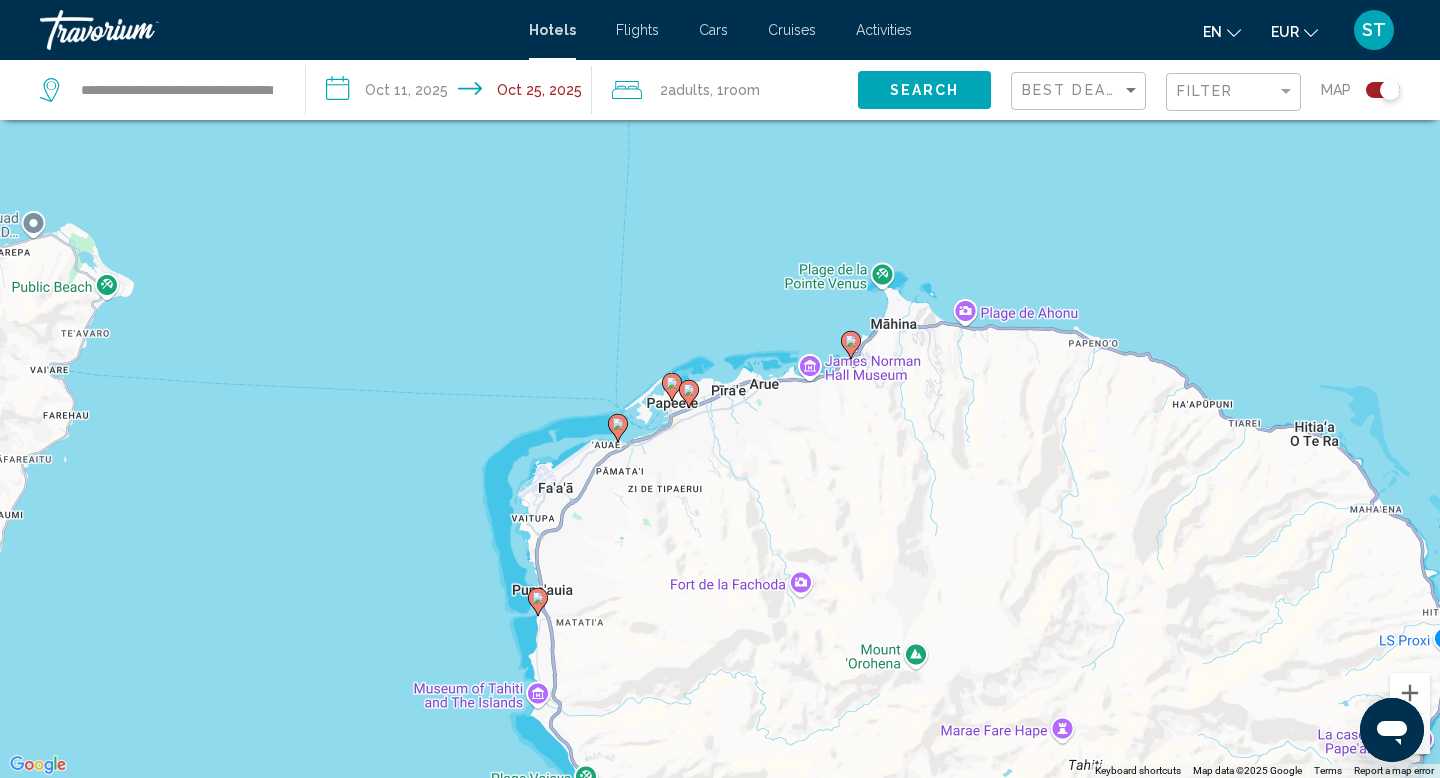 drag, startPoint x: 960, startPoint y: 363, endPoint x: 882, endPoint y: 61, distance: 311.91025 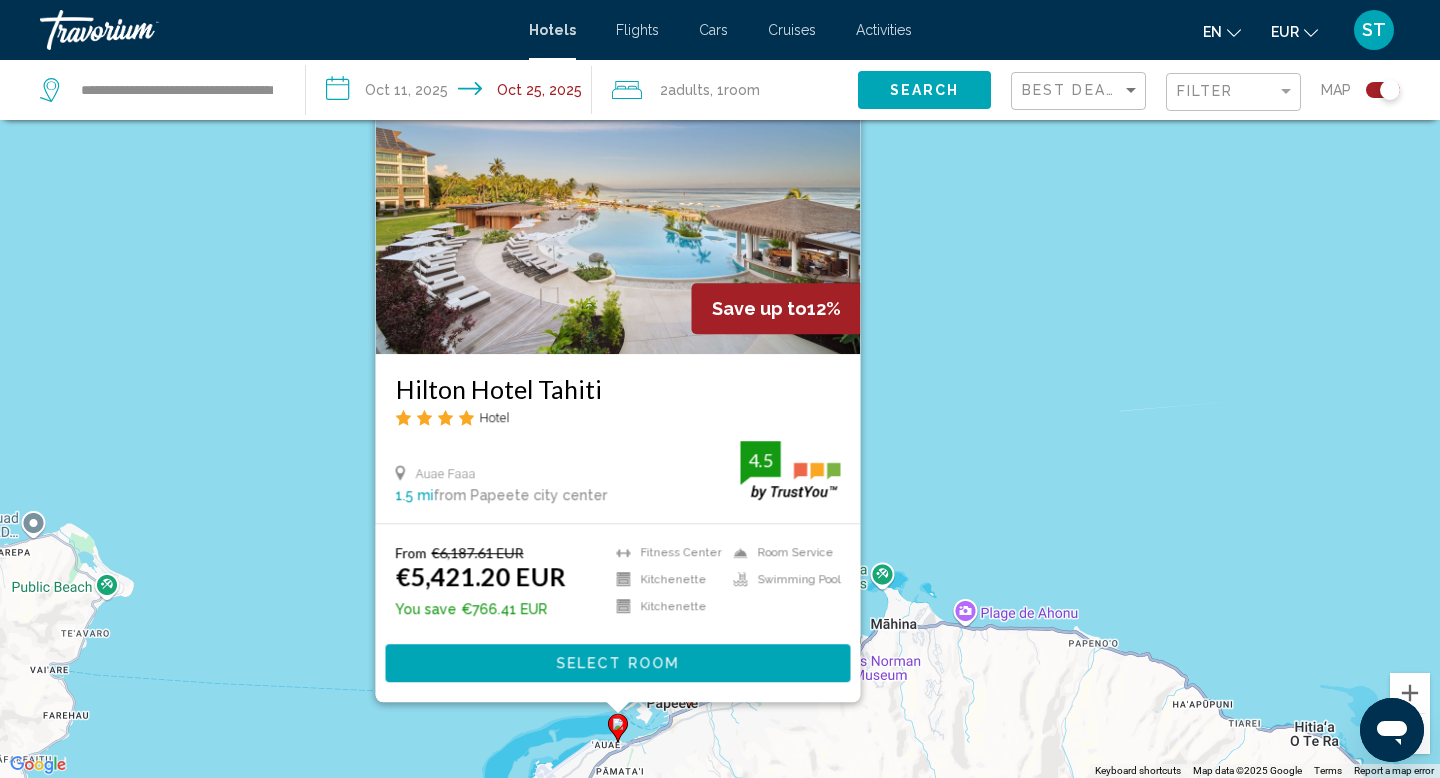 click on "Hilton Hotel Tahiti
Hotel
Auae Faaa 1.5 mi  from Papeete city center from hotel 4.5 From €6,187.61 EUR €5,421.20 EUR  You save  €766.41 EUR
Fitness Center
Kitchenette
Kitchenette
Room Service
Swimming Pool  4.5 Select Room" at bounding box center [720, 389] 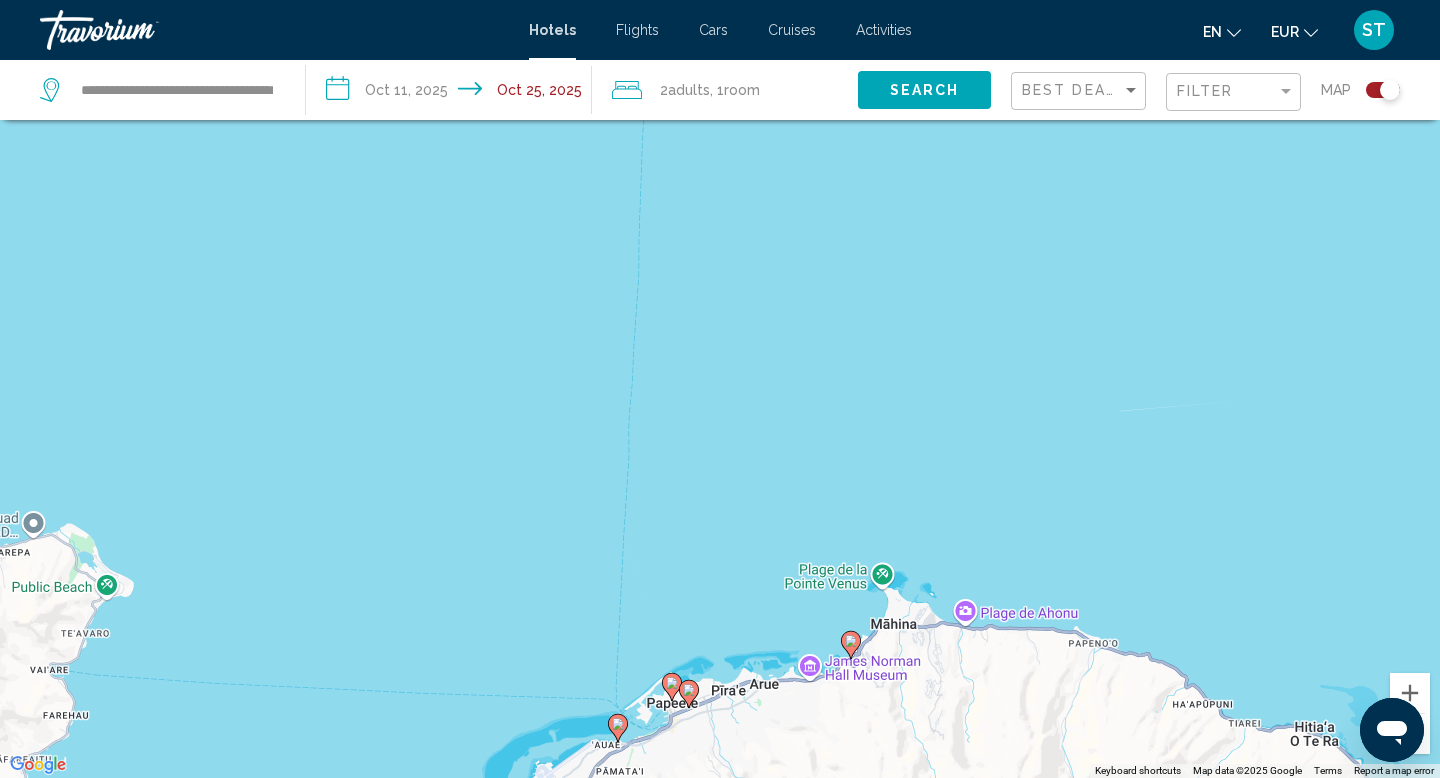click 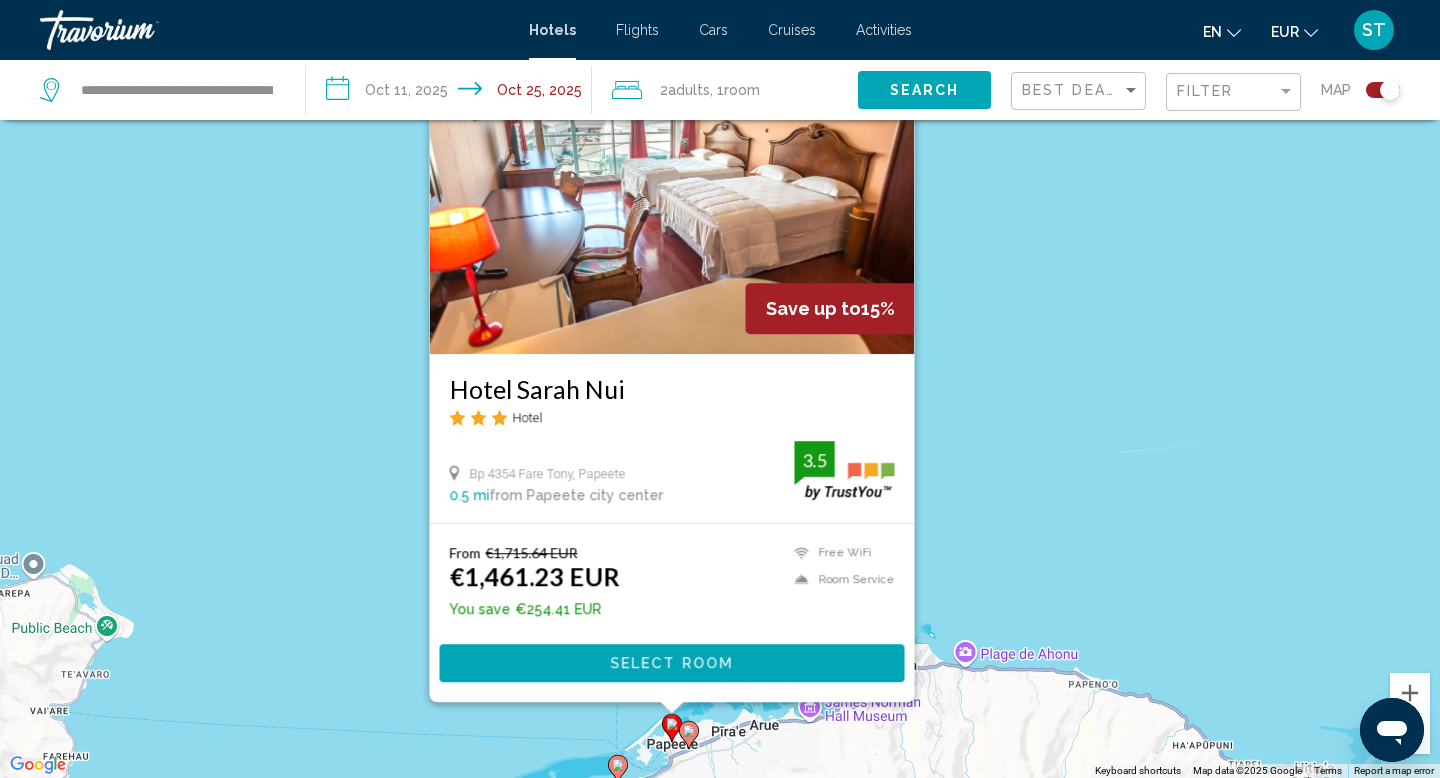 click 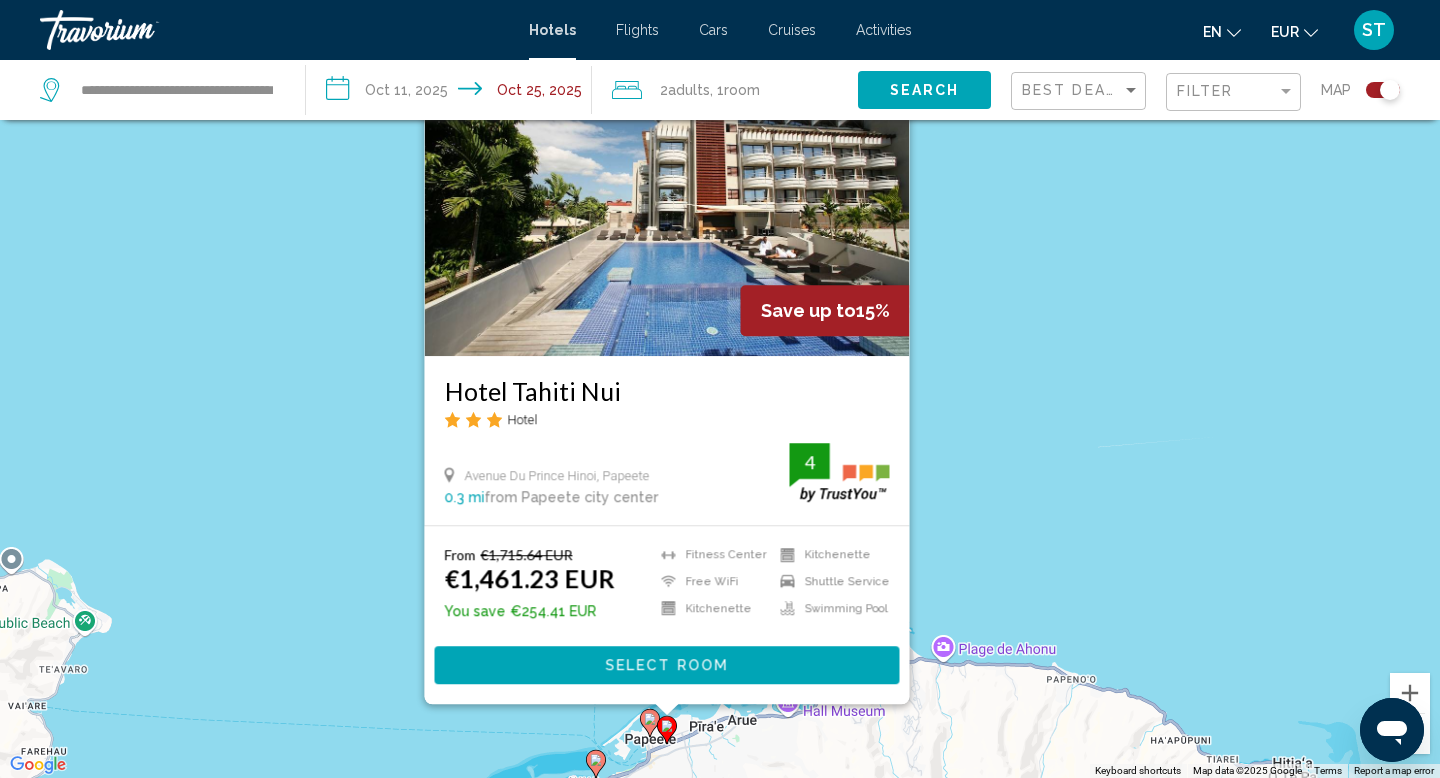 drag, startPoint x: 1170, startPoint y: 320, endPoint x: 1148, endPoint y: 317, distance: 22.203604 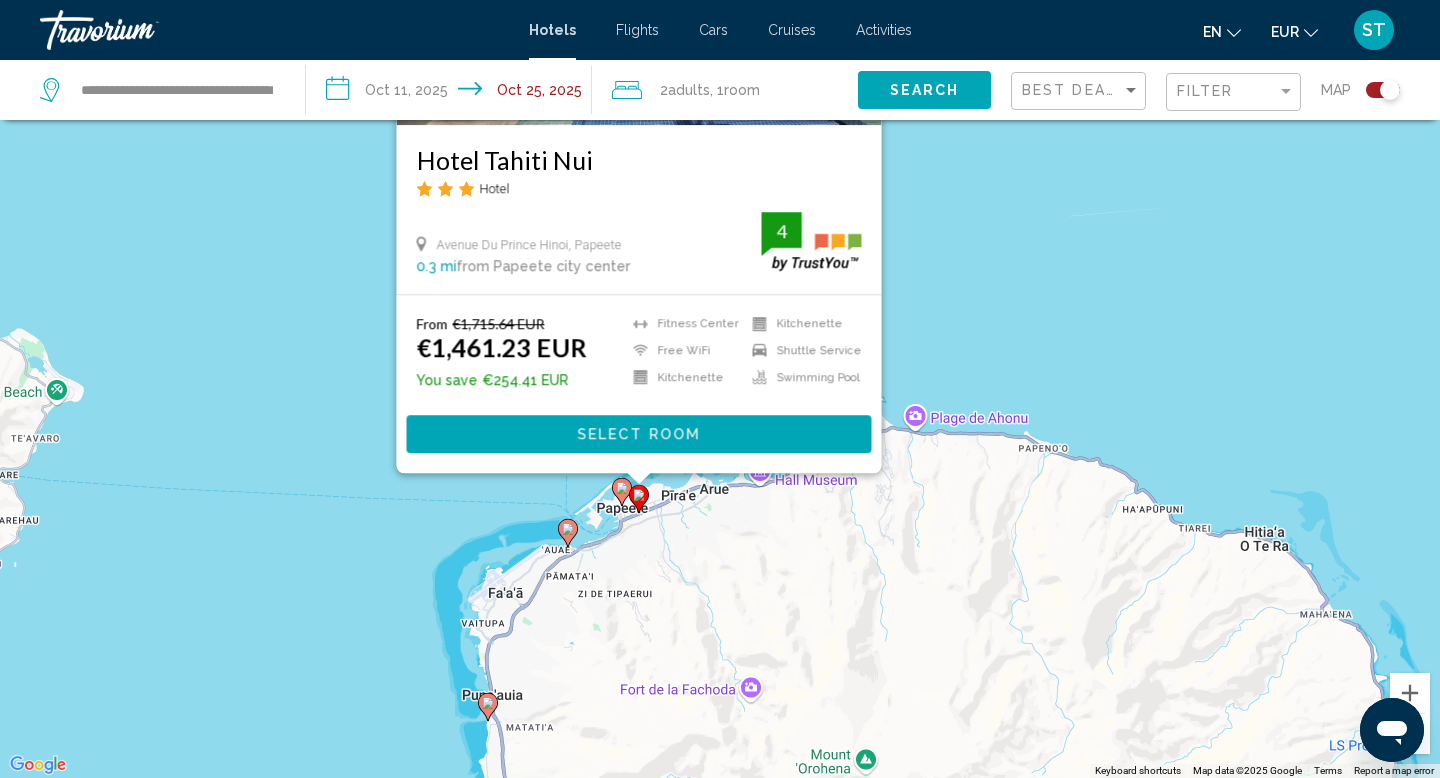 drag, startPoint x: 1109, startPoint y: 450, endPoint x: 1081, endPoint y: 216, distance: 235.66927 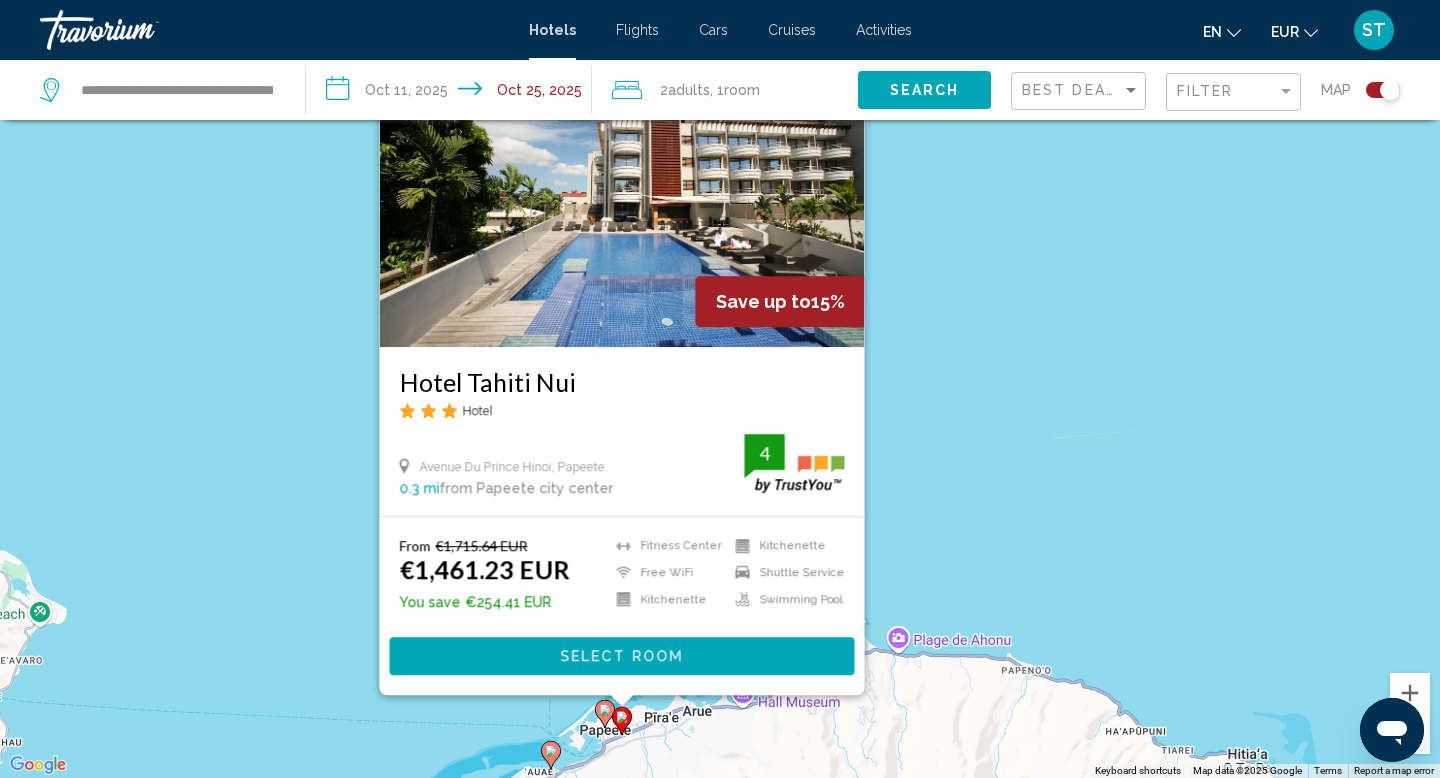 drag, startPoint x: 1074, startPoint y: 302, endPoint x: 1057, endPoint y: 538, distance: 236.6115 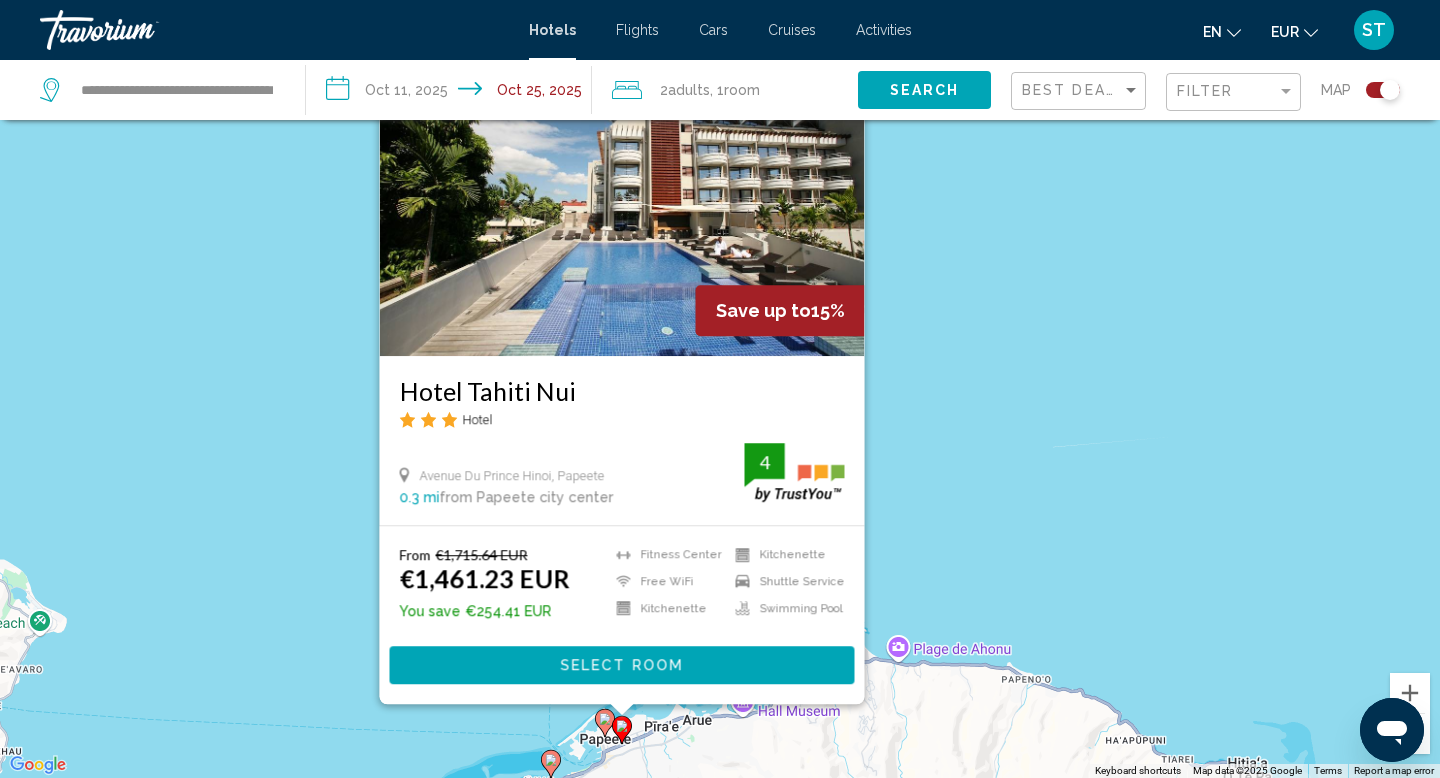 click at bounding box center [622, 196] 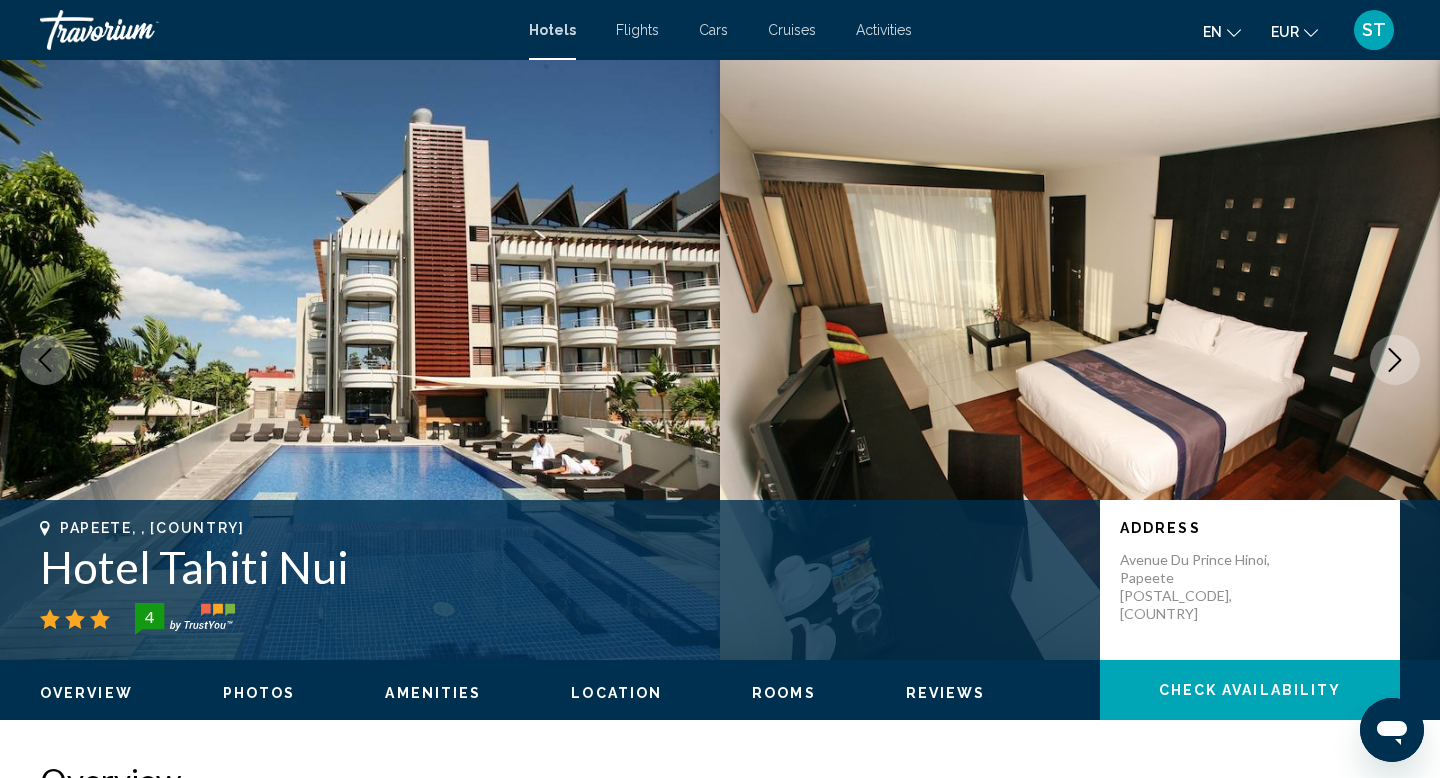 scroll, scrollTop: 68, scrollLeft: 0, axis: vertical 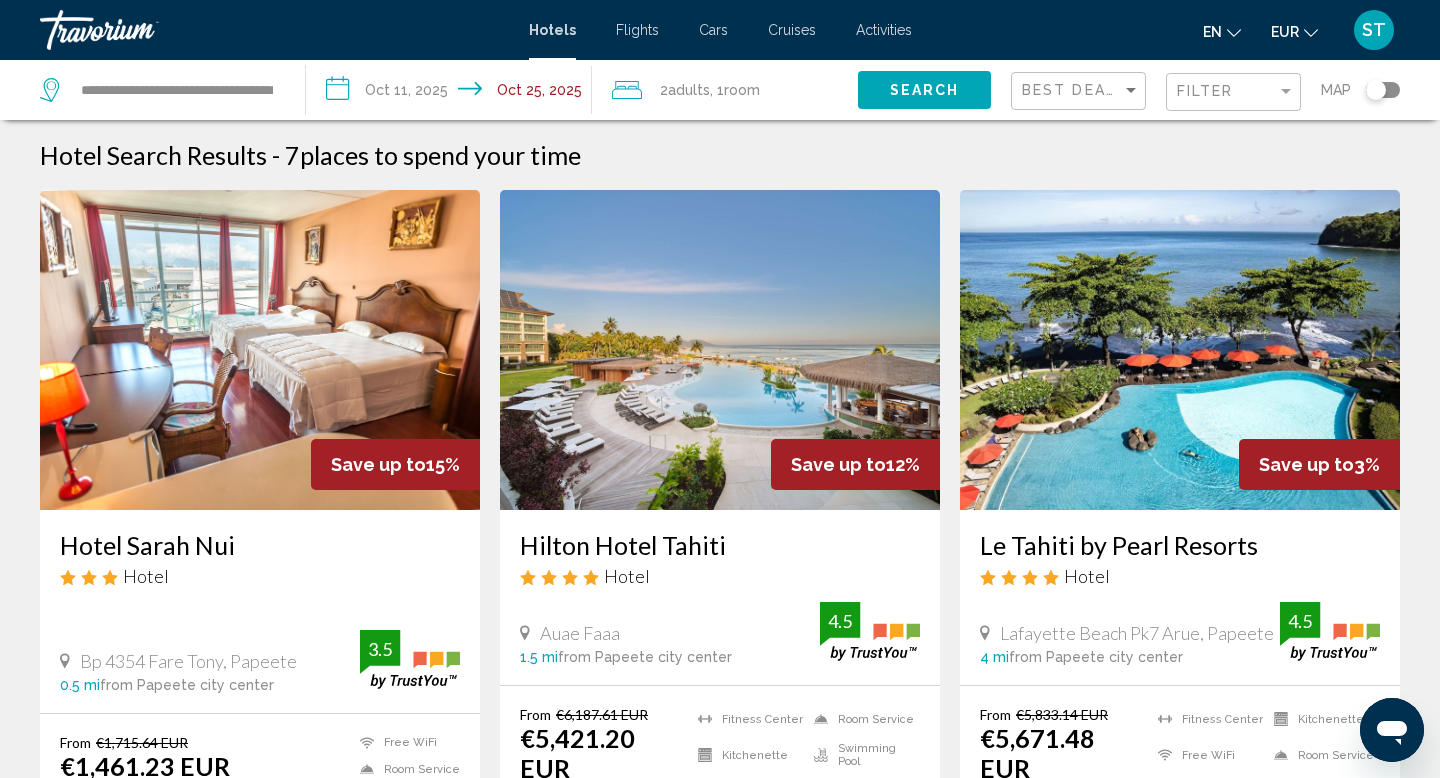 click 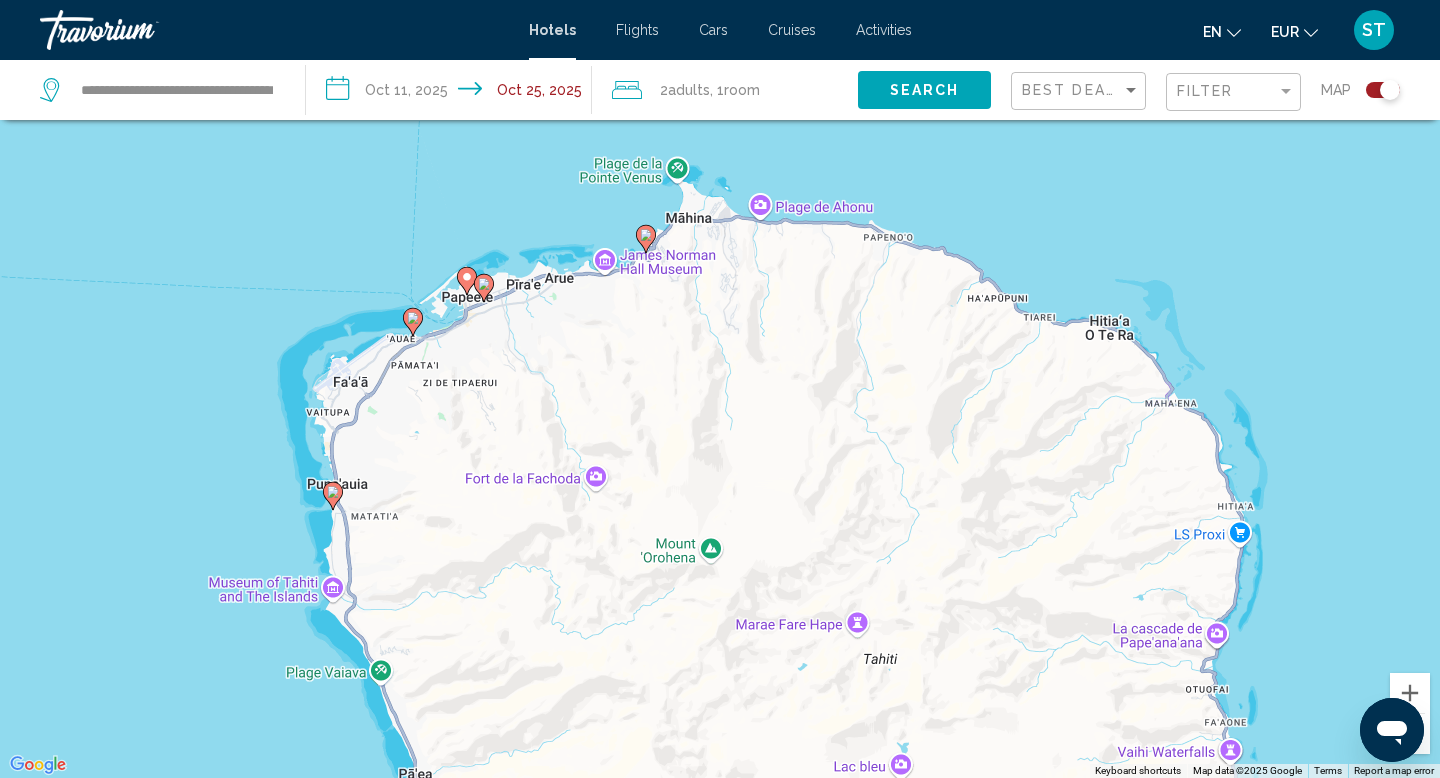 drag, startPoint x: 790, startPoint y: 341, endPoint x: 901, endPoint y: 556, distance: 241.96281 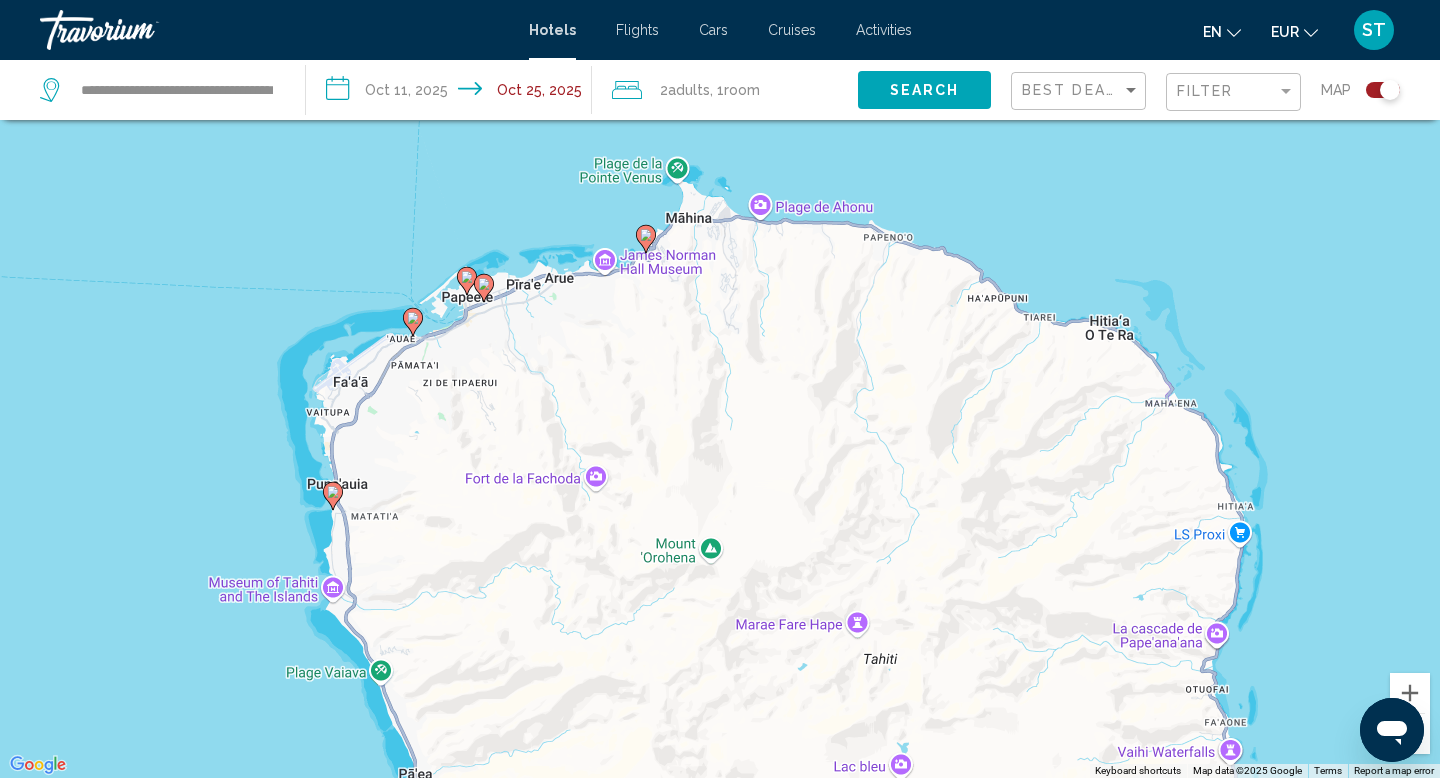 click on "To activate drag with keyboard, press Alt + Enter. Once in keyboard drag state, use the arrow keys to move the marker. To complete the drag, press the Enter key. To cancel, press Escape." at bounding box center [720, 389] 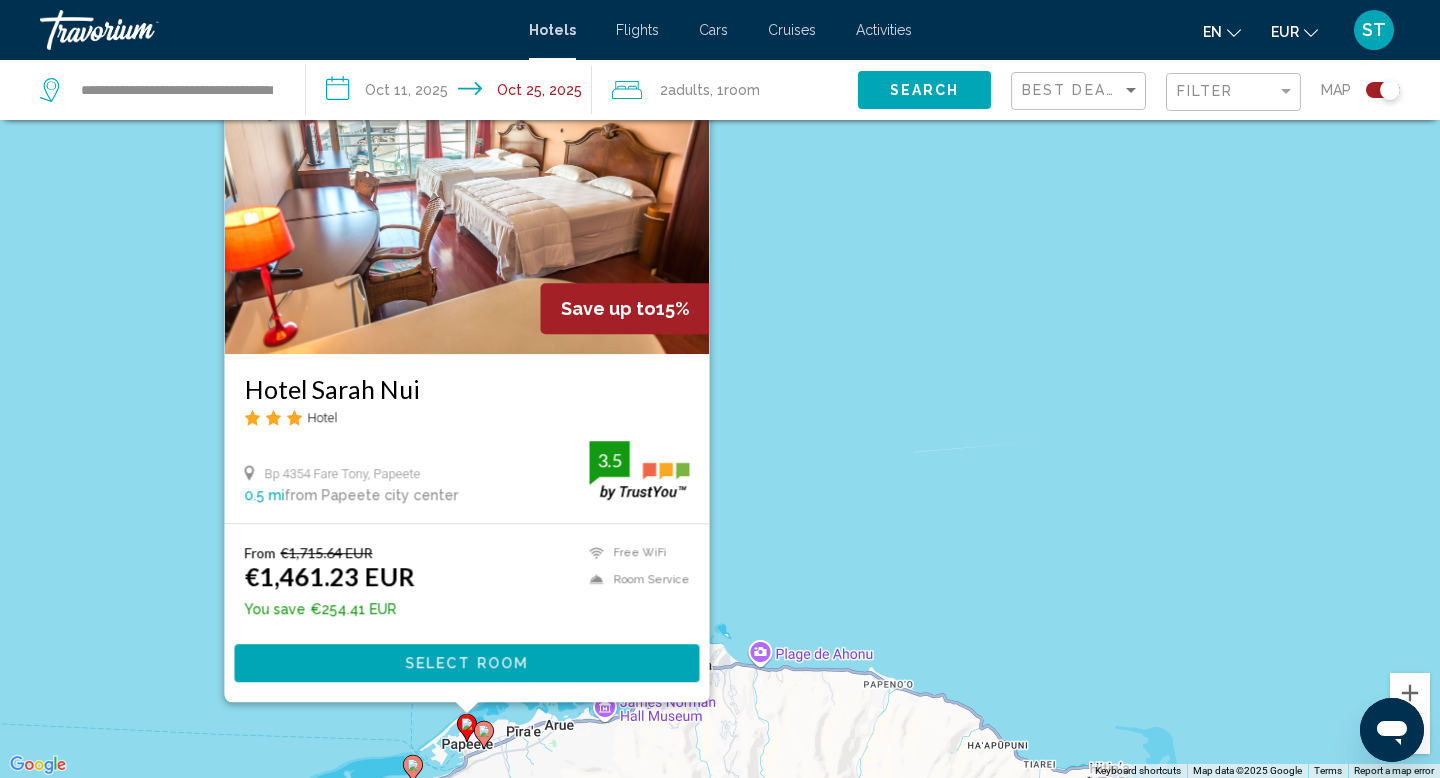 click 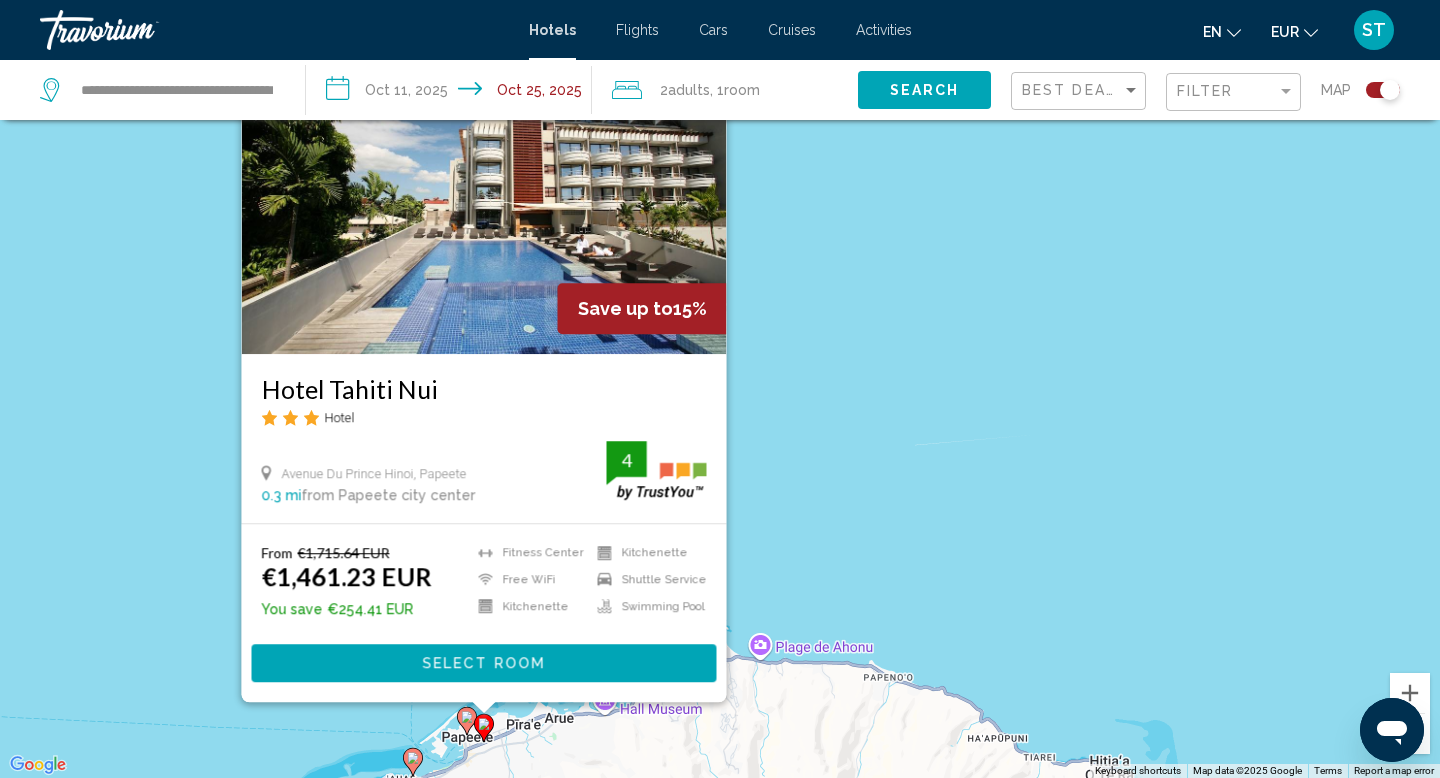 click 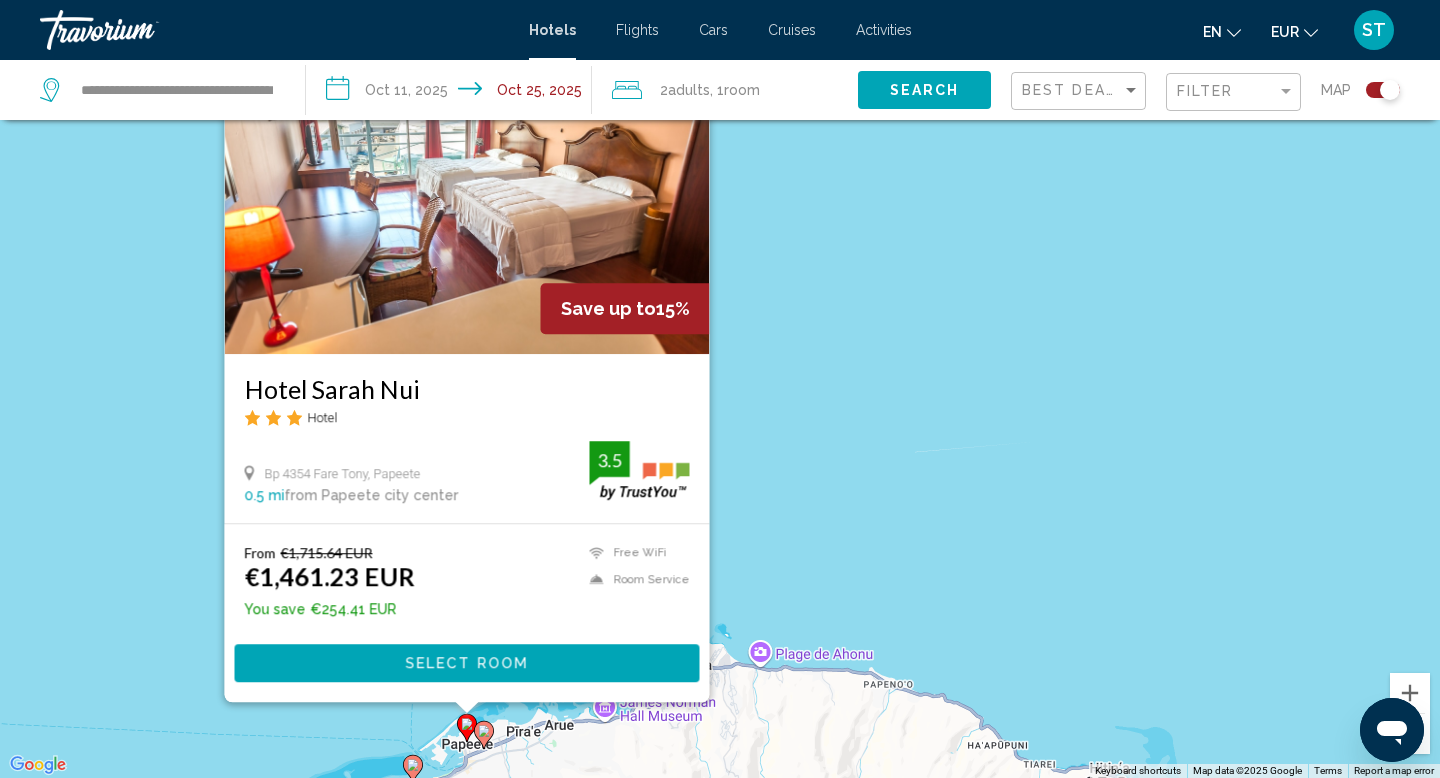 click 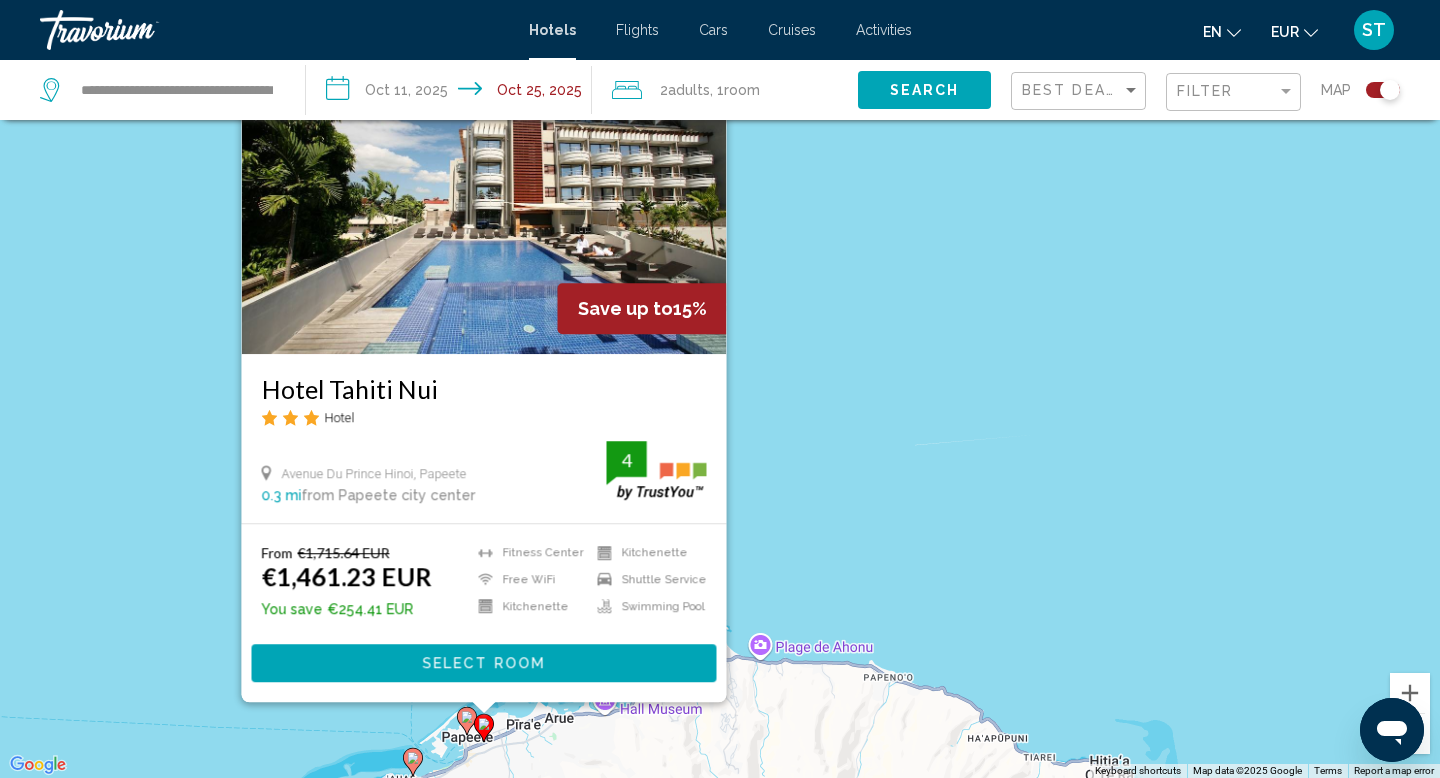 click 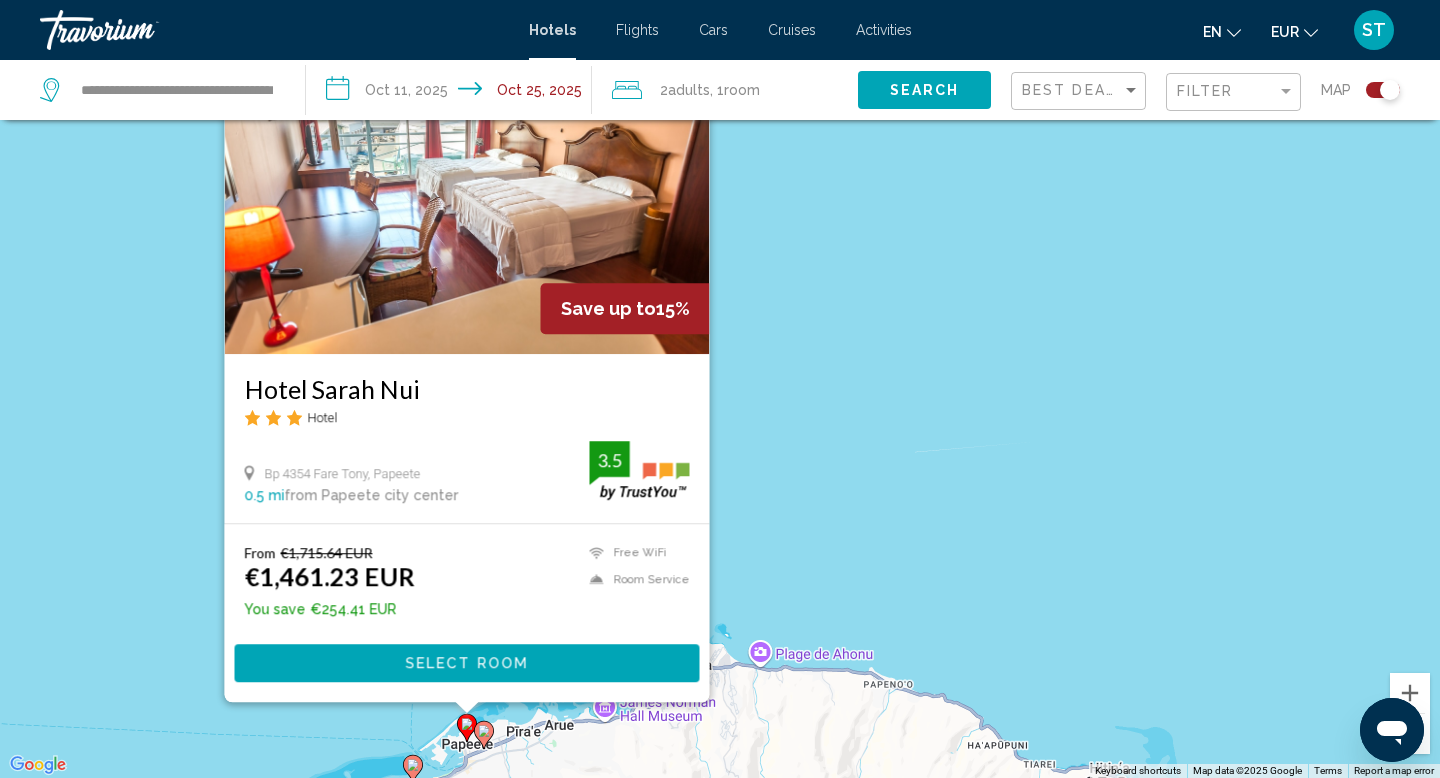 click 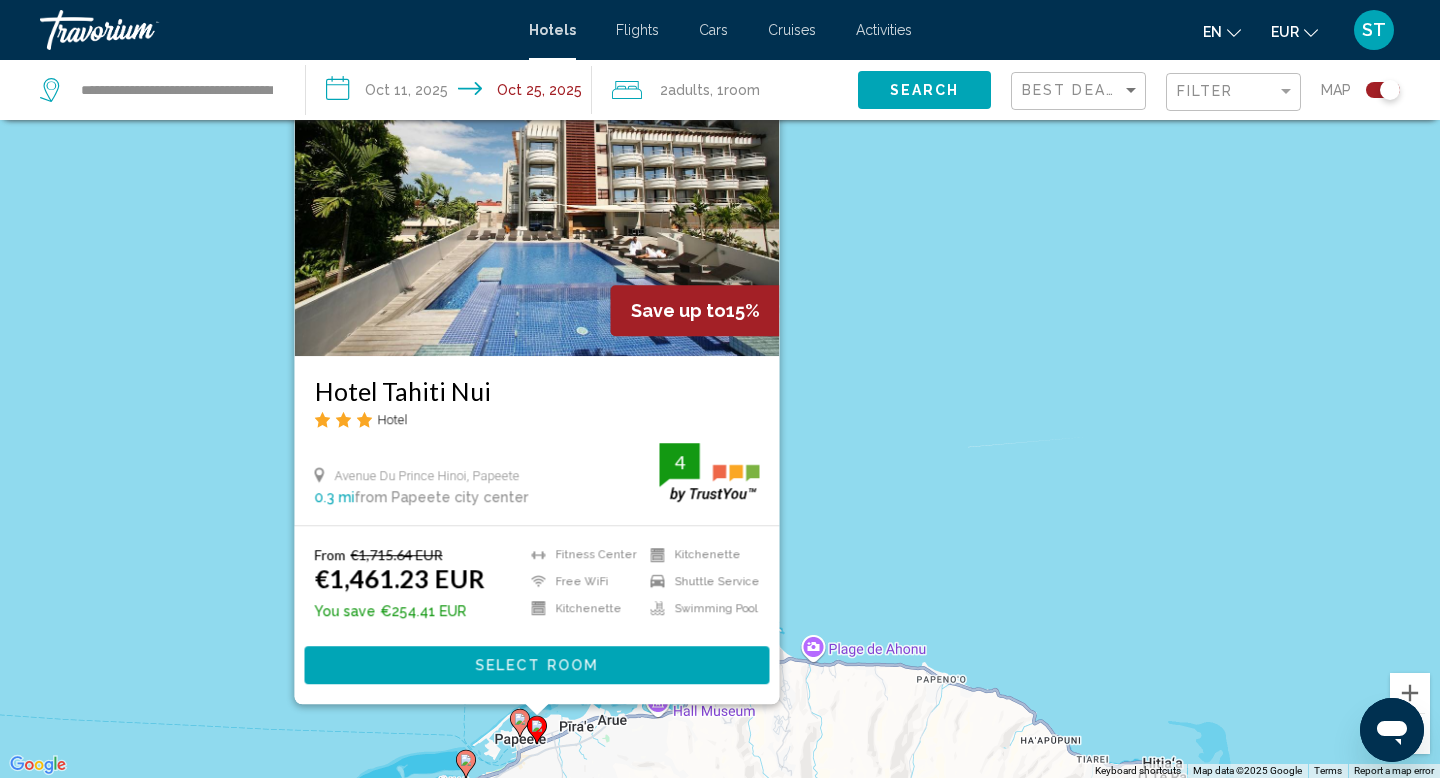 drag, startPoint x: 800, startPoint y: 524, endPoint x: 854, endPoint y: 528, distance: 54.147945 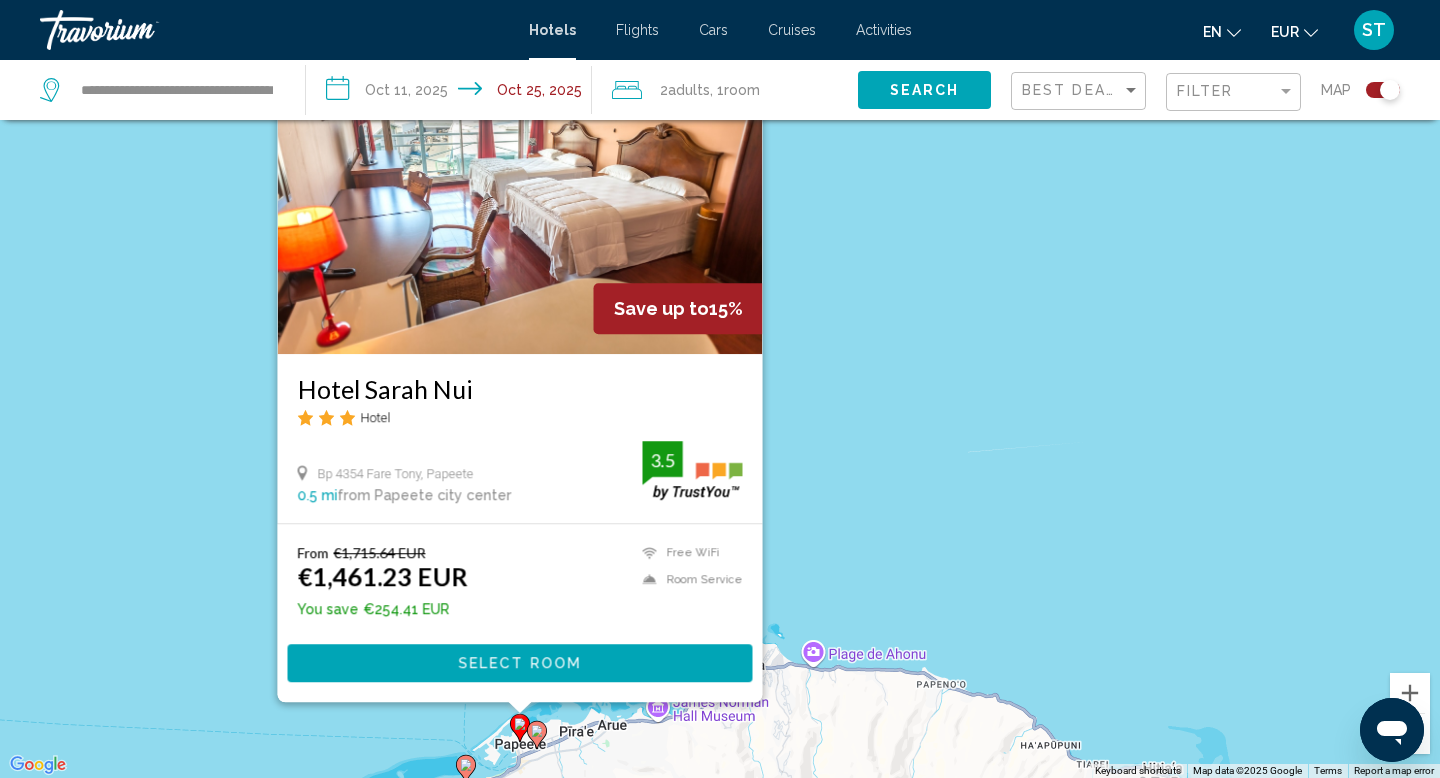 click at bounding box center [520, 194] 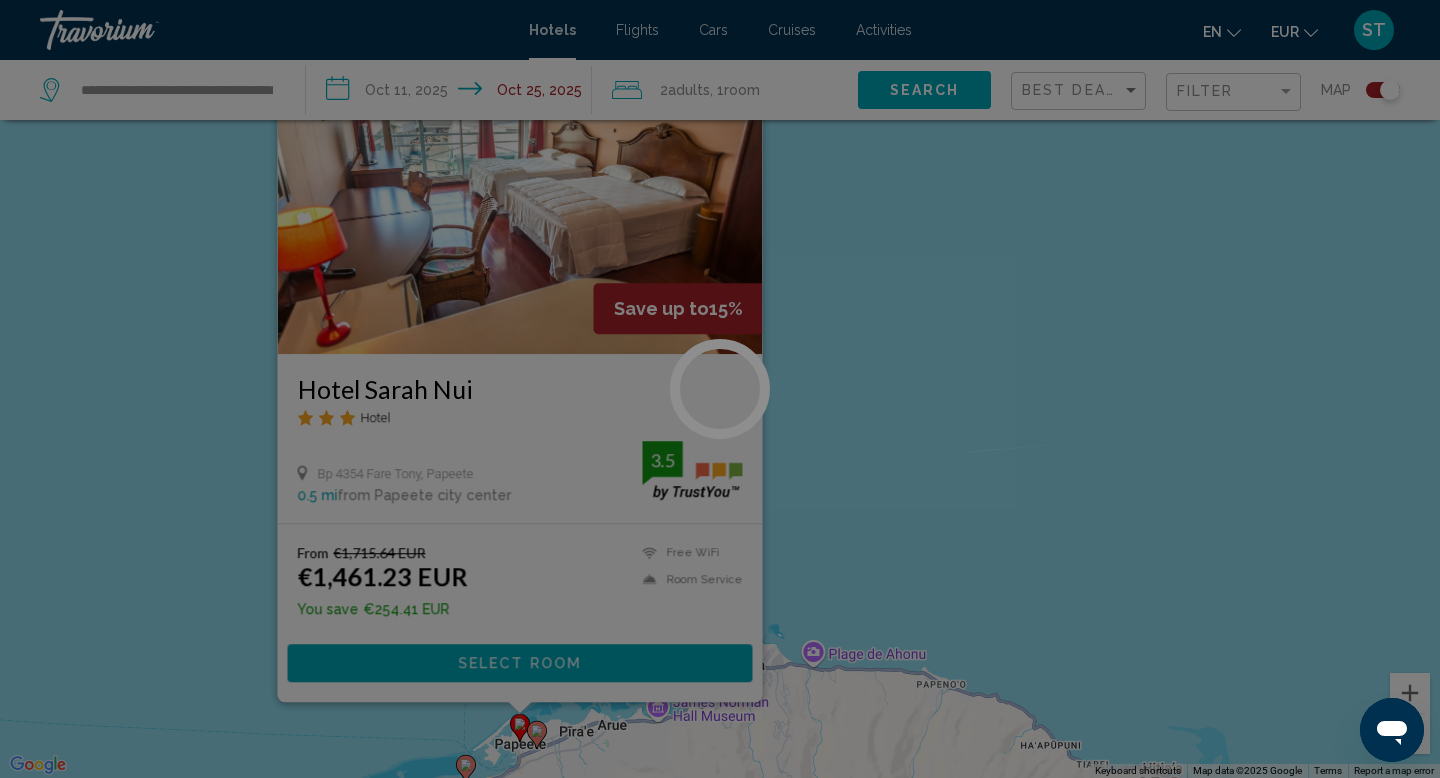 scroll, scrollTop: 0, scrollLeft: 0, axis: both 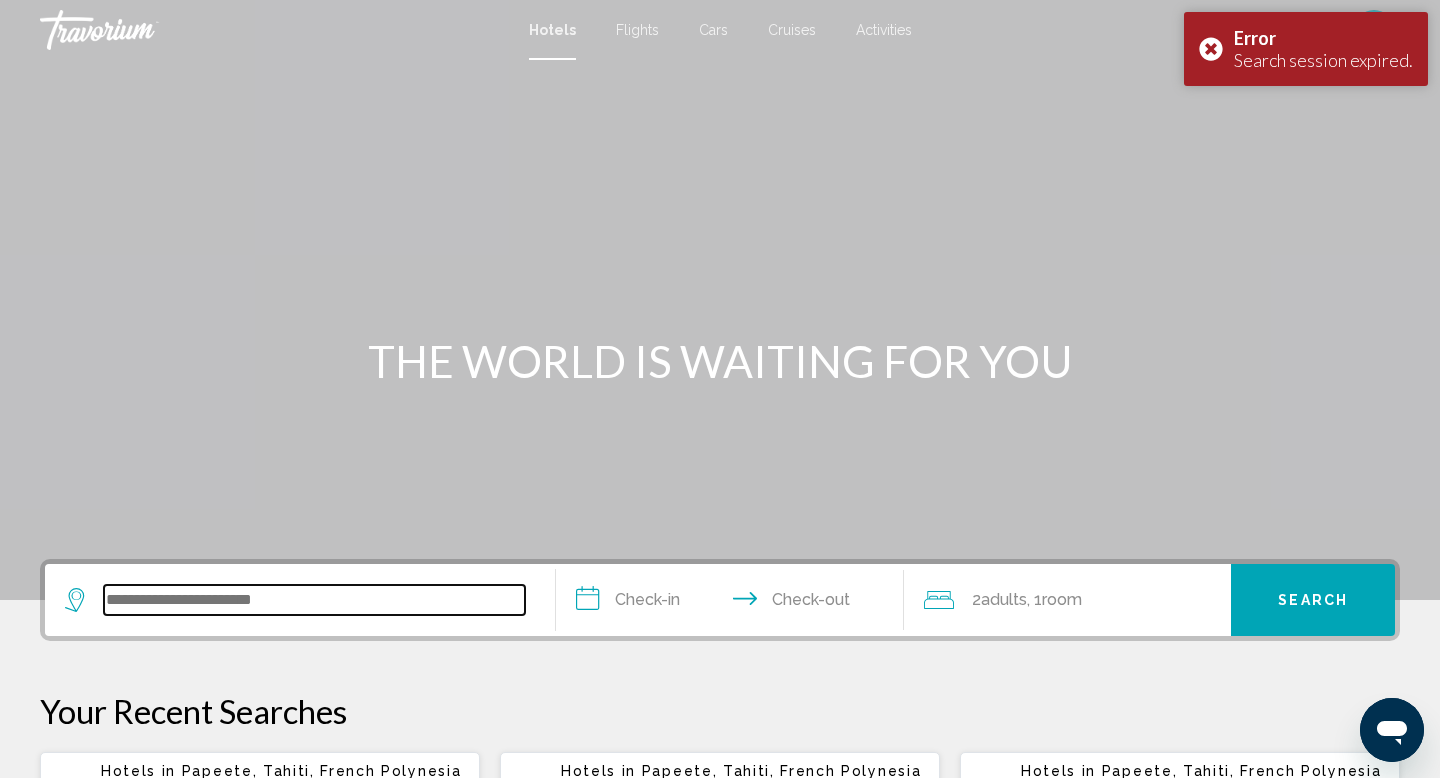 click at bounding box center (314, 600) 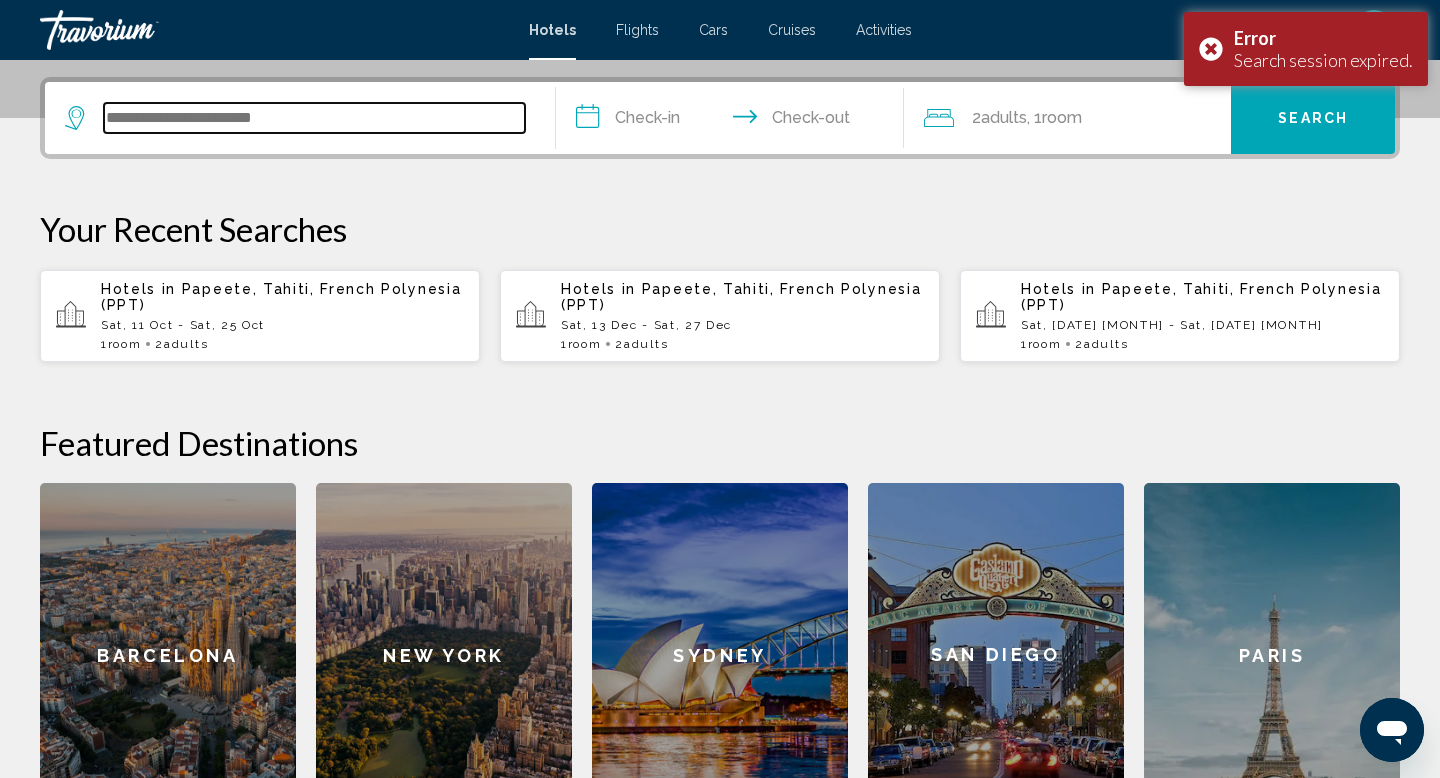 scroll, scrollTop: 494, scrollLeft: 0, axis: vertical 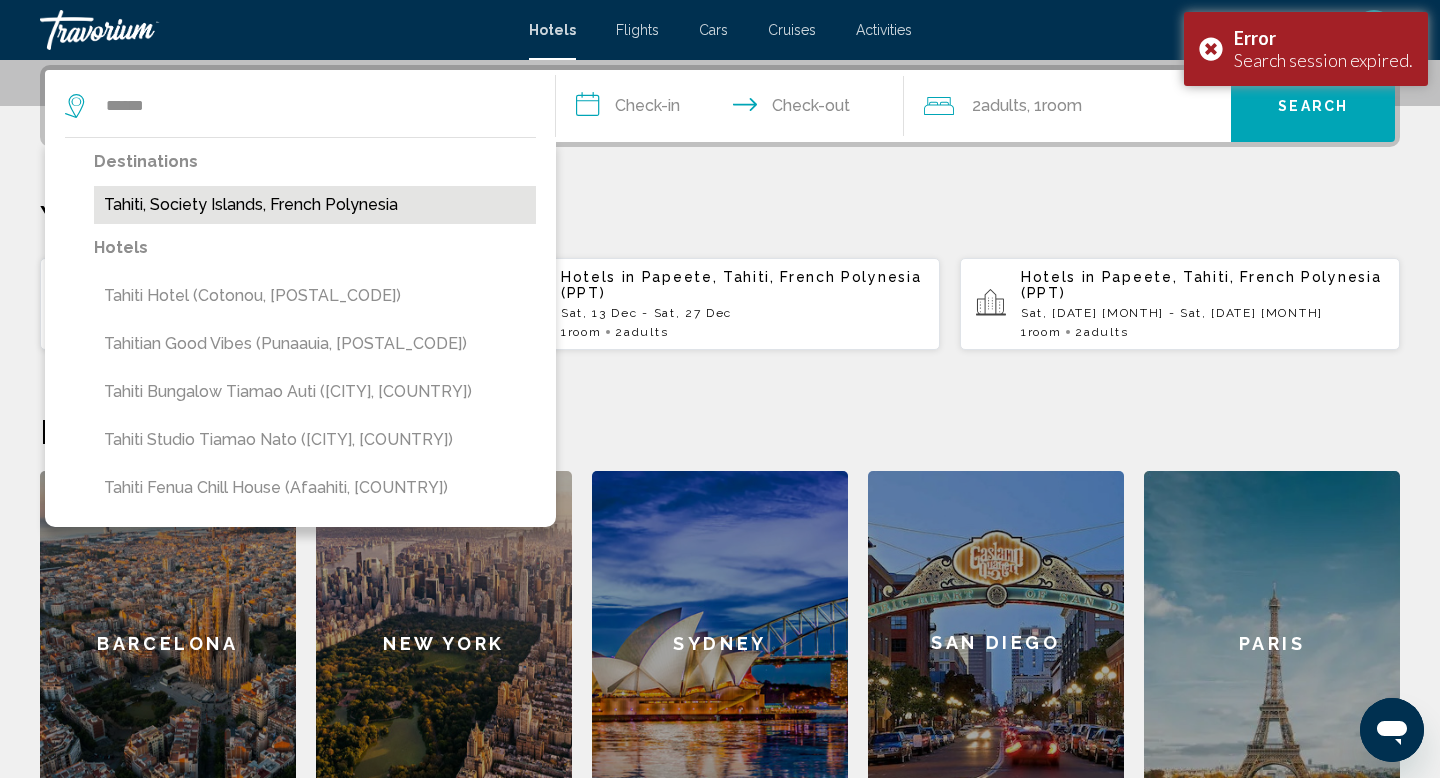click on "Tahiti, Society Islands, French Polynesia" at bounding box center (315, 205) 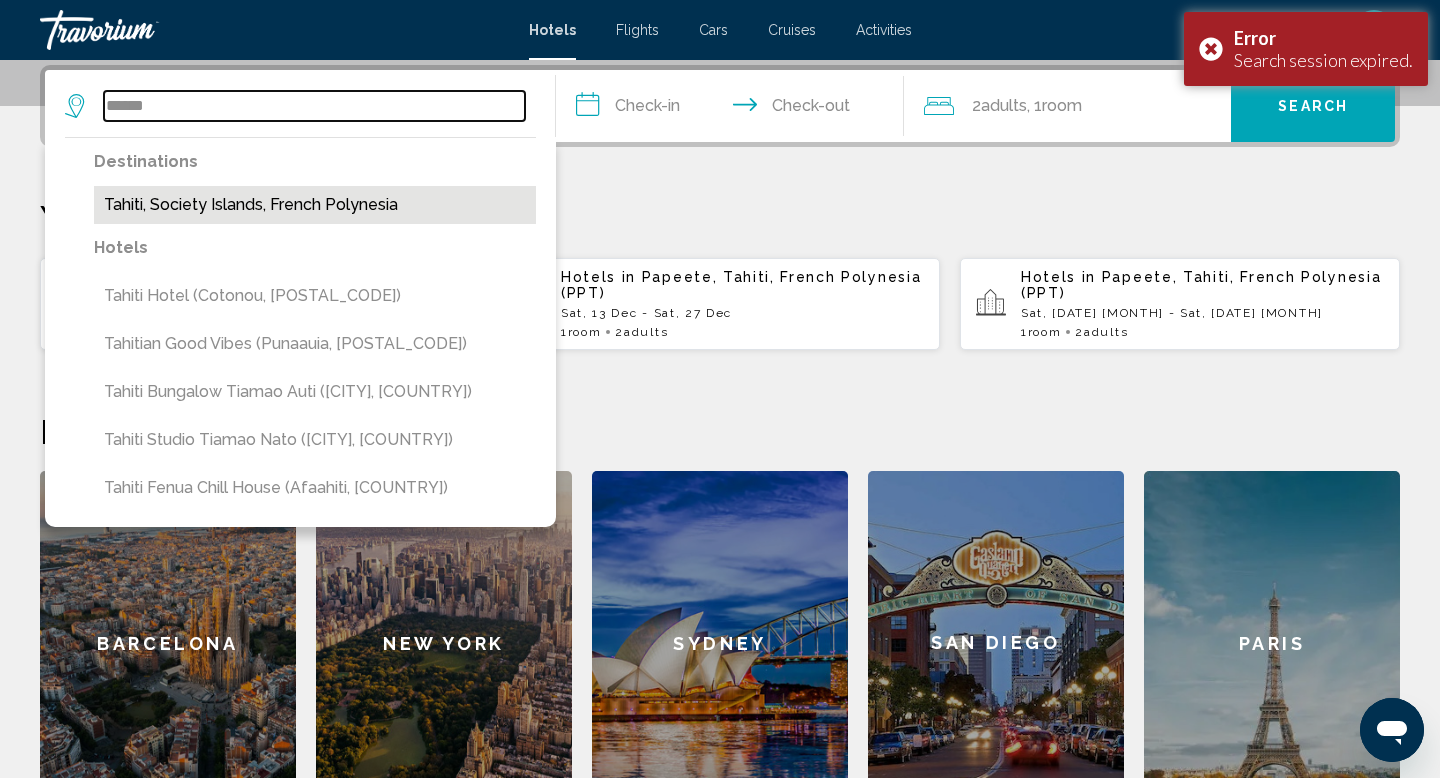 type on "**********" 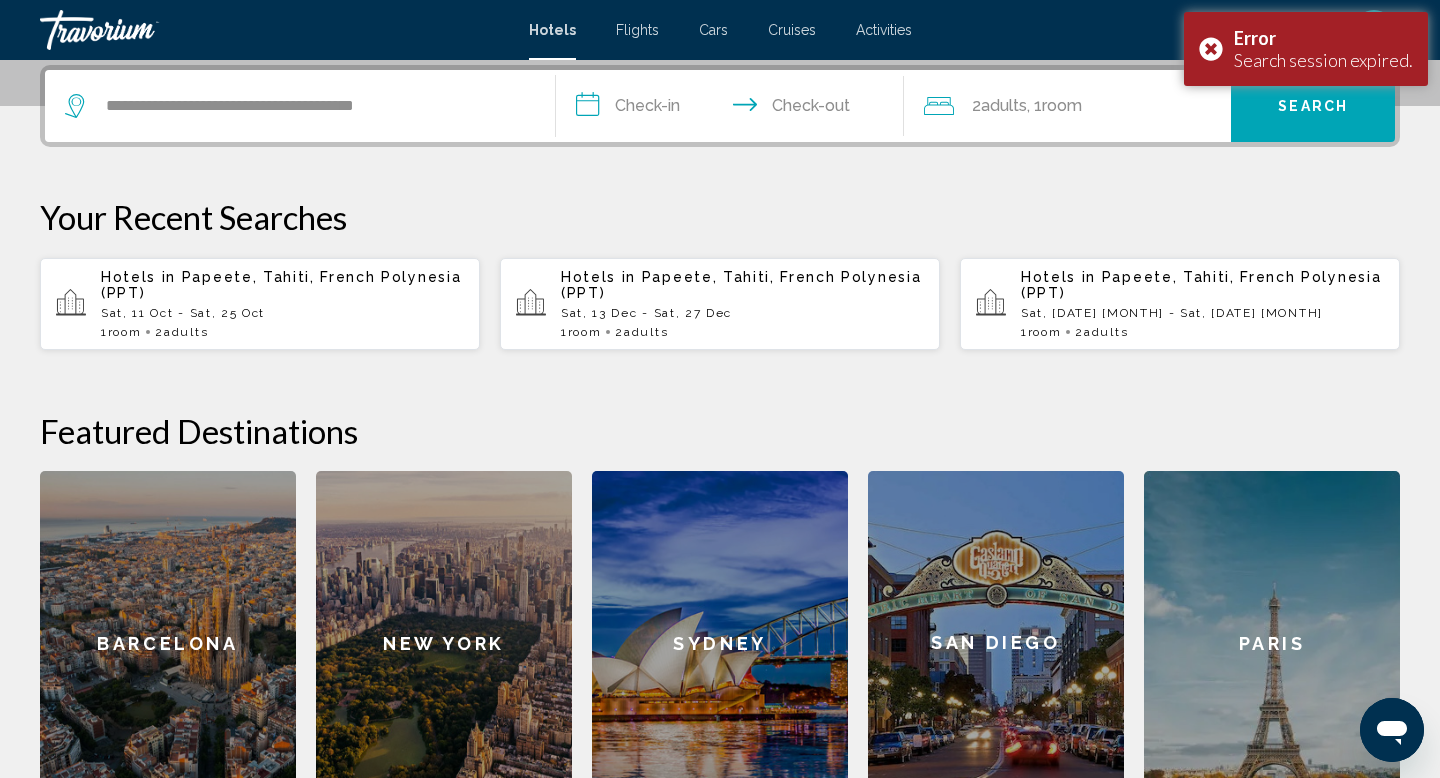 click on "**********" at bounding box center [734, 109] 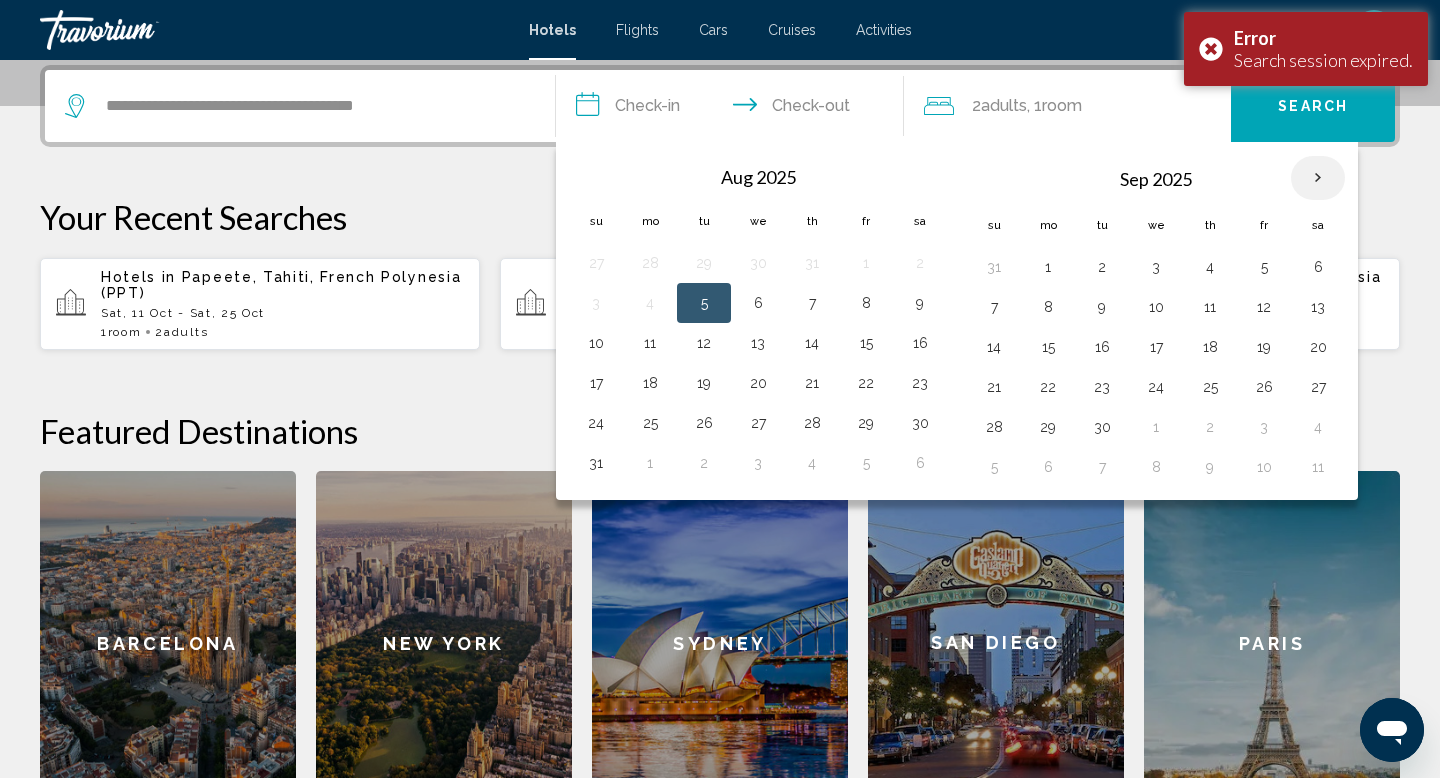 click at bounding box center (1318, 178) 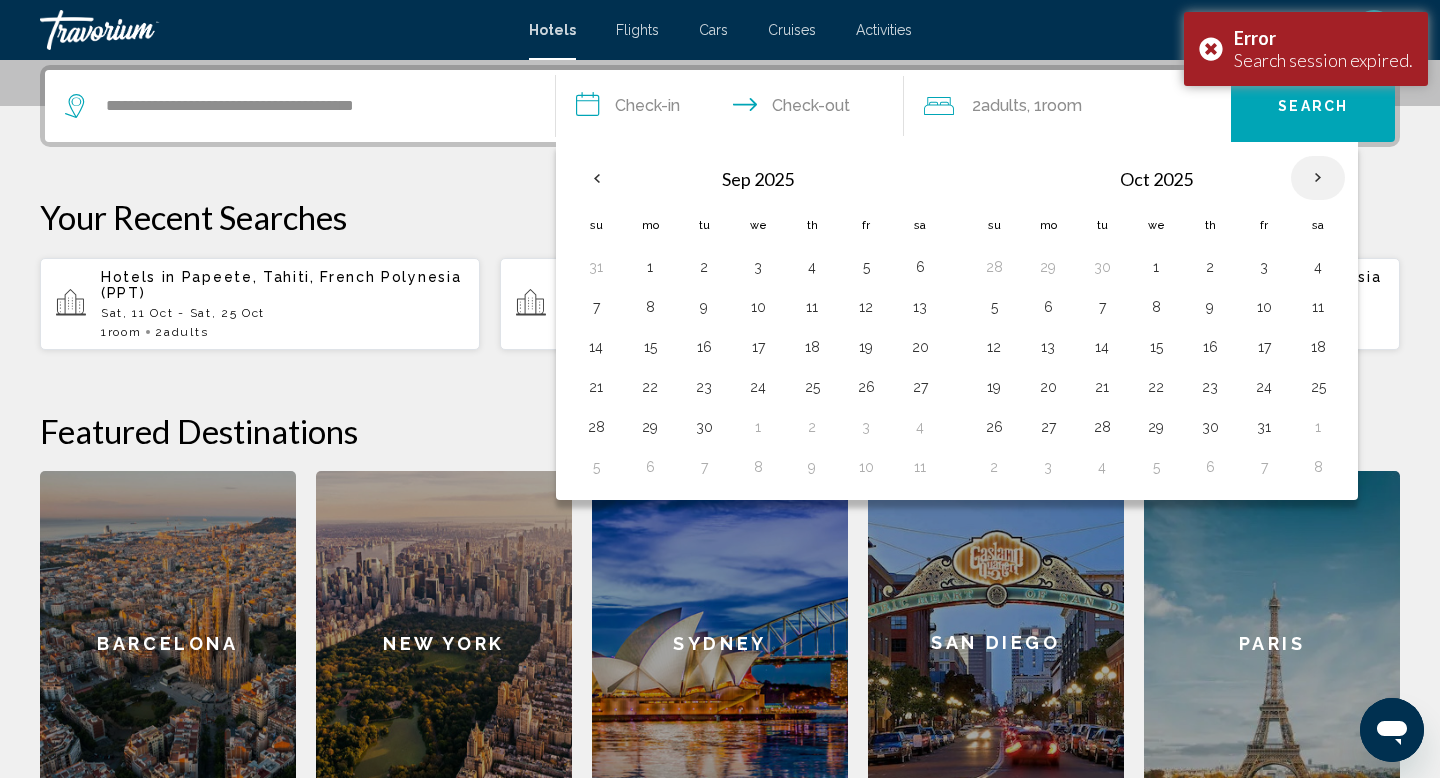 click at bounding box center (1318, 178) 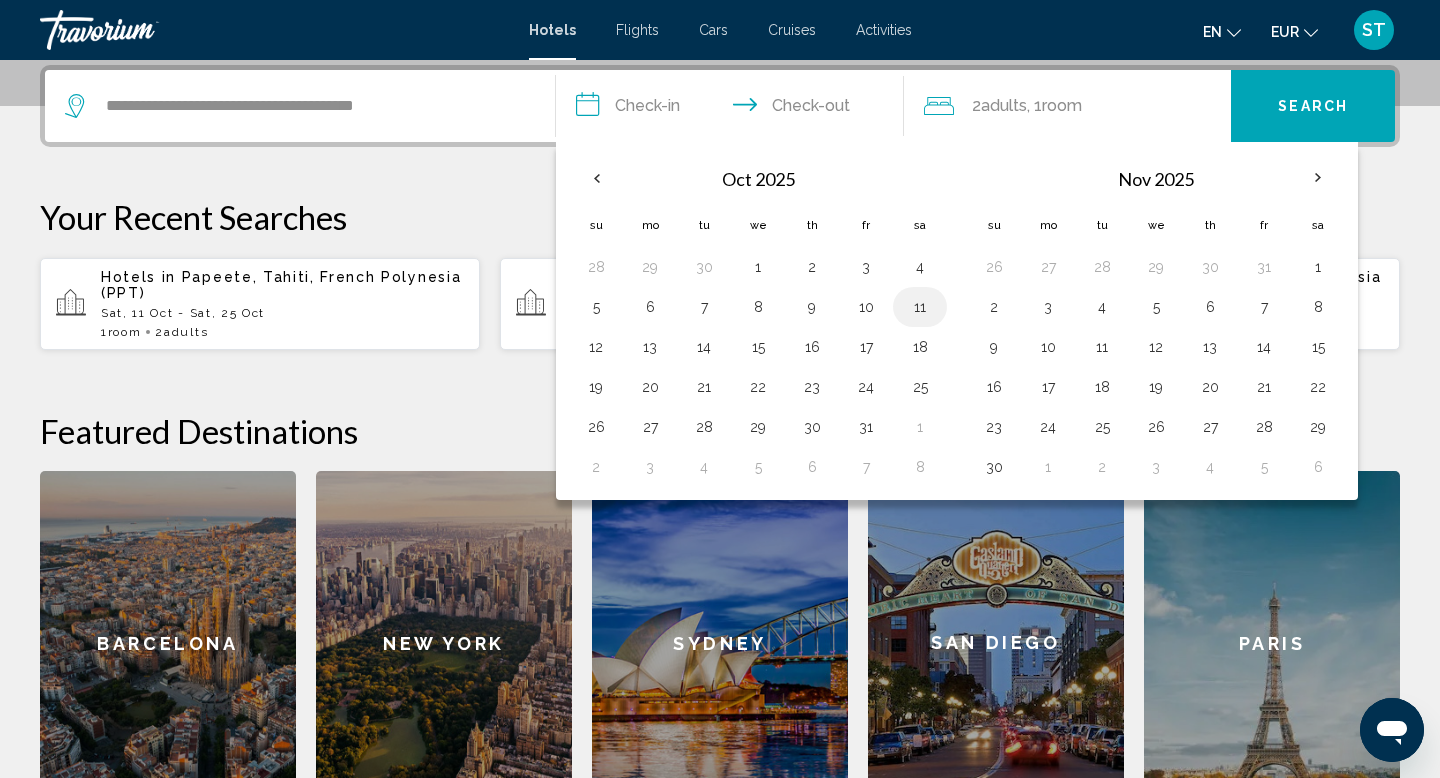click on "11" at bounding box center (920, 307) 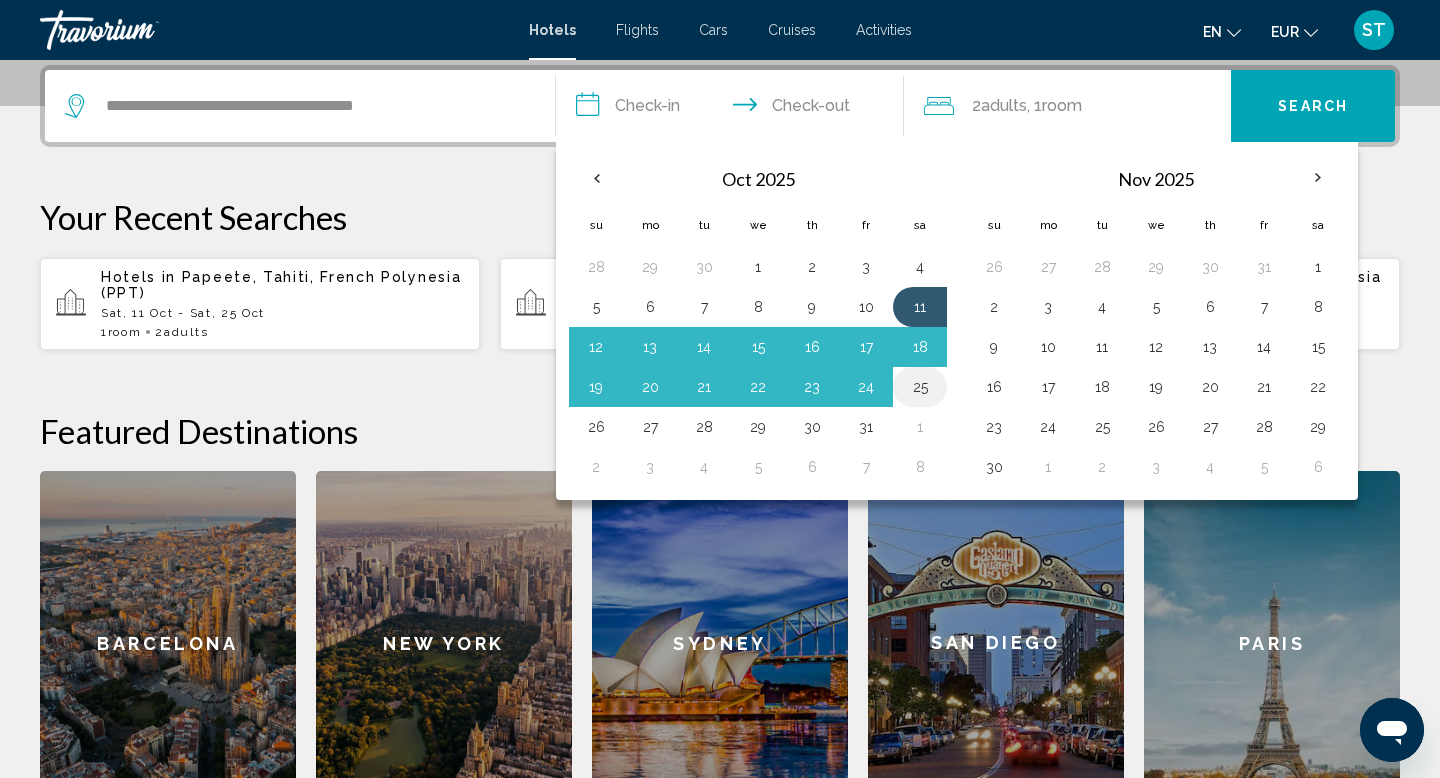 click on "25" at bounding box center [920, 387] 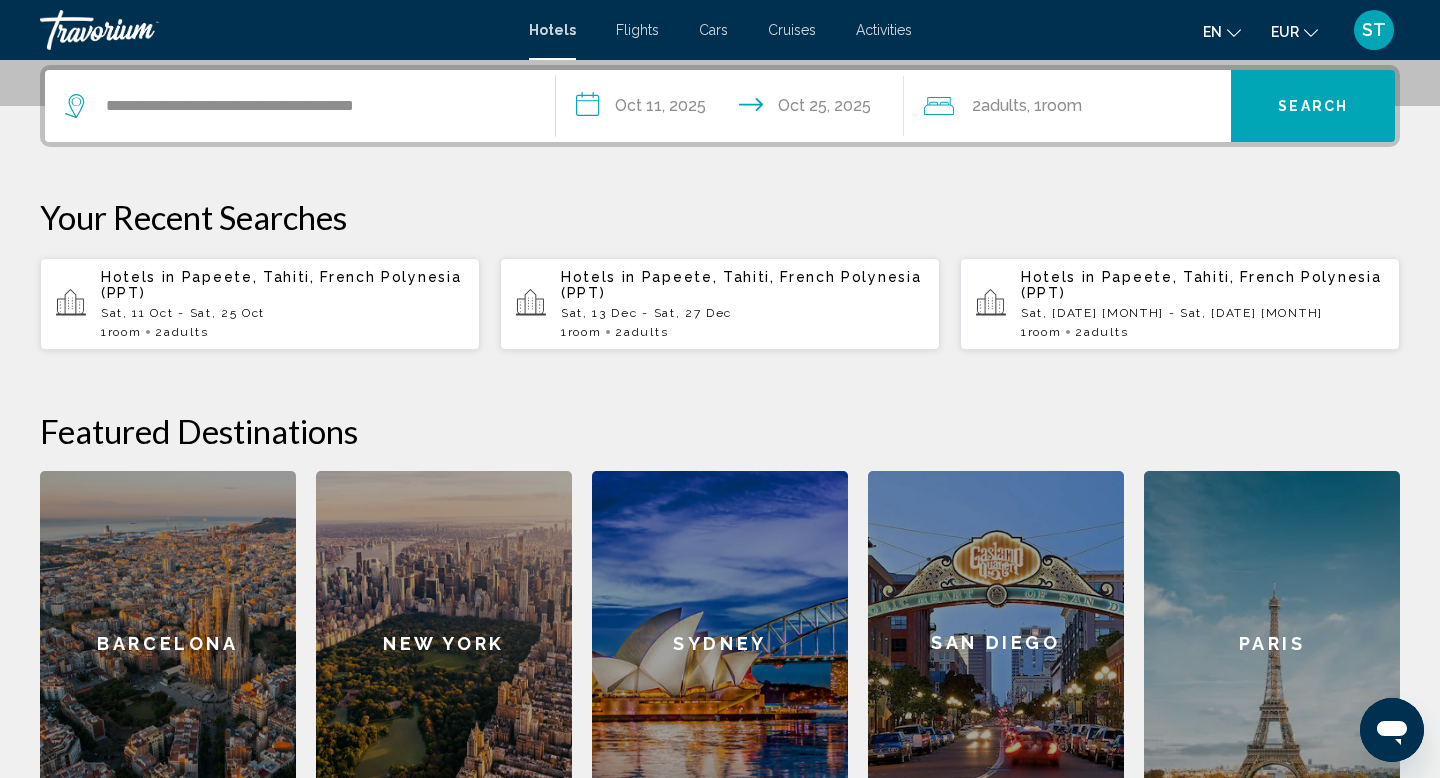 click on "Search" at bounding box center [1313, 106] 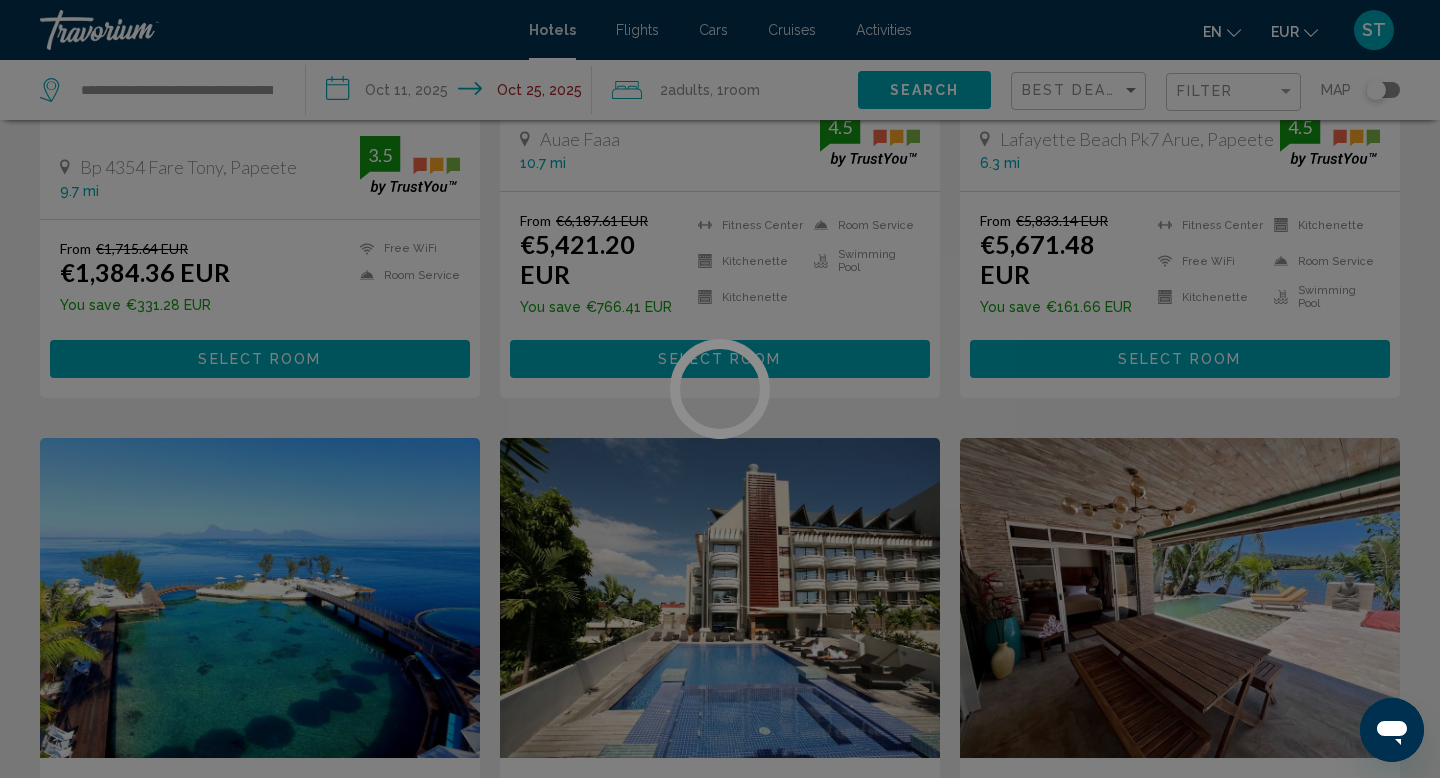 scroll, scrollTop: 0, scrollLeft: 0, axis: both 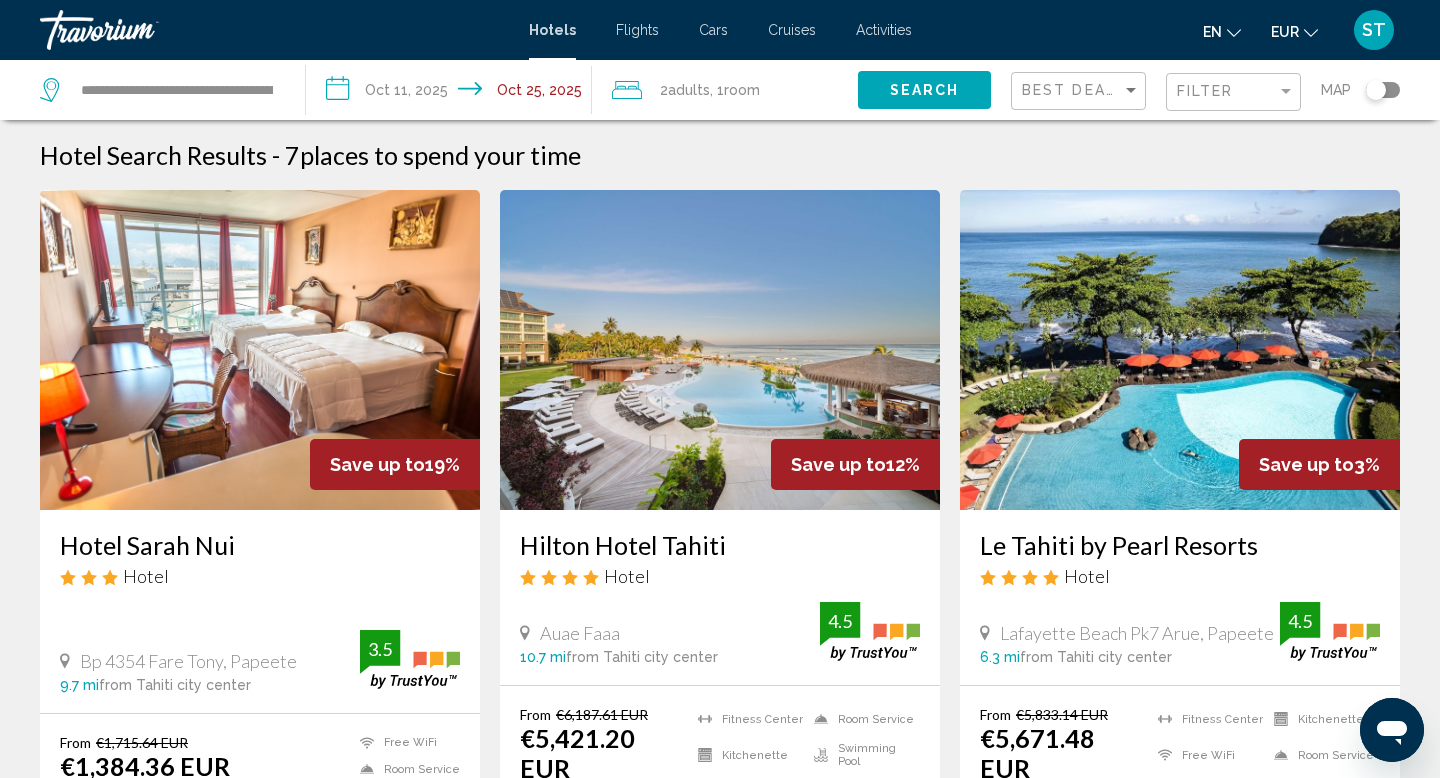 click 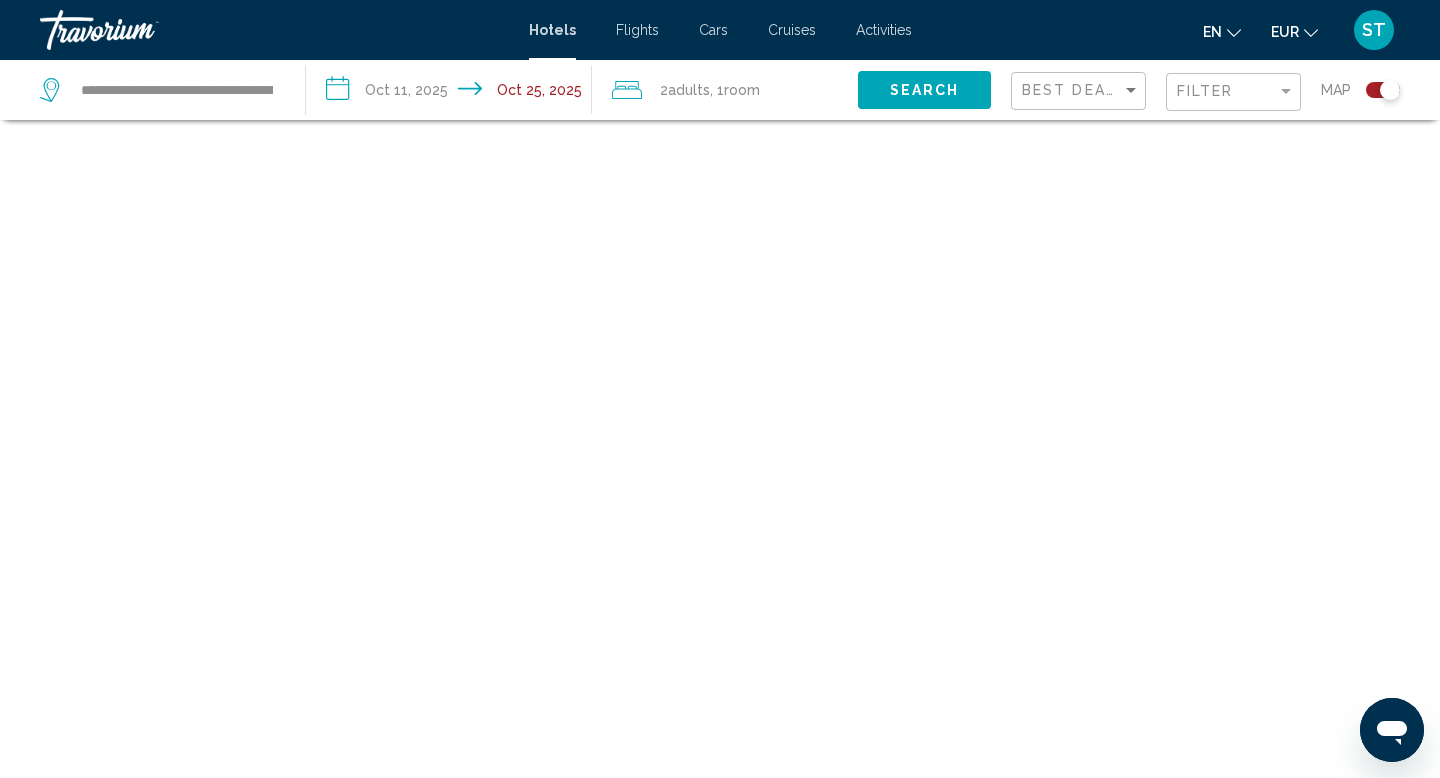 scroll, scrollTop: 120, scrollLeft: 0, axis: vertical 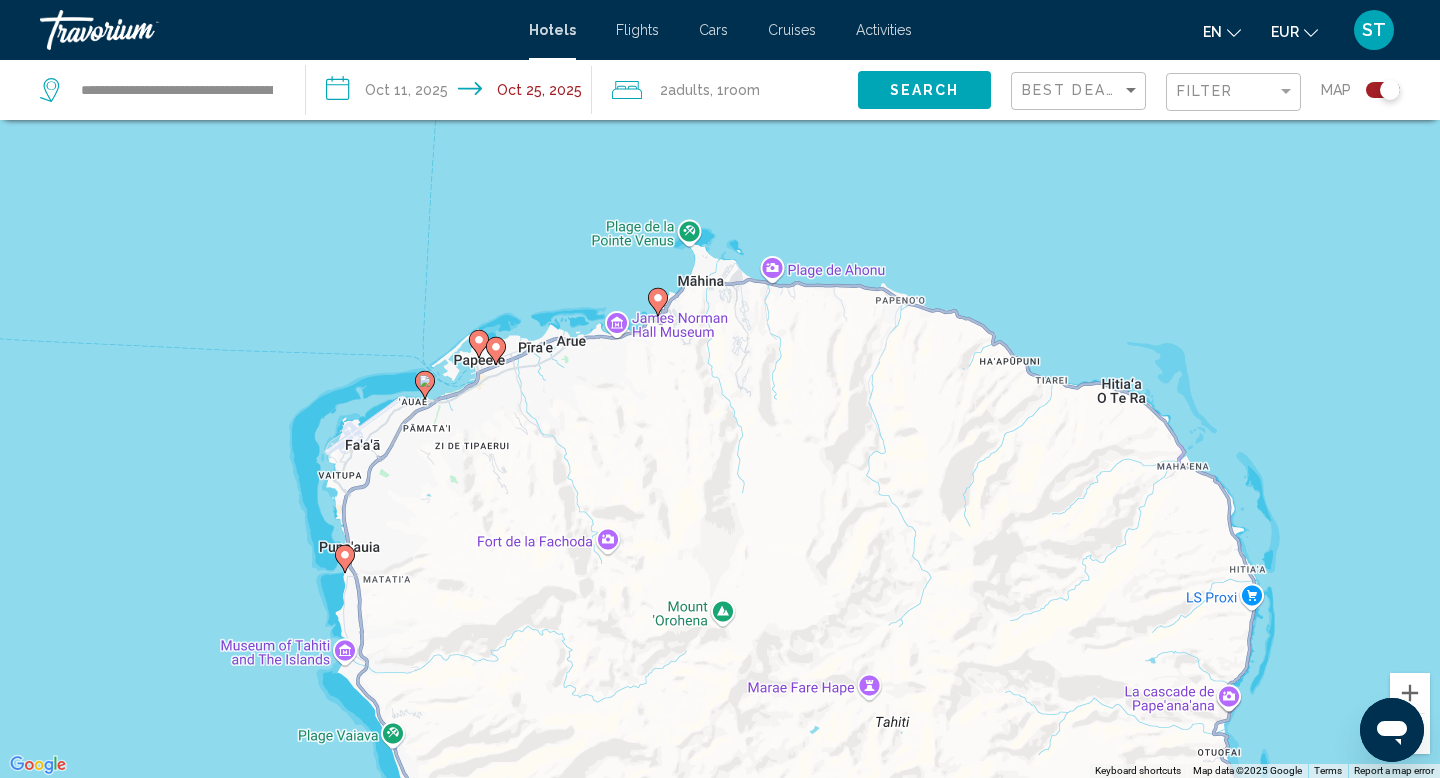 drag, startPoint x: 912, startPoint y: 361, endPoint x: 1035, endPoint y: 639, distance: 303.99506 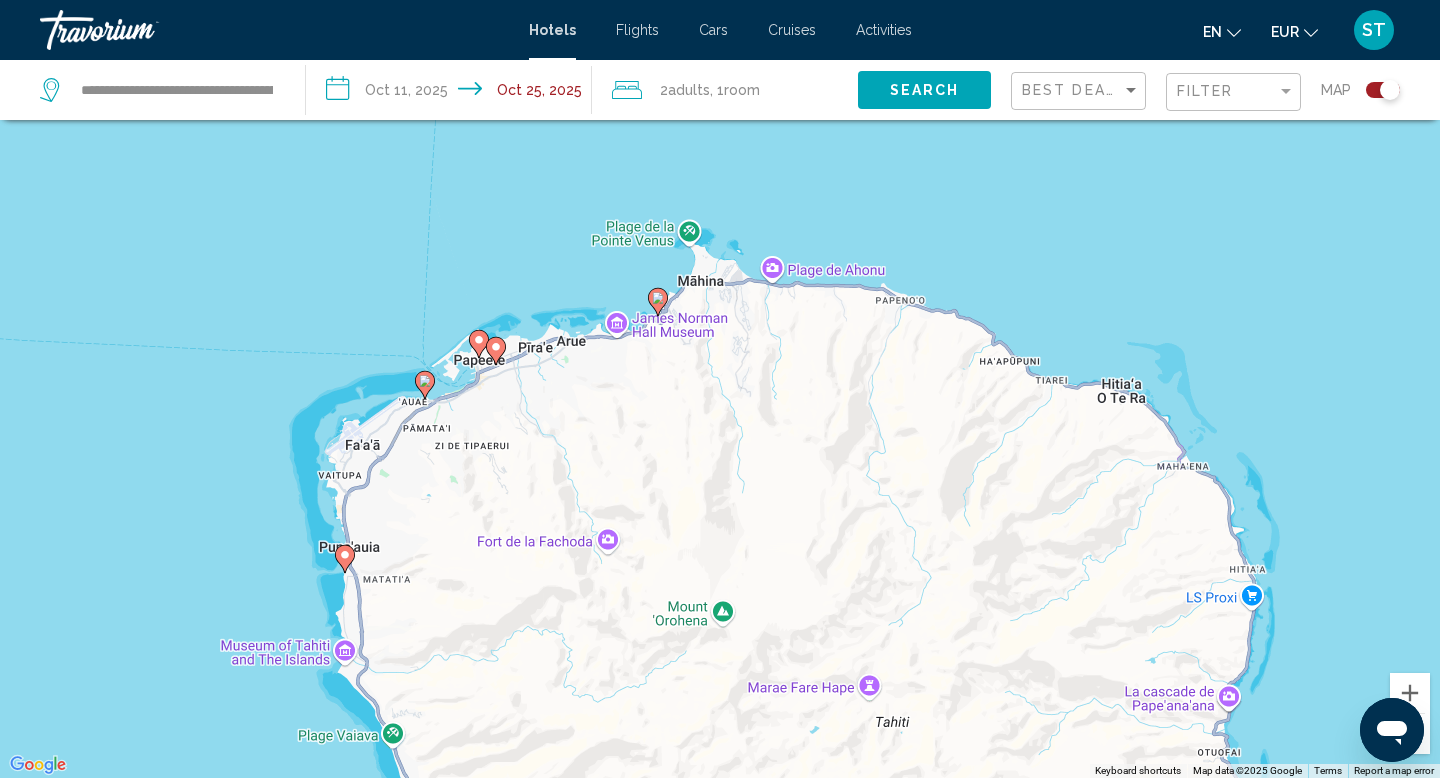 click on "To activate drag with keyboard, press Alt + Enter. Once in keyboard drag state, use the arrow keys to move the marker. To complete the drag, press the Enter key. To cancel, press Escape." at bounding box center (720, 389) 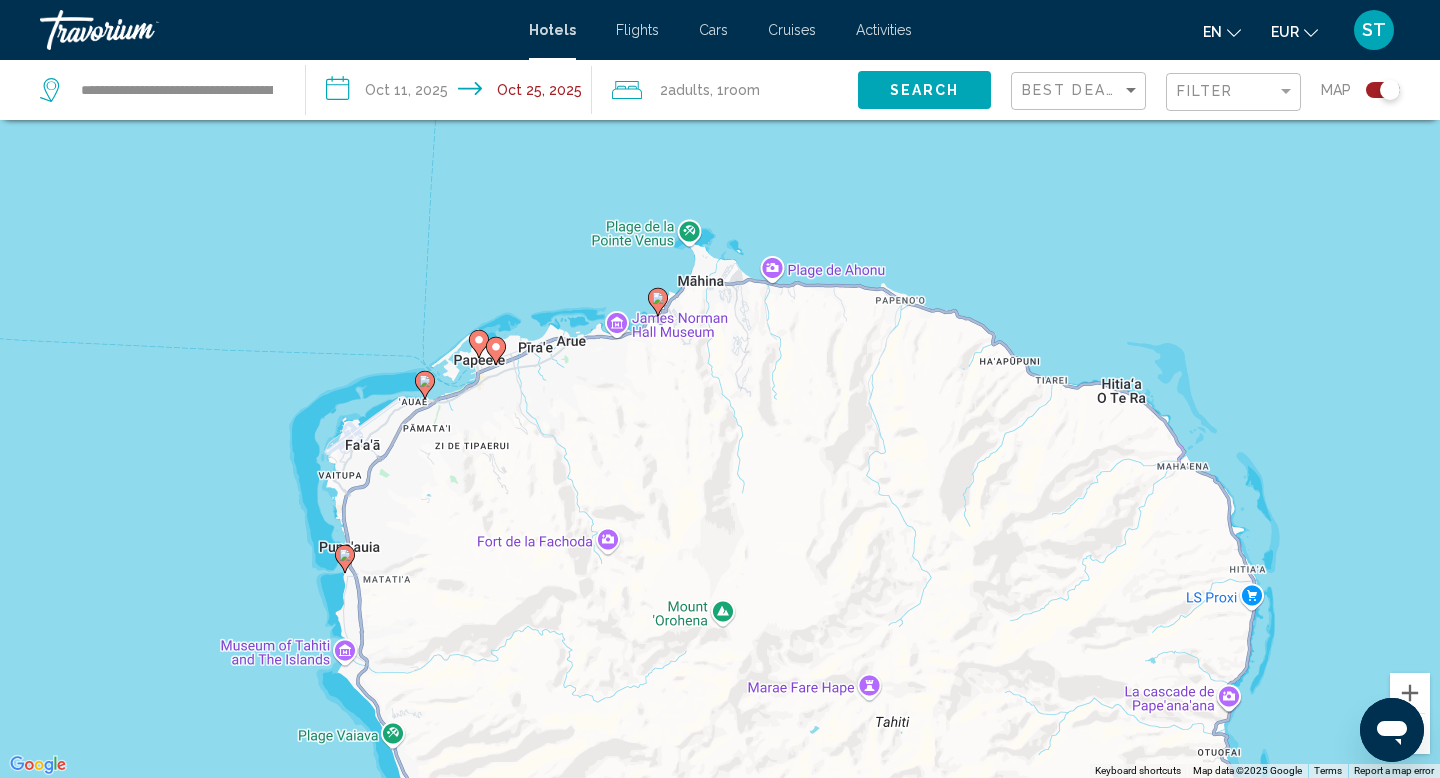 click on "To activate drag with keyboard, press Alt + Enter. Once in keyboard drag state, use the arrow keys to move the marker. To complete the drag, press the Enter key. To cancel, press Escape." at bounding box center [720, 389] 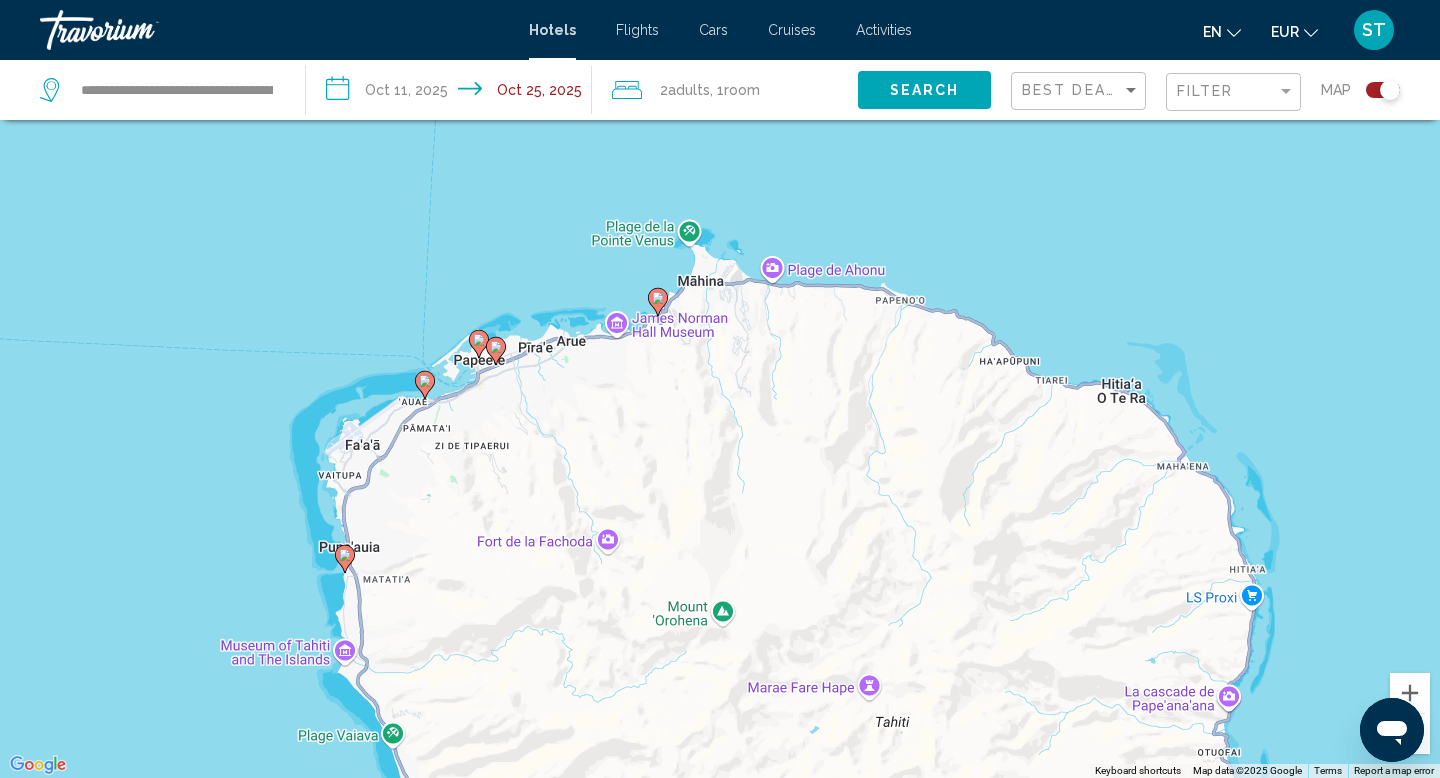 click 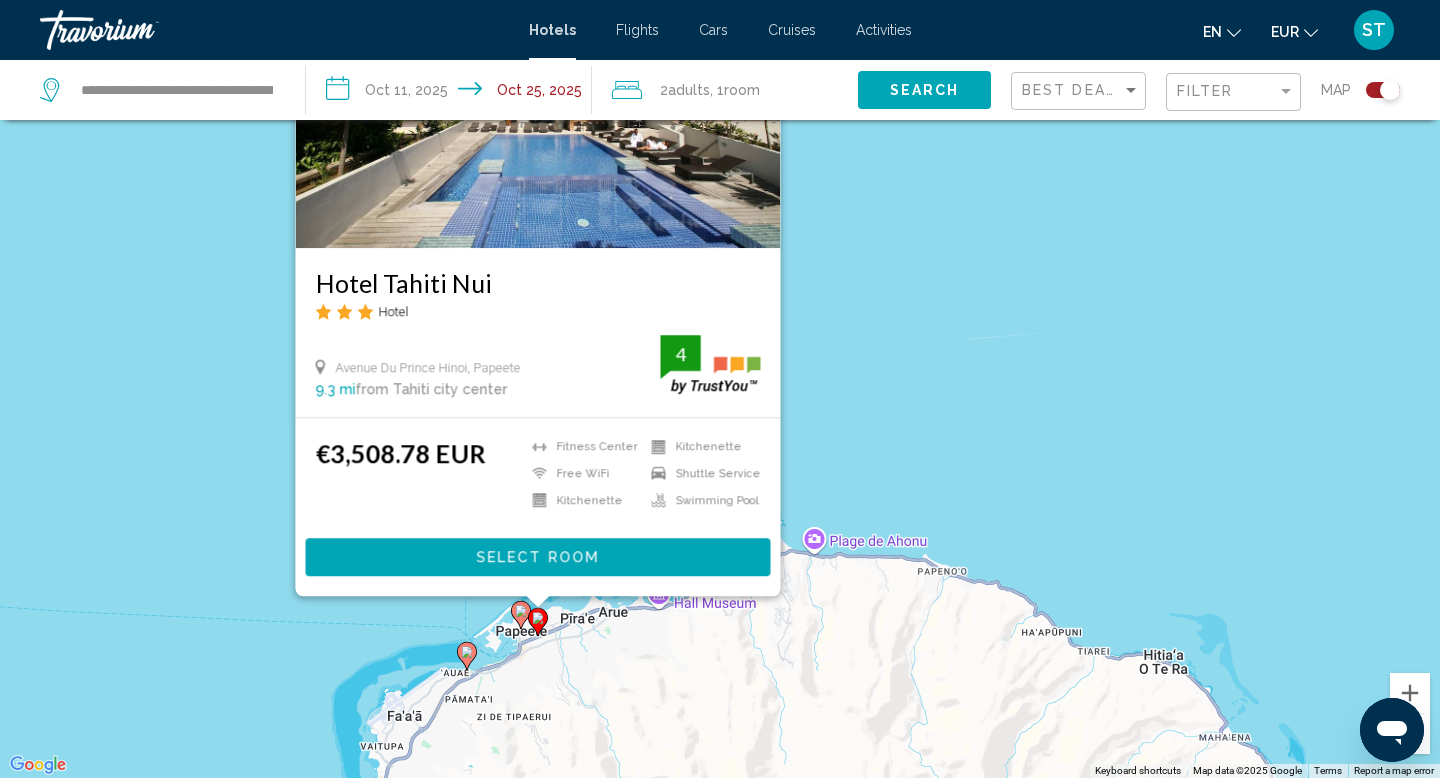 drag, startPoint x: 816, startPoint y: 587, endPoint x: 858, endPoint y: 479, distance: 115.87925 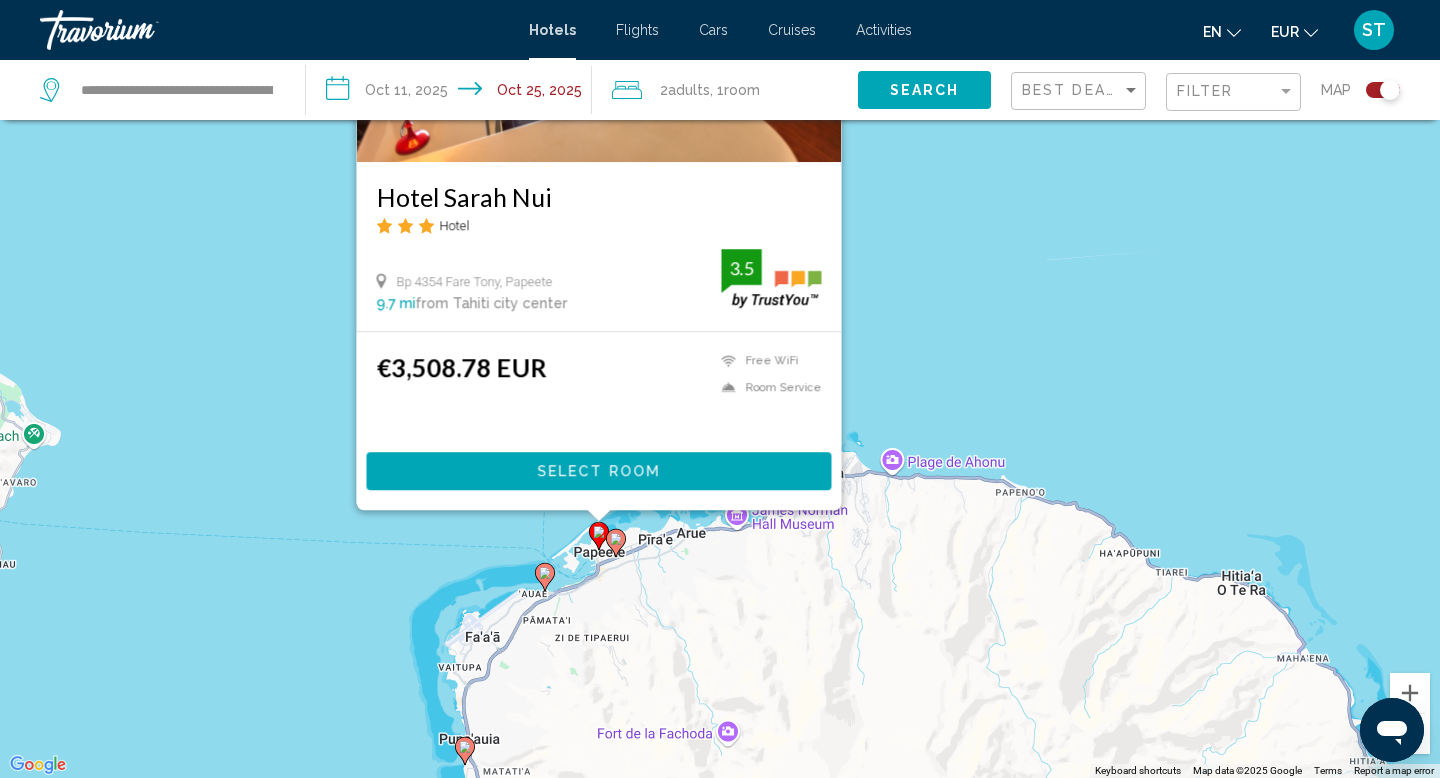 drag, startPoint x: 835, startPoint y: 511, endPoint x: 921, endPoint y: 278, distance: 248.36465 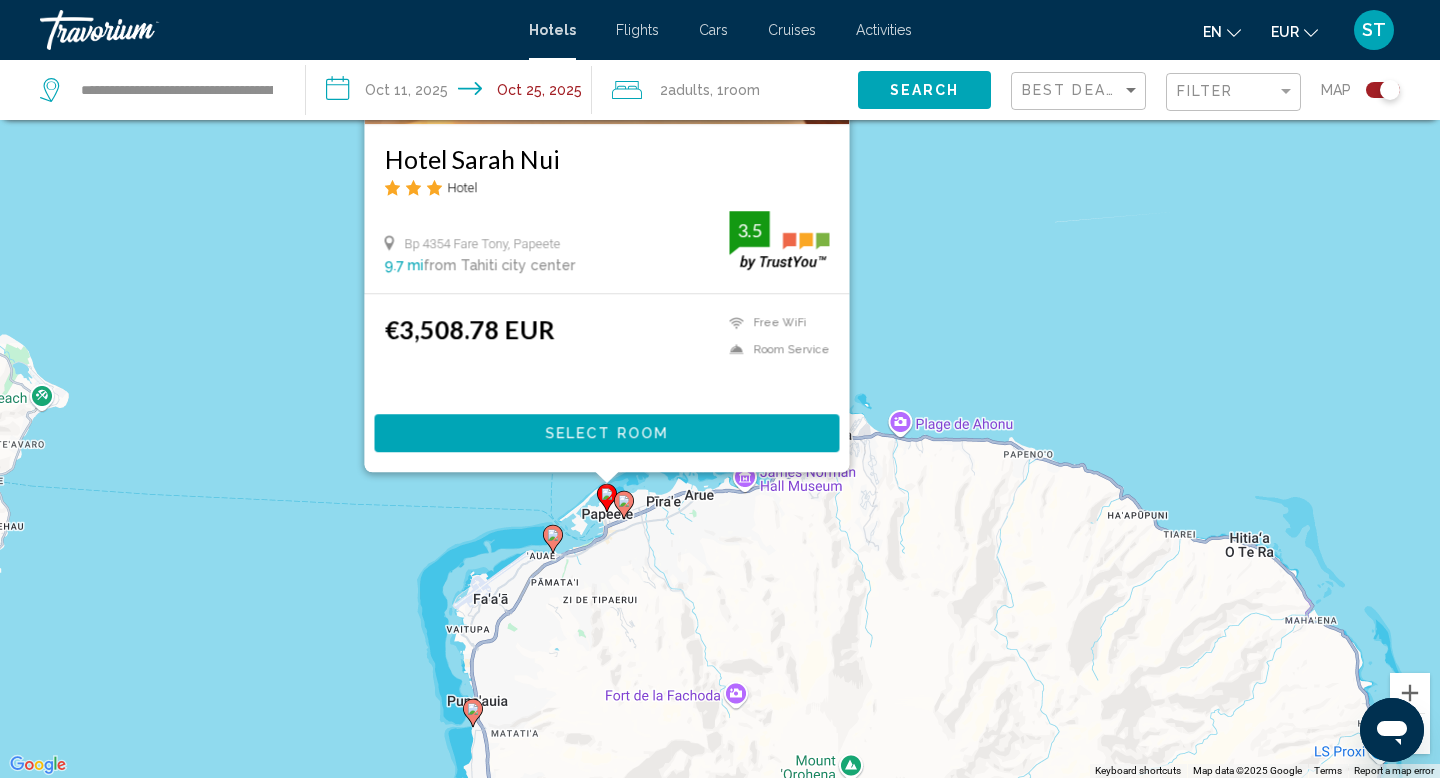 click 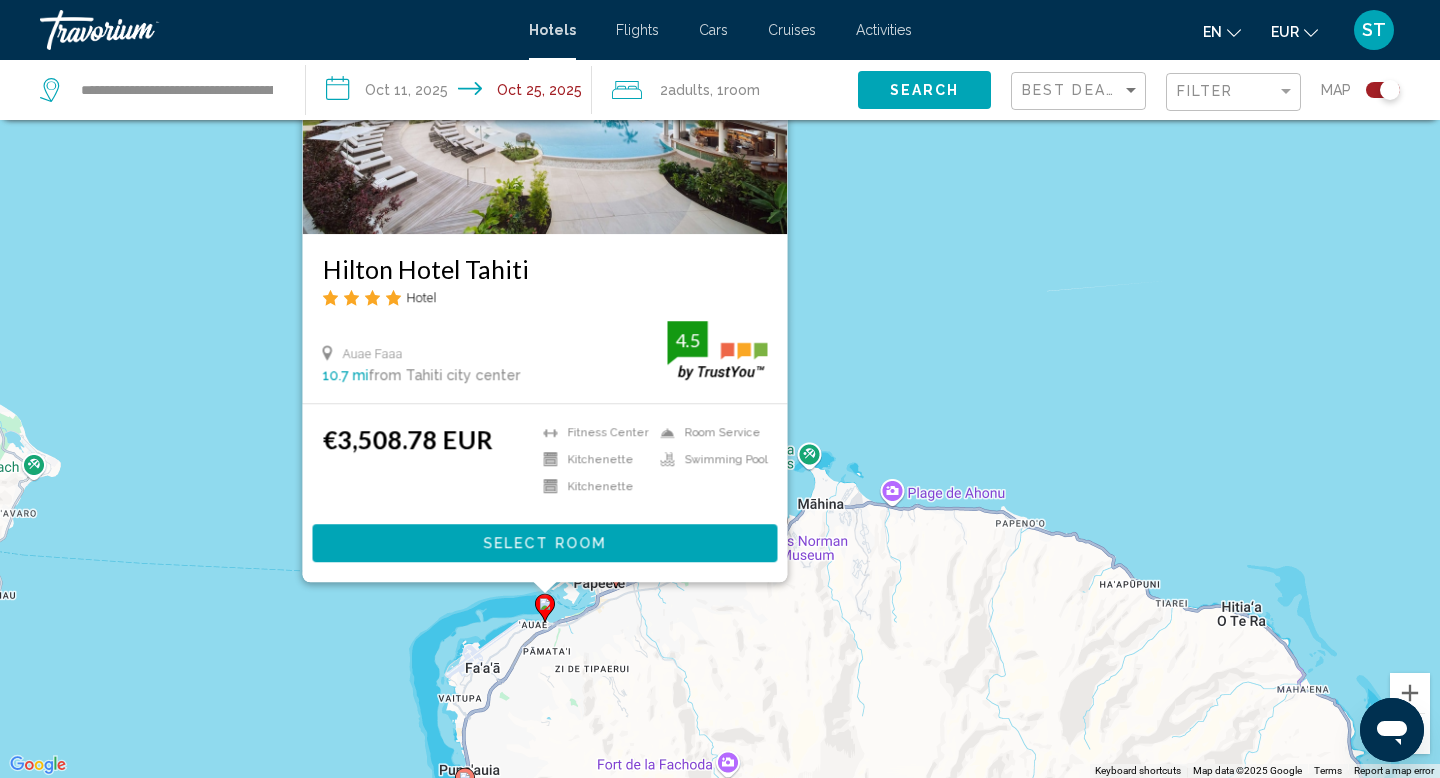 drag, startPoint x: 999, startPoint y: 446, endPoint x: 991, endPoint y: 324, distance: 122.26202 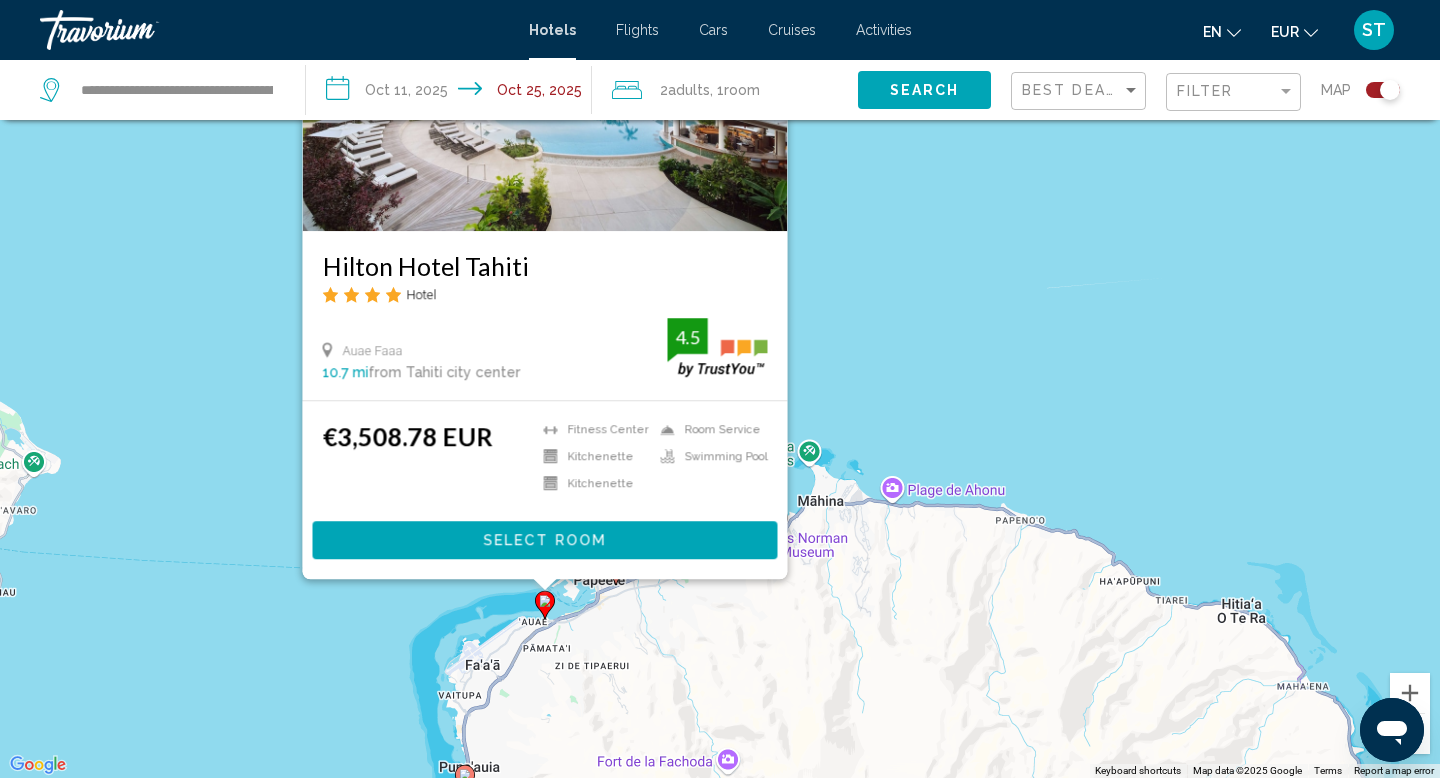 click on "To activate drag with keyboard, press Alt + Enter. Once in keyboard drag state, use the arrow keys to move the marker. To complete the drag, press the Enter key. To cancel, press Escape.  [HOTEL] [CITY]
Hotel
[ADDRESS] [CITY] [DISTANCE] mi  from [CITY] city center from hotel 4.5 €3,508.78 EUR
Fitness Center
Kitchenette
Kitchenette
Room Service
Swimming Pool  4.5 Select Room" at bounding box center [720, 389] 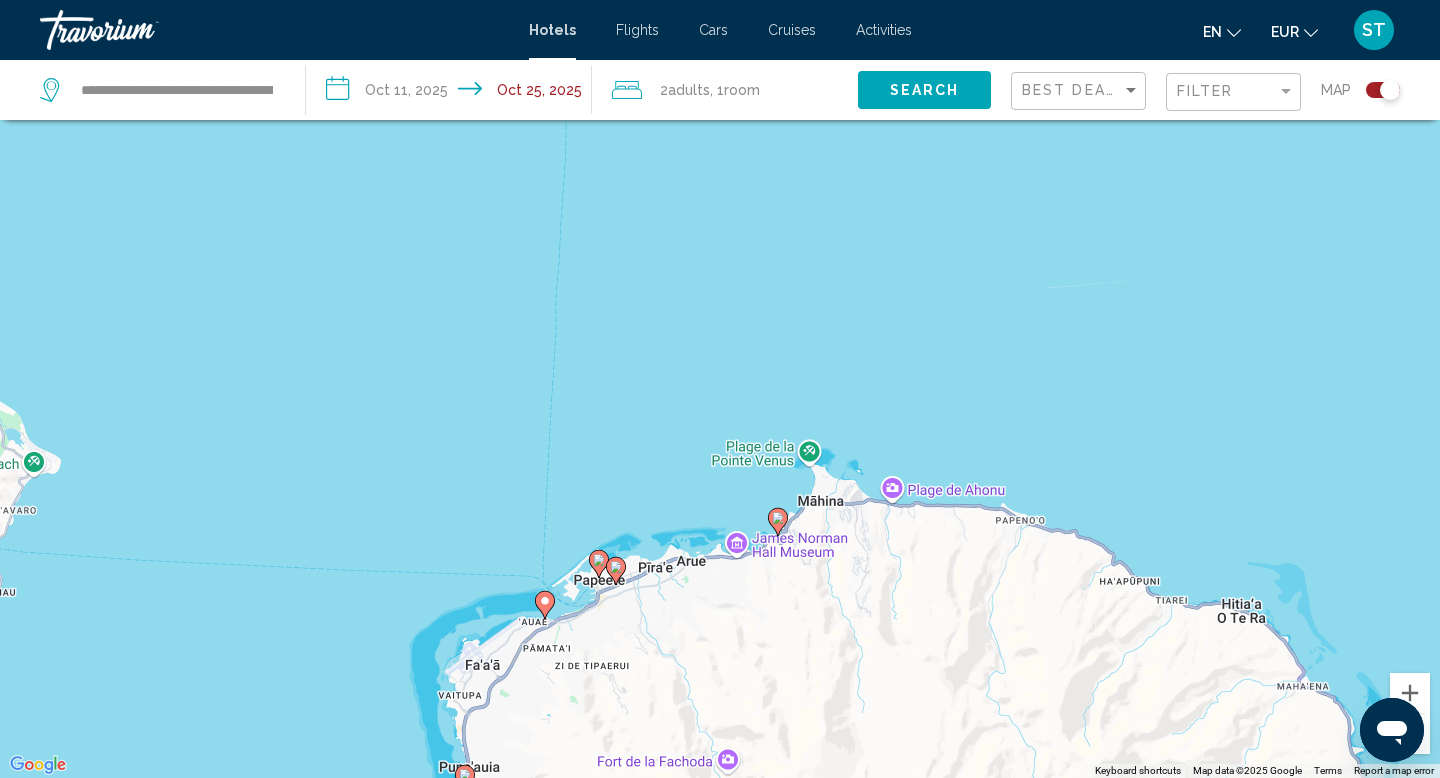 click 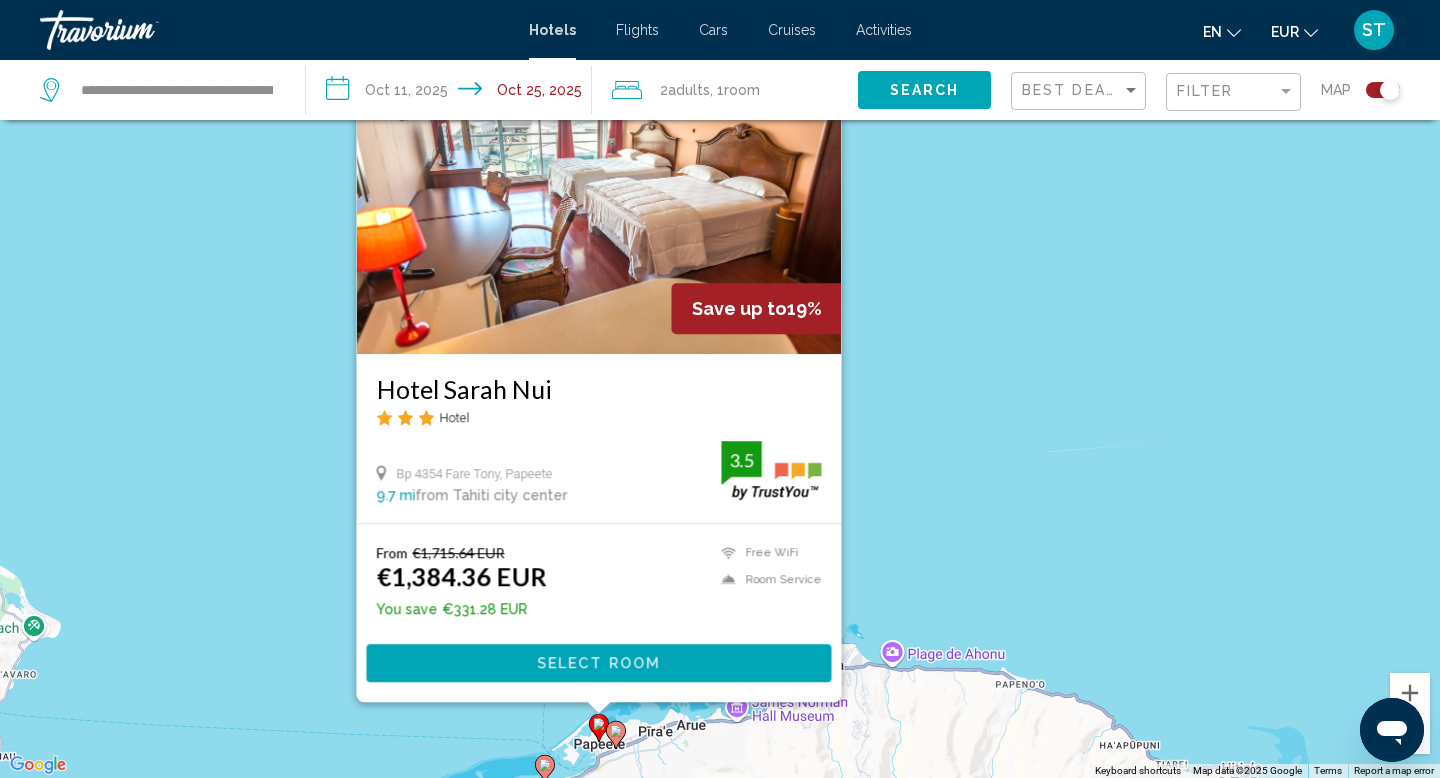 click 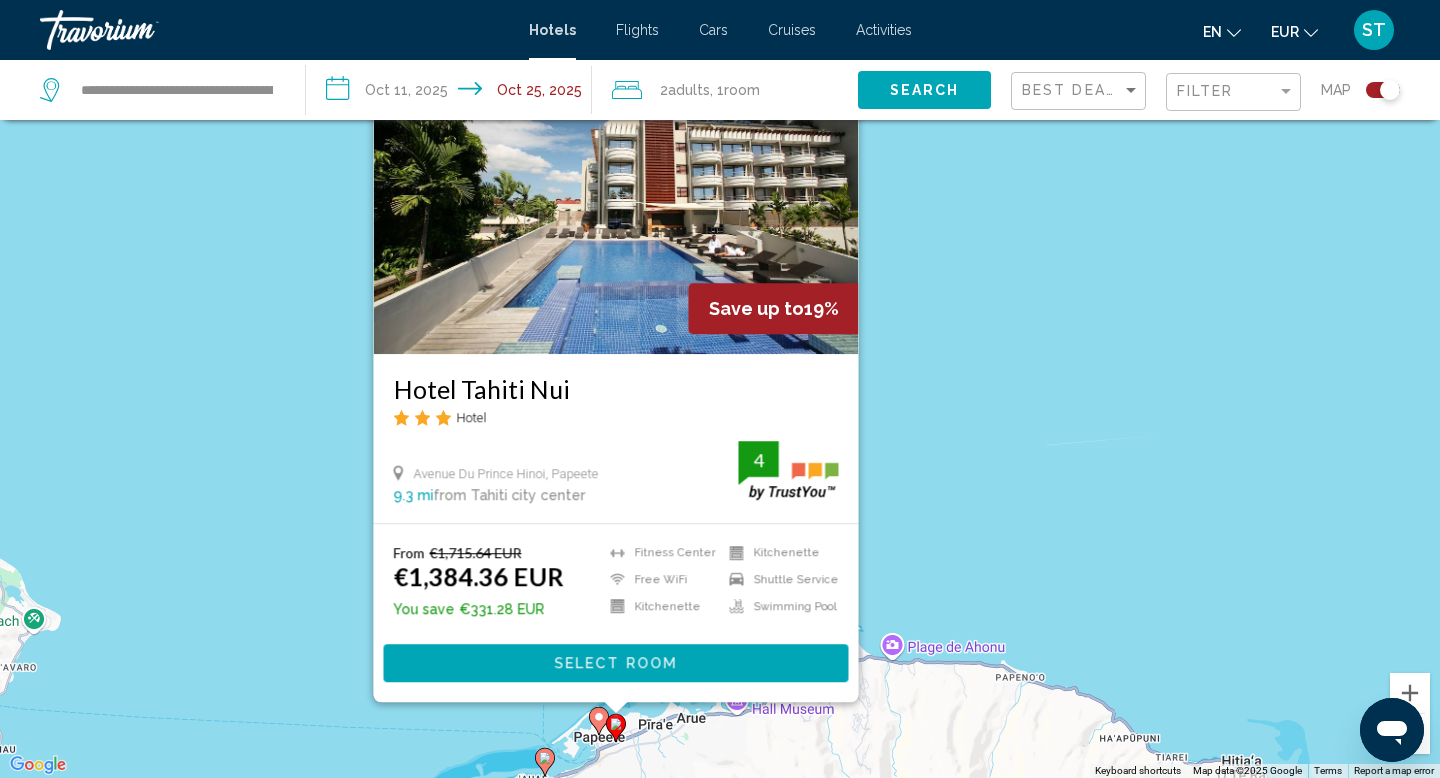 click 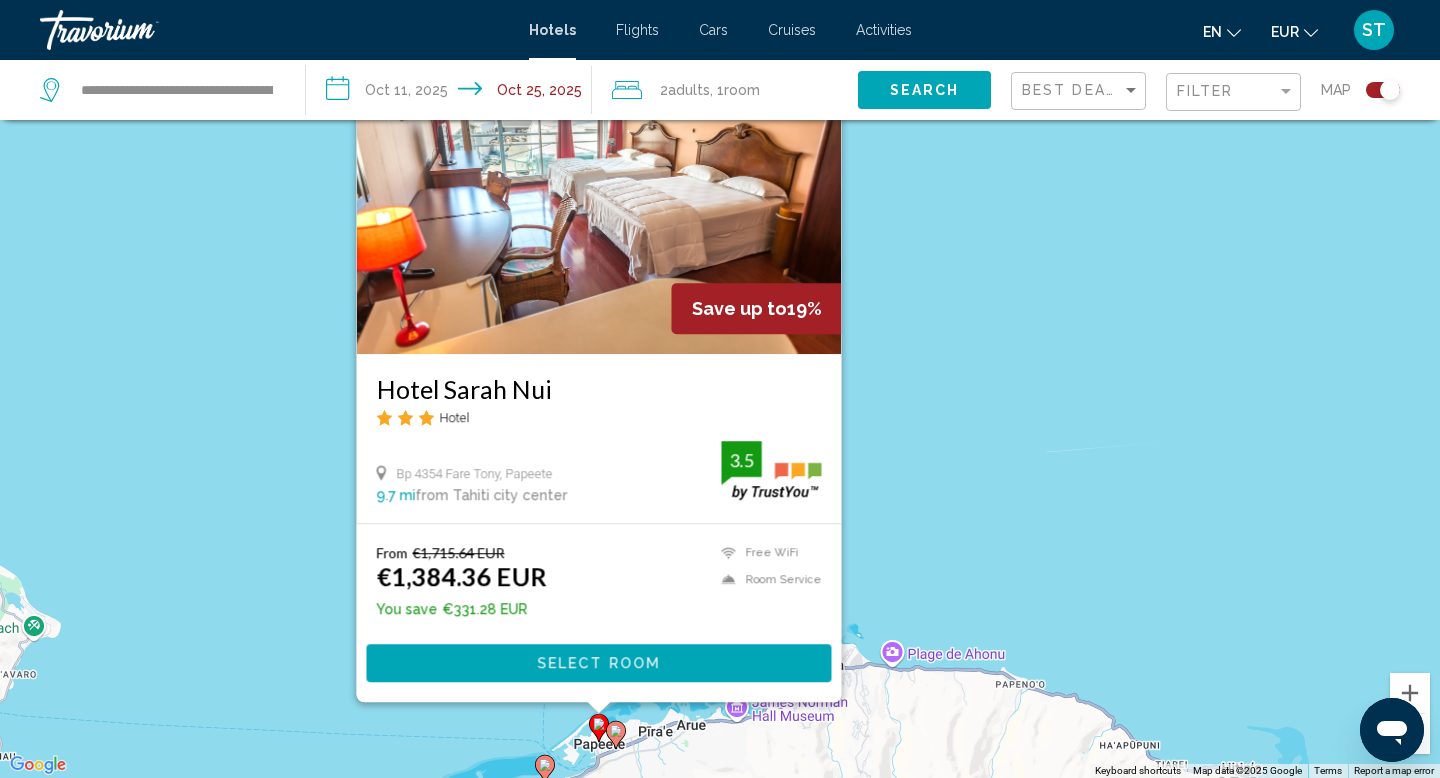 click 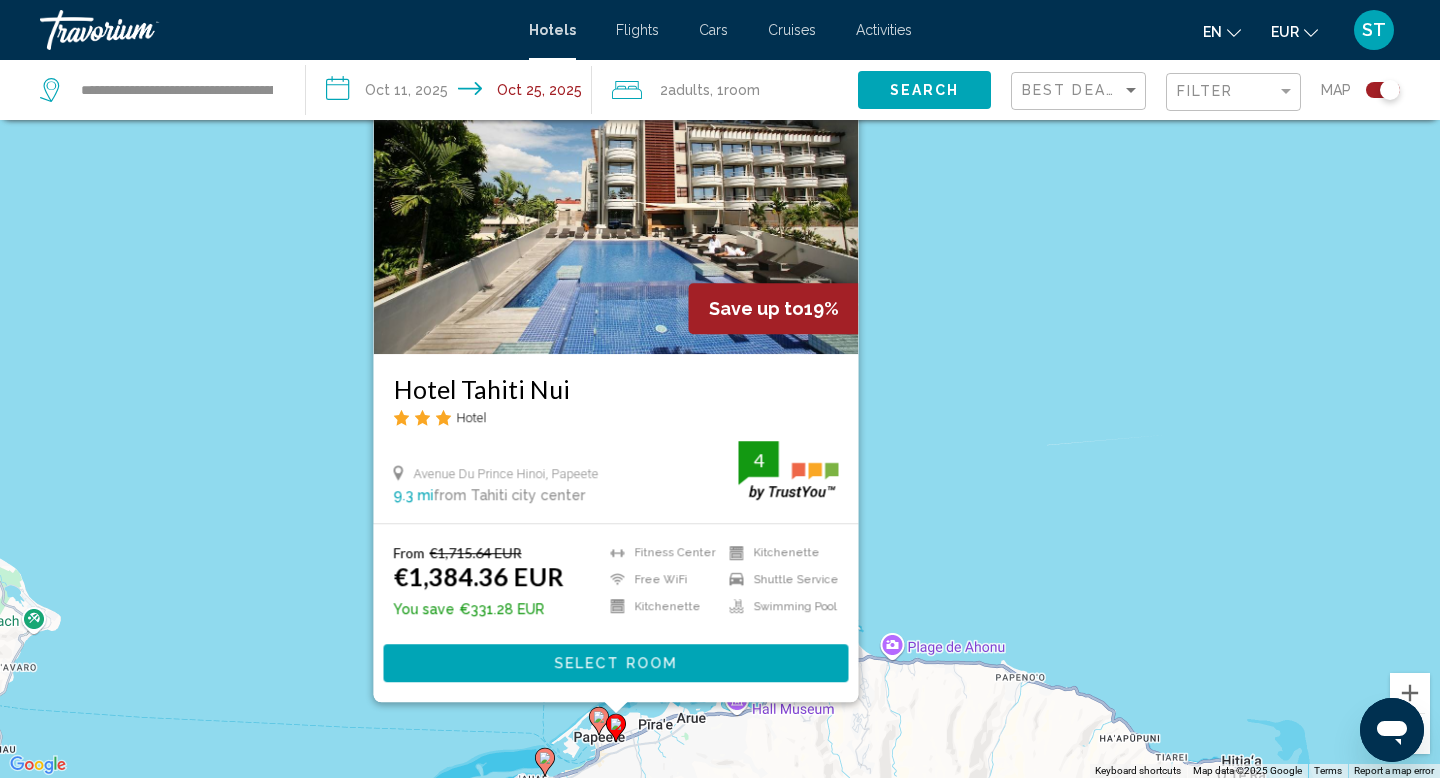 click at bounding box center (616, 194) 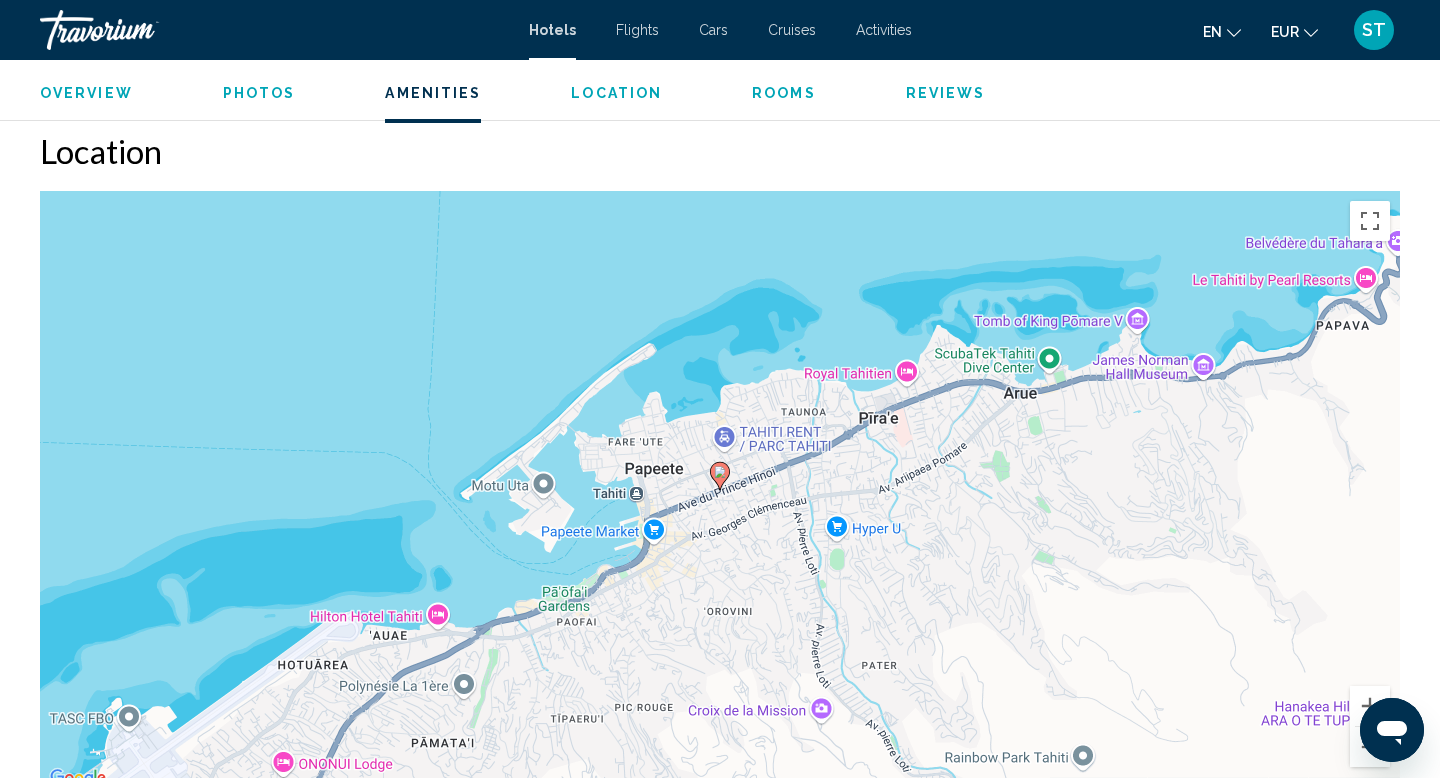 scroll, scrollTop: 1682, scrollLeft: 0, axis: vertical 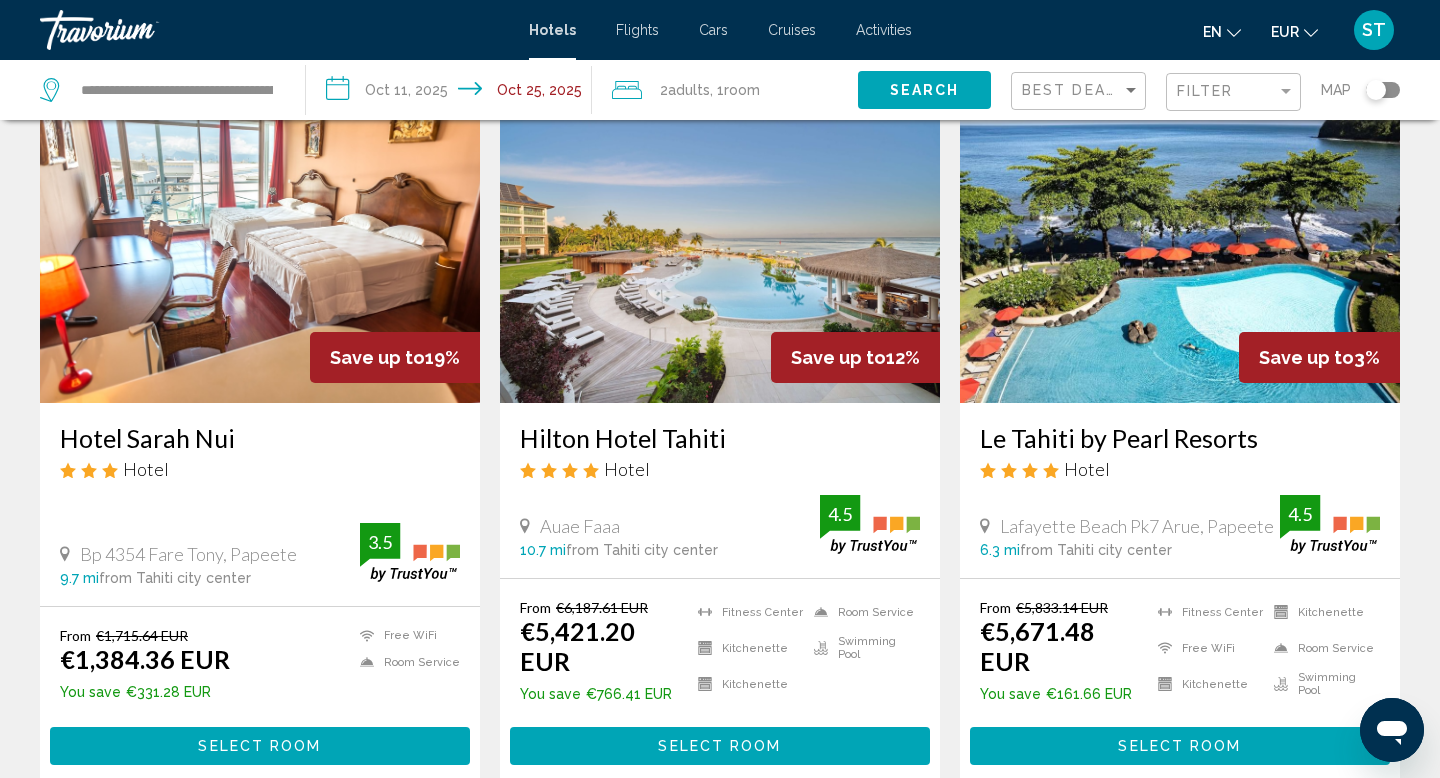 click 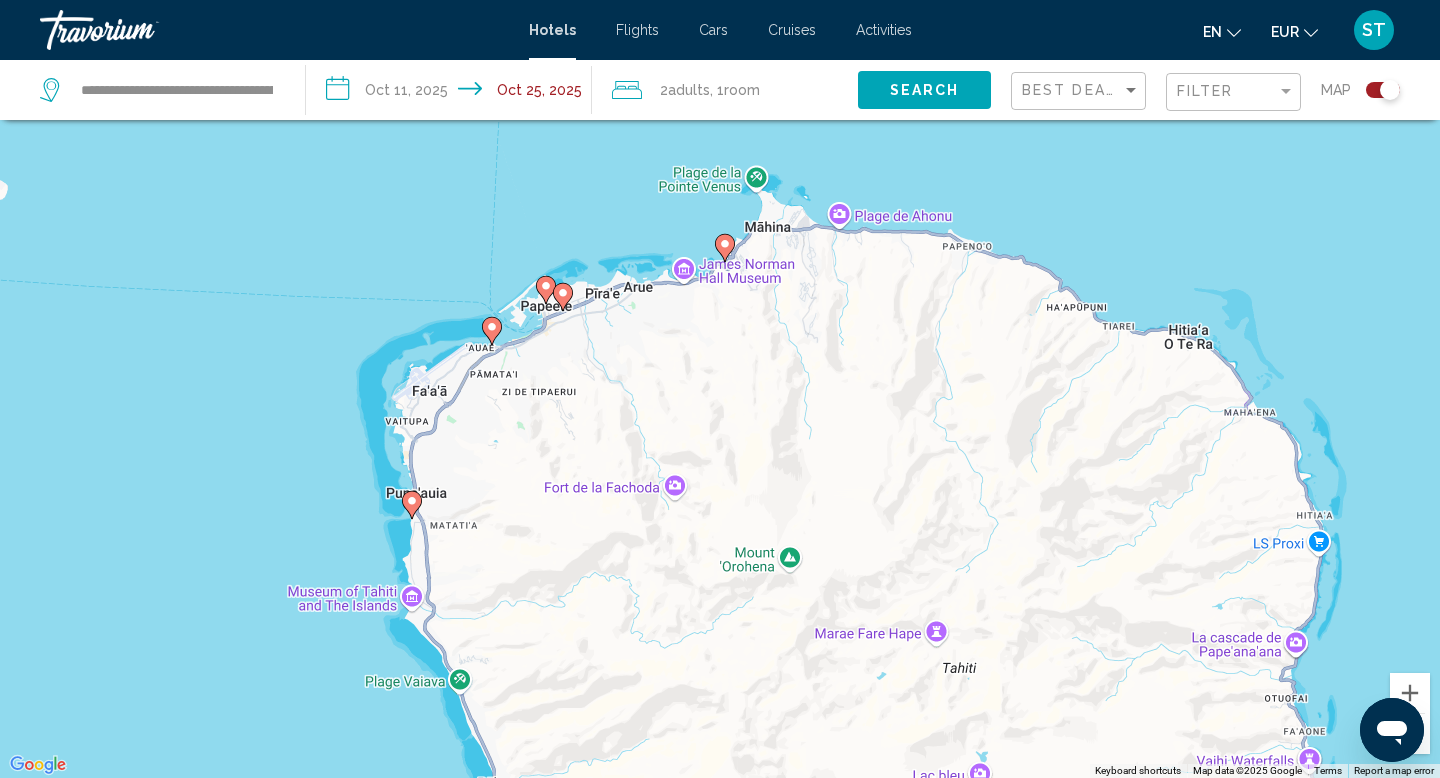 drag, startPoint x: 584, startPoint y: 324, endPoint x: 775, endPoint y: 547, distance: 293.6154 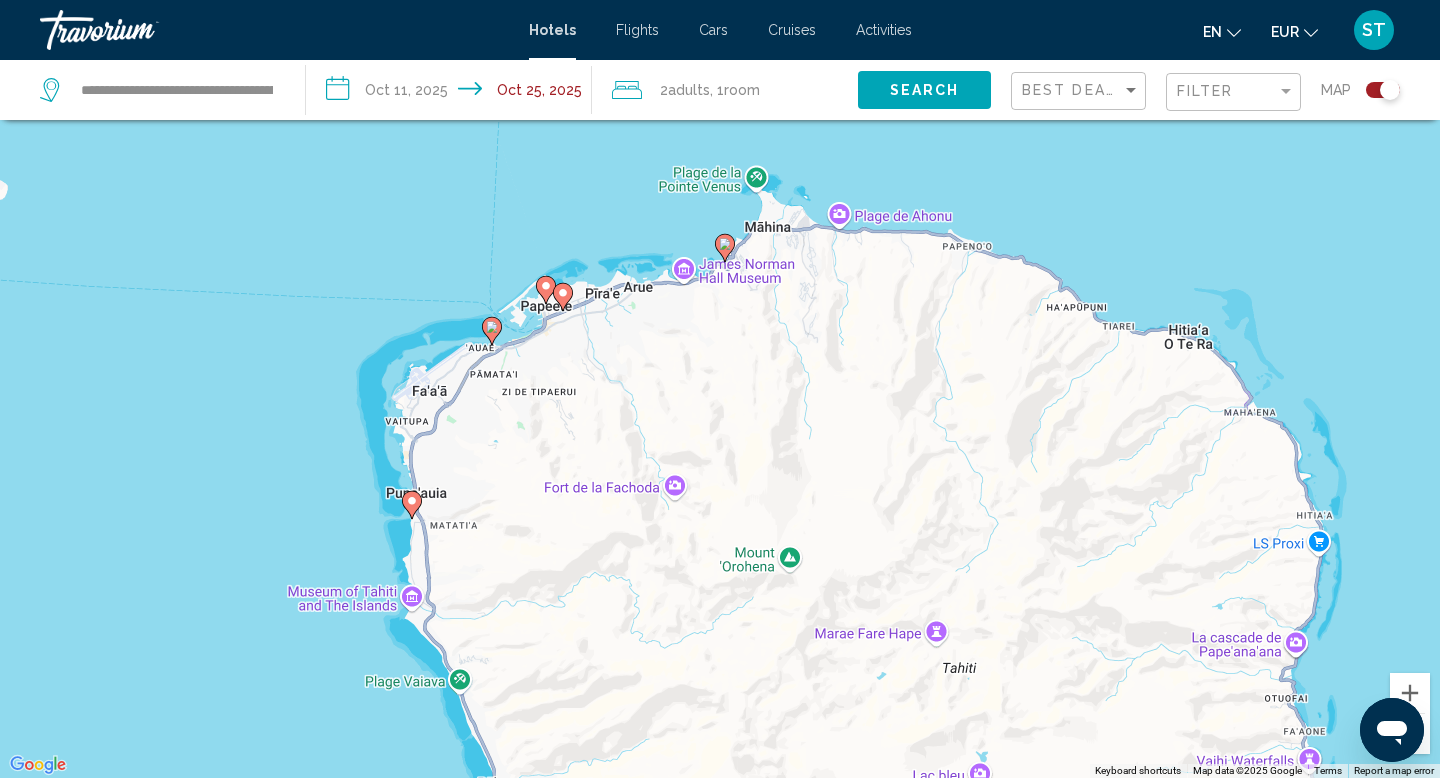 click on "To activate drag with keyboard, press Alt + Enter. Once in keyboard drag state, use the arrow keys to move the marker. To complete the drag, press the Enter key. To cancel, press Escape." at bounding box center (720, 389) 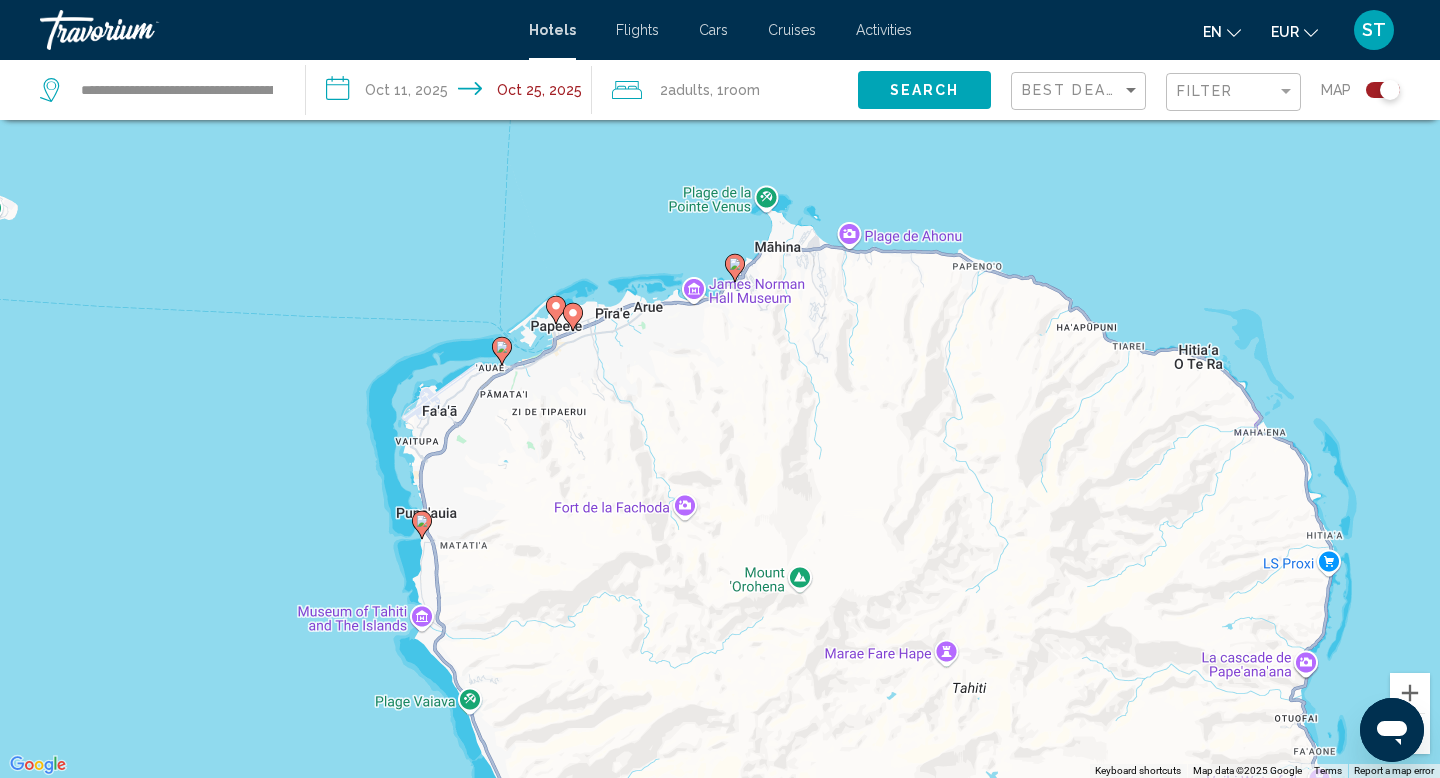 click at bounding box center (556, 310) 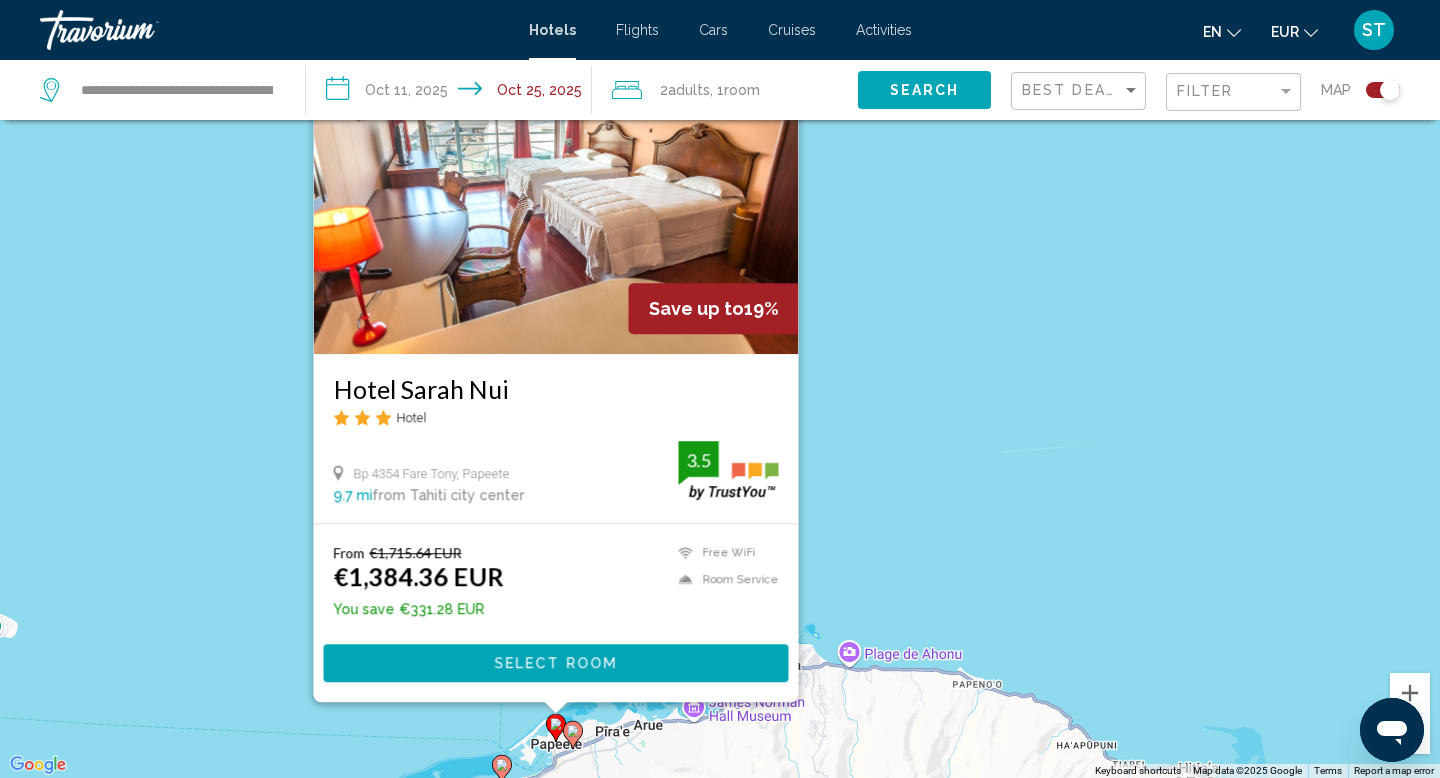click at bounding box center [556, 194] 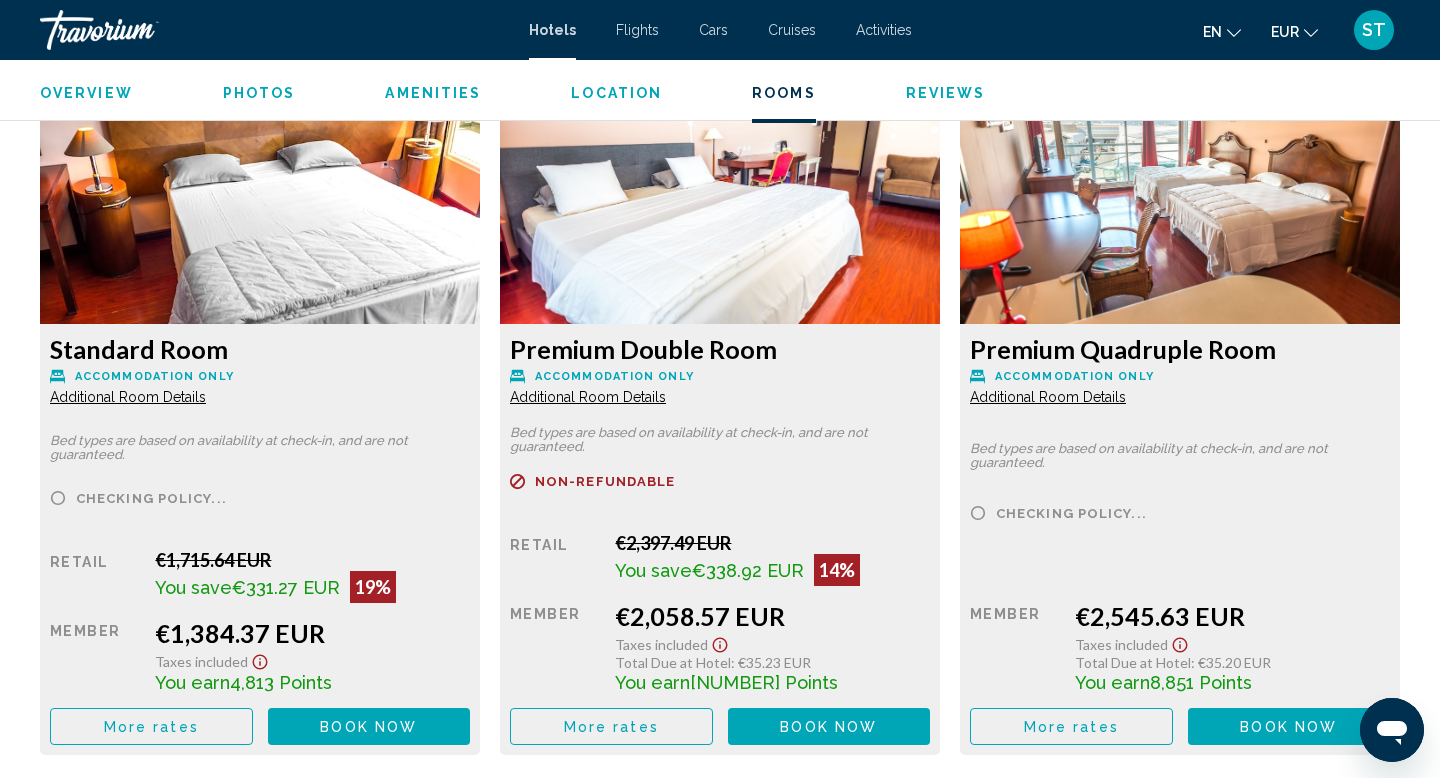 scroll, scrollTop: 2754, scrollLeft: 0, axis: vertical 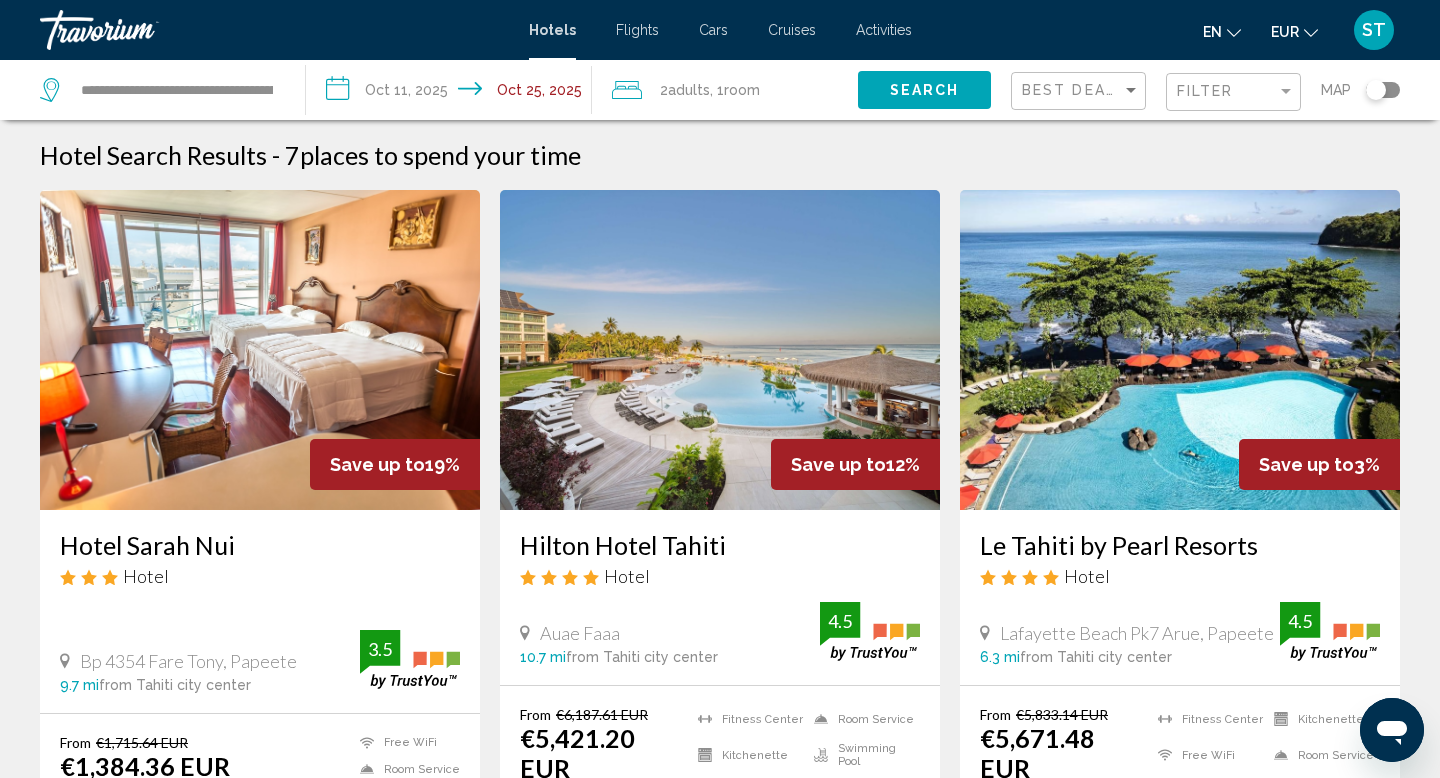 click 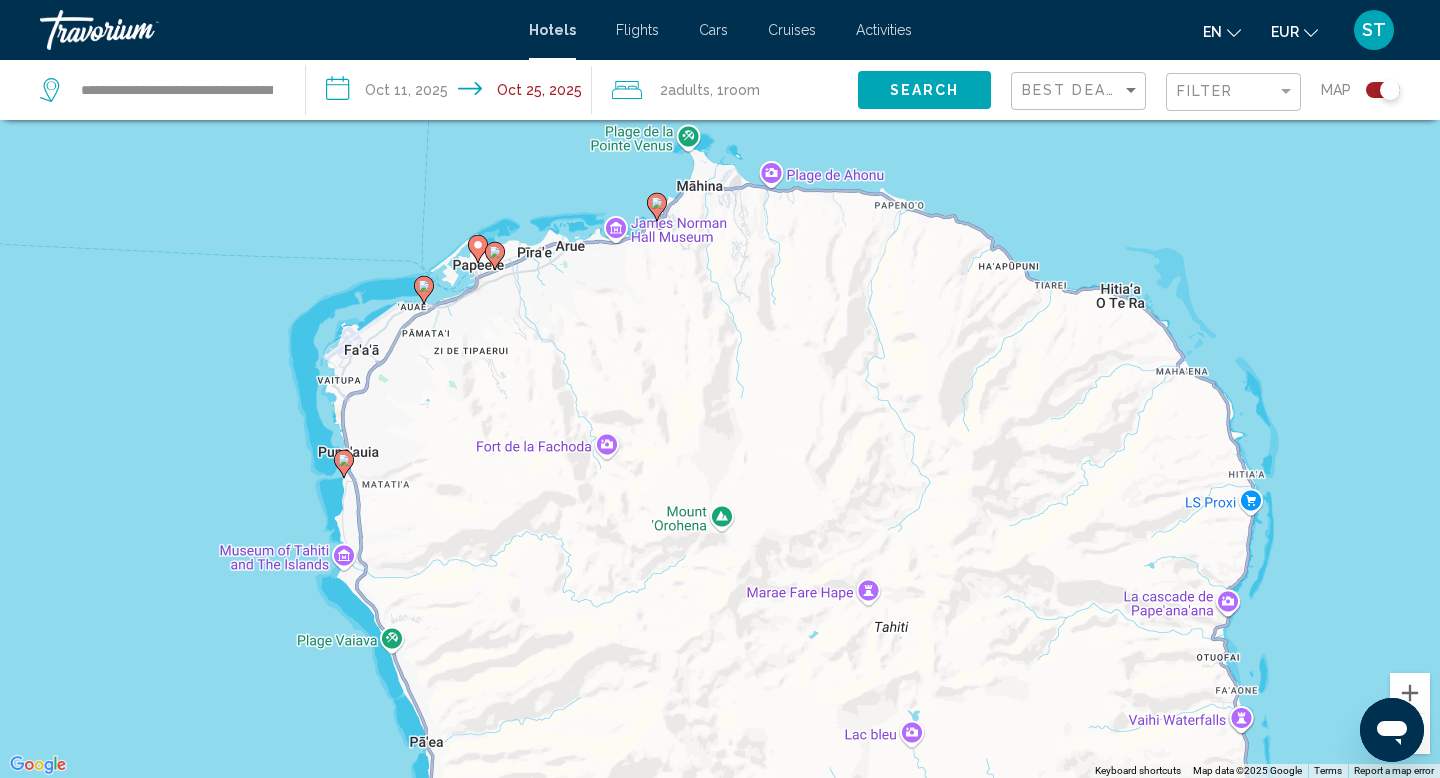 drag, startPoint x: 834, startPoint y: 288, endPoint x: 987, endPoint y: 500, distance: 261.44406 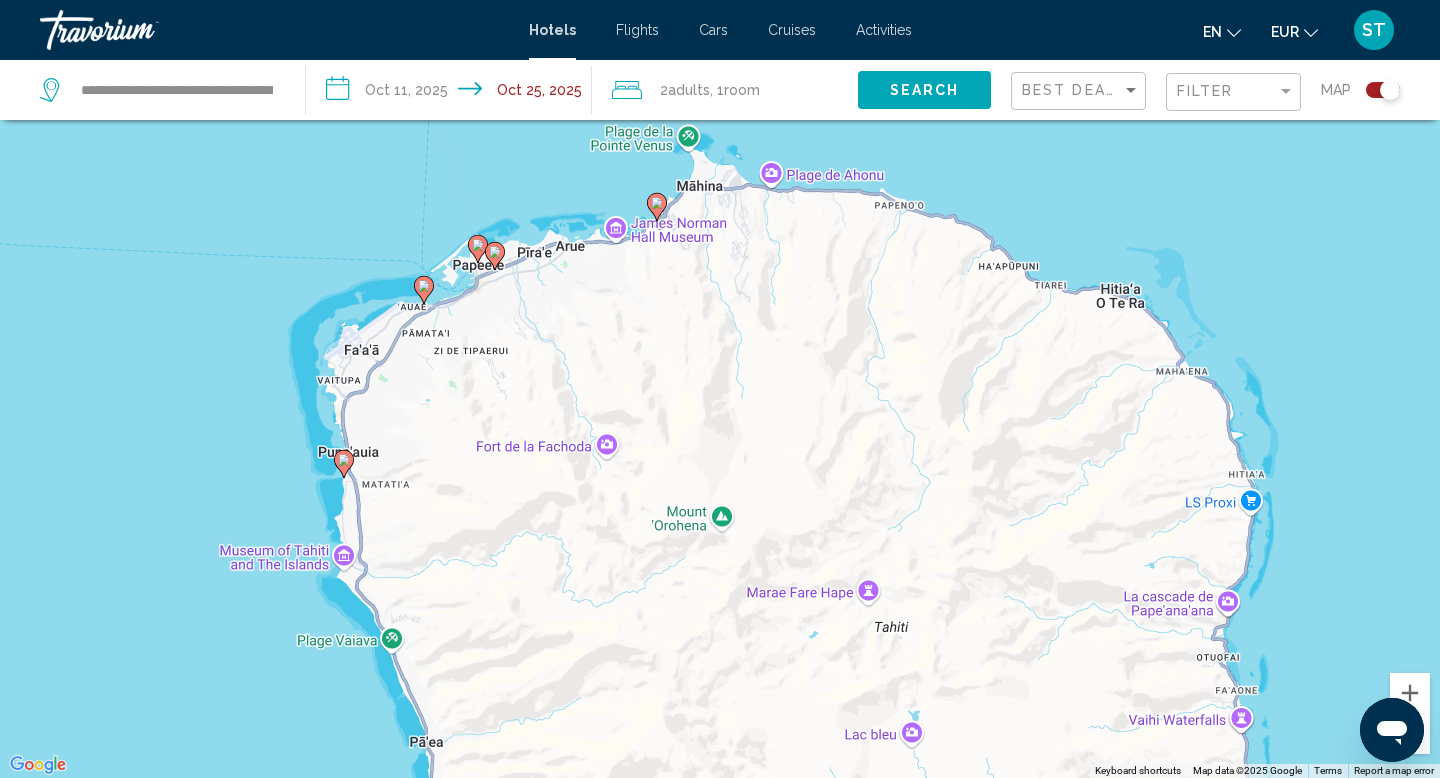 click on "To activate drag with keyboard, press Alt + Enter. Once in keyboard drag state, use the arrow keys to move the marker. To complete the drag, press the Enter key. To cancel, press Escape." at bounding box center (720, 389) 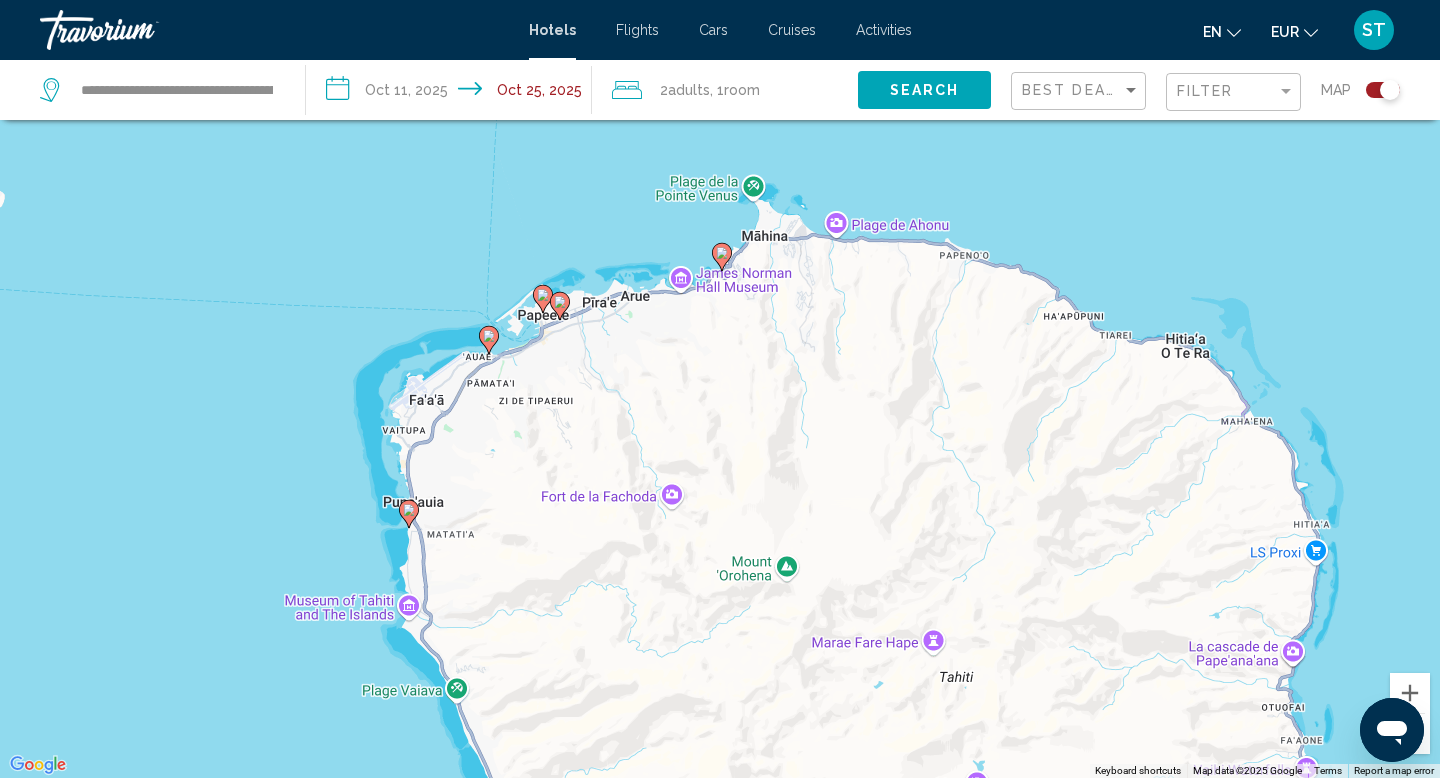 click 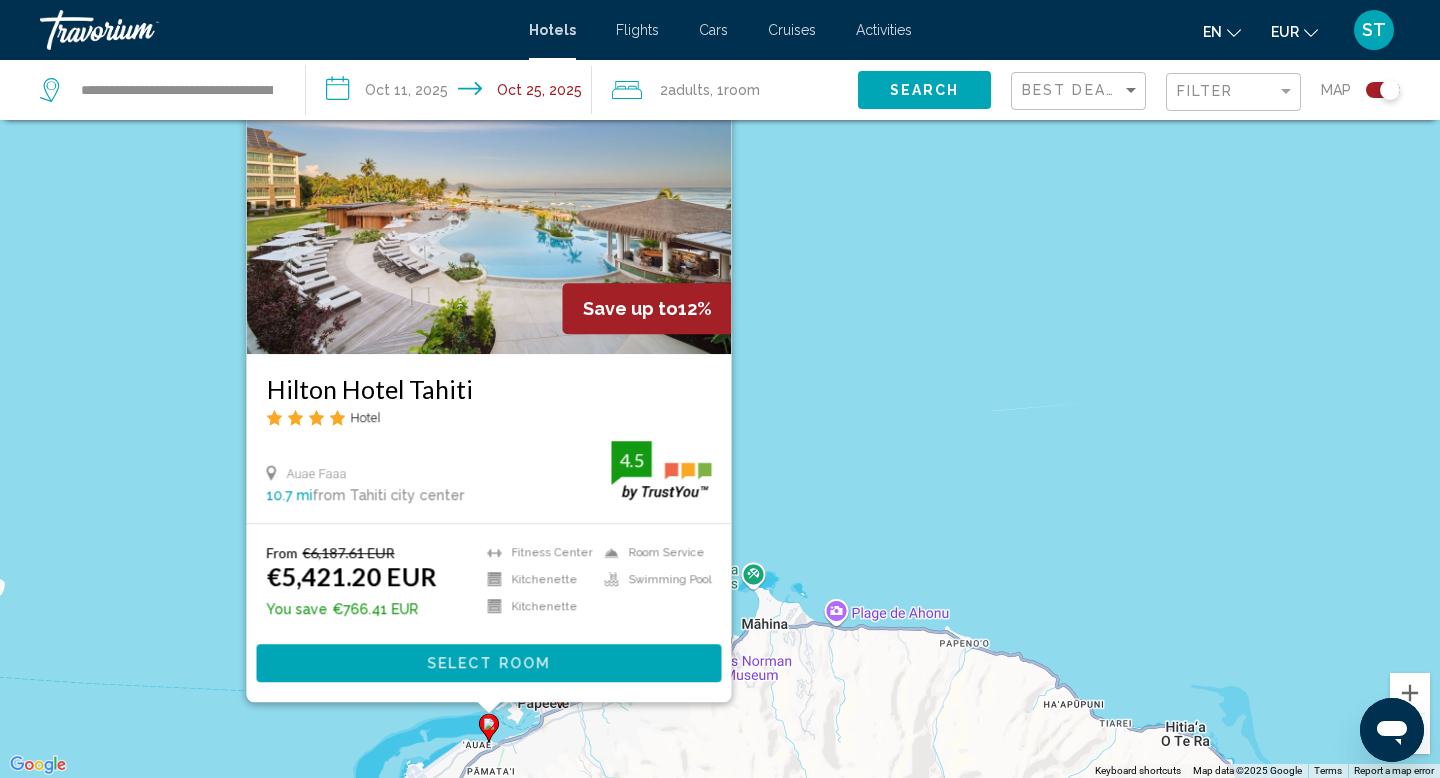 click at bounding box center (489, 194) 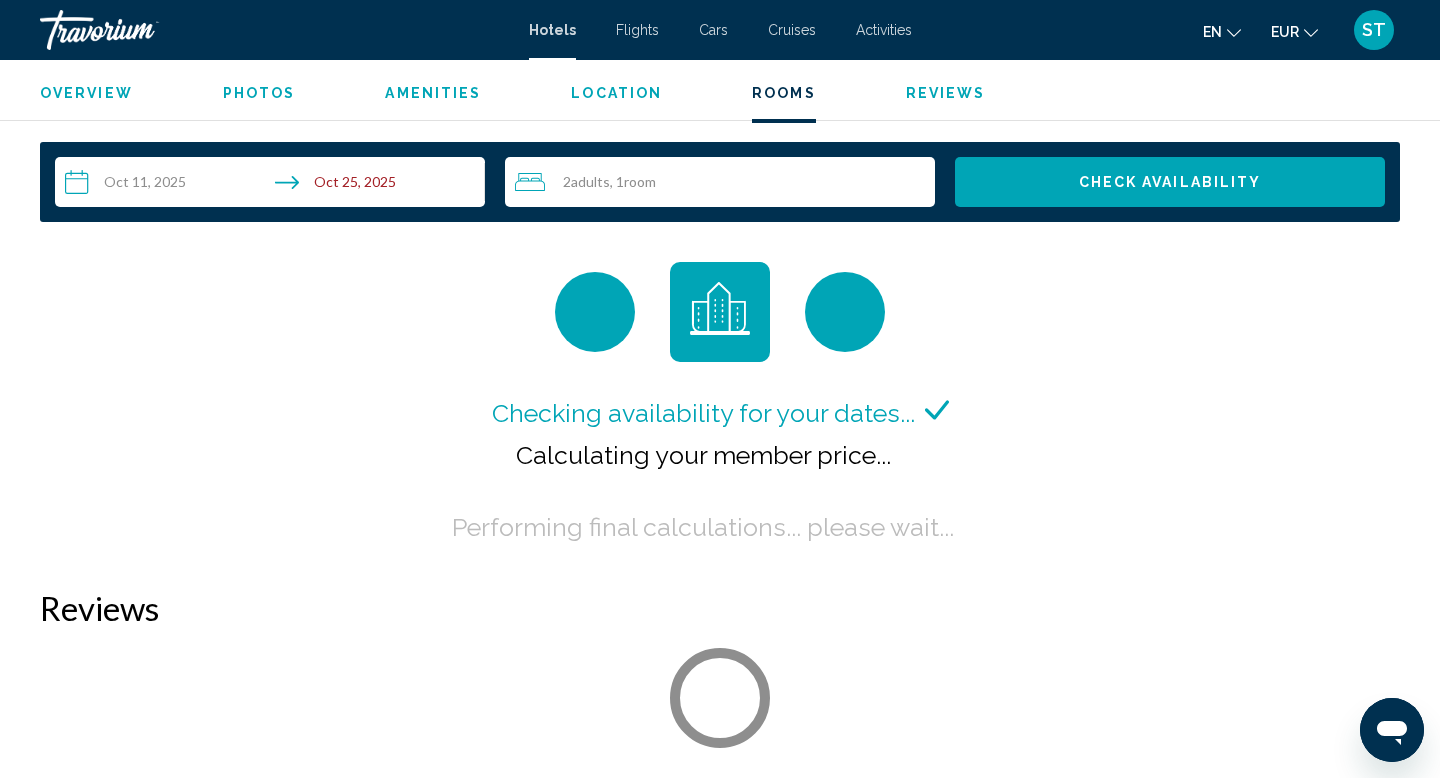 scroll, scrollTop: 2640, scrollLeft: 0, axis: vertical 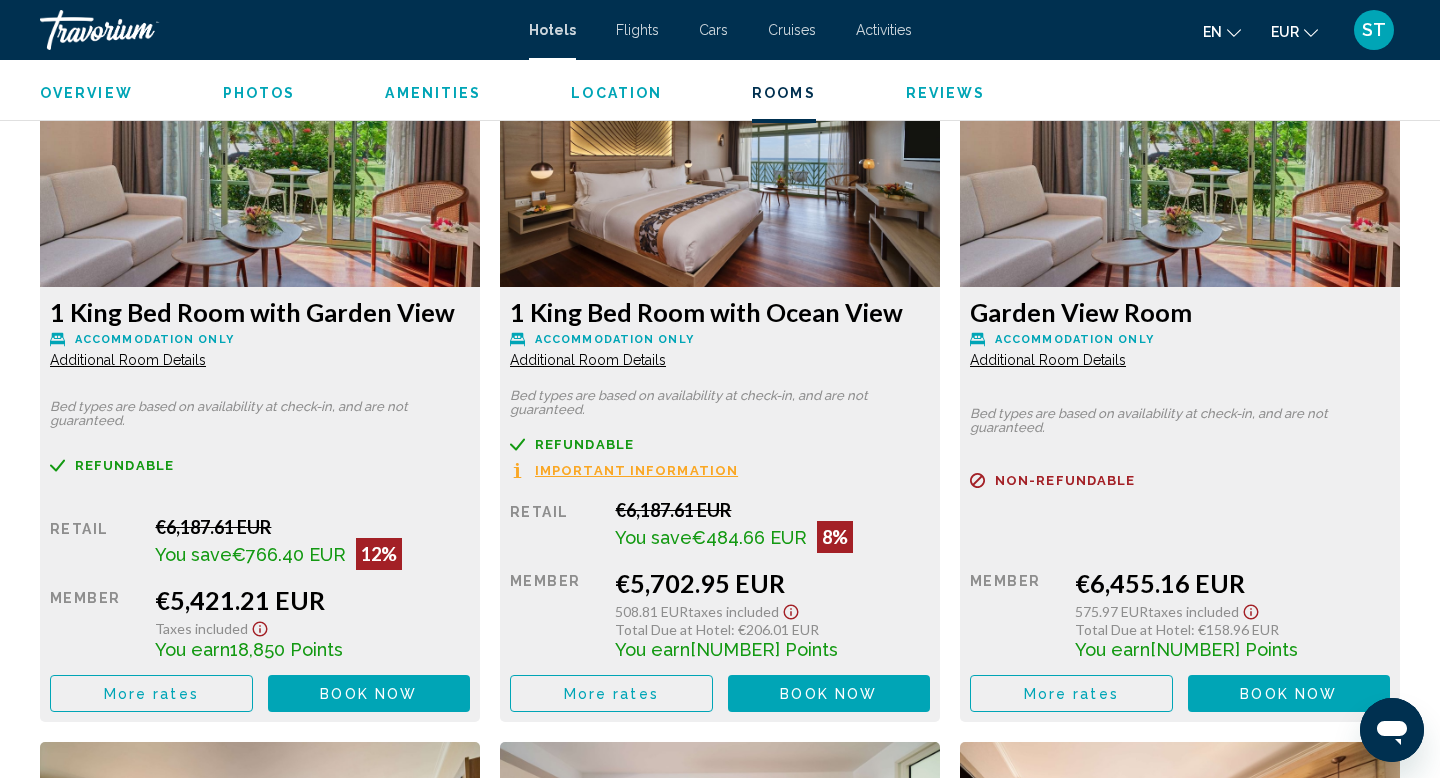 type 